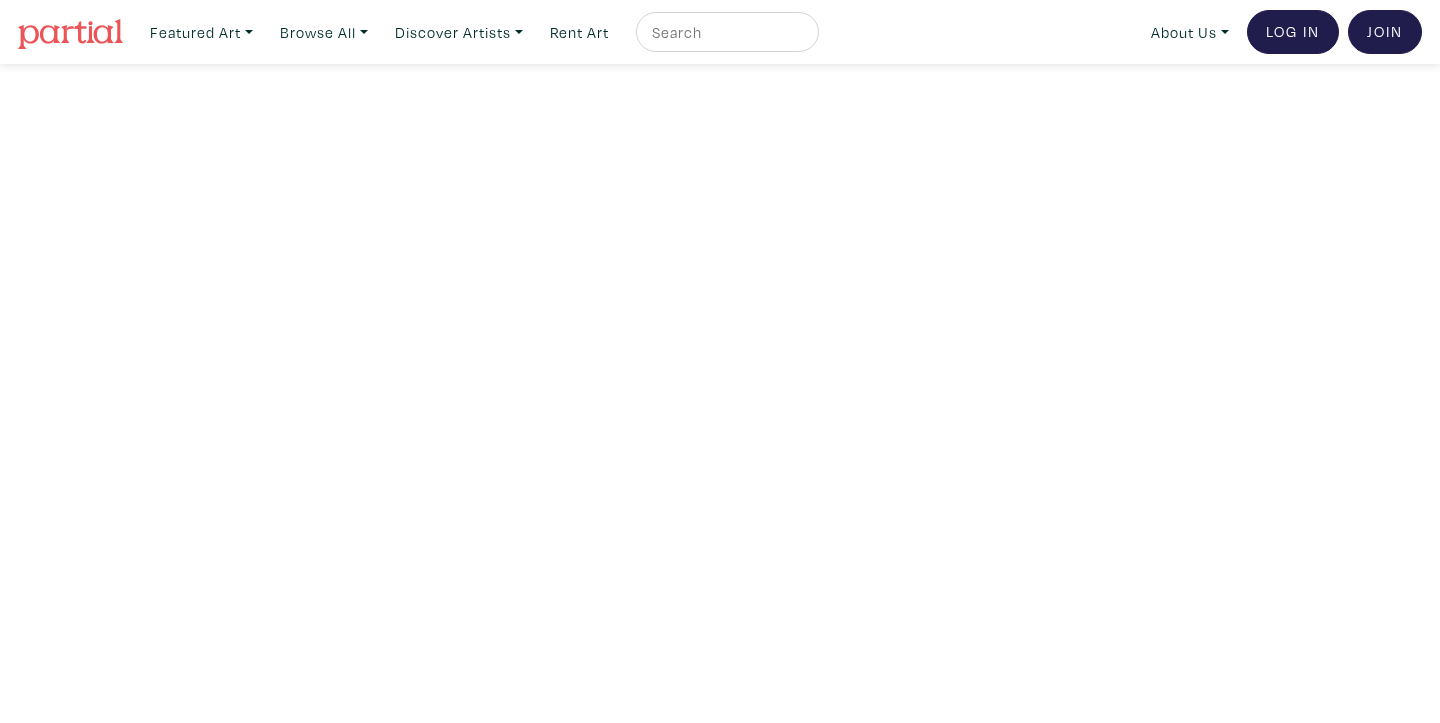 scroll, scrollTop: 0, scrollLeft: 0, axis: both 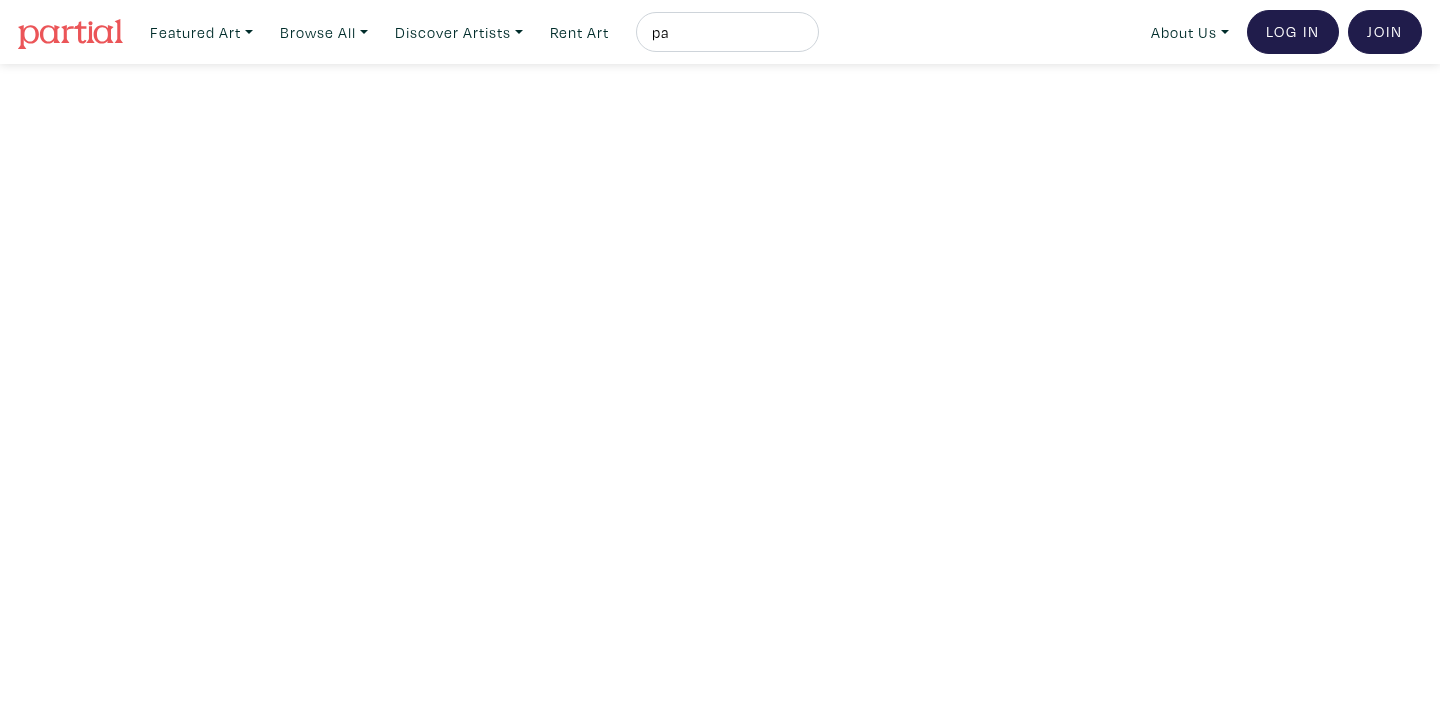type on "p" 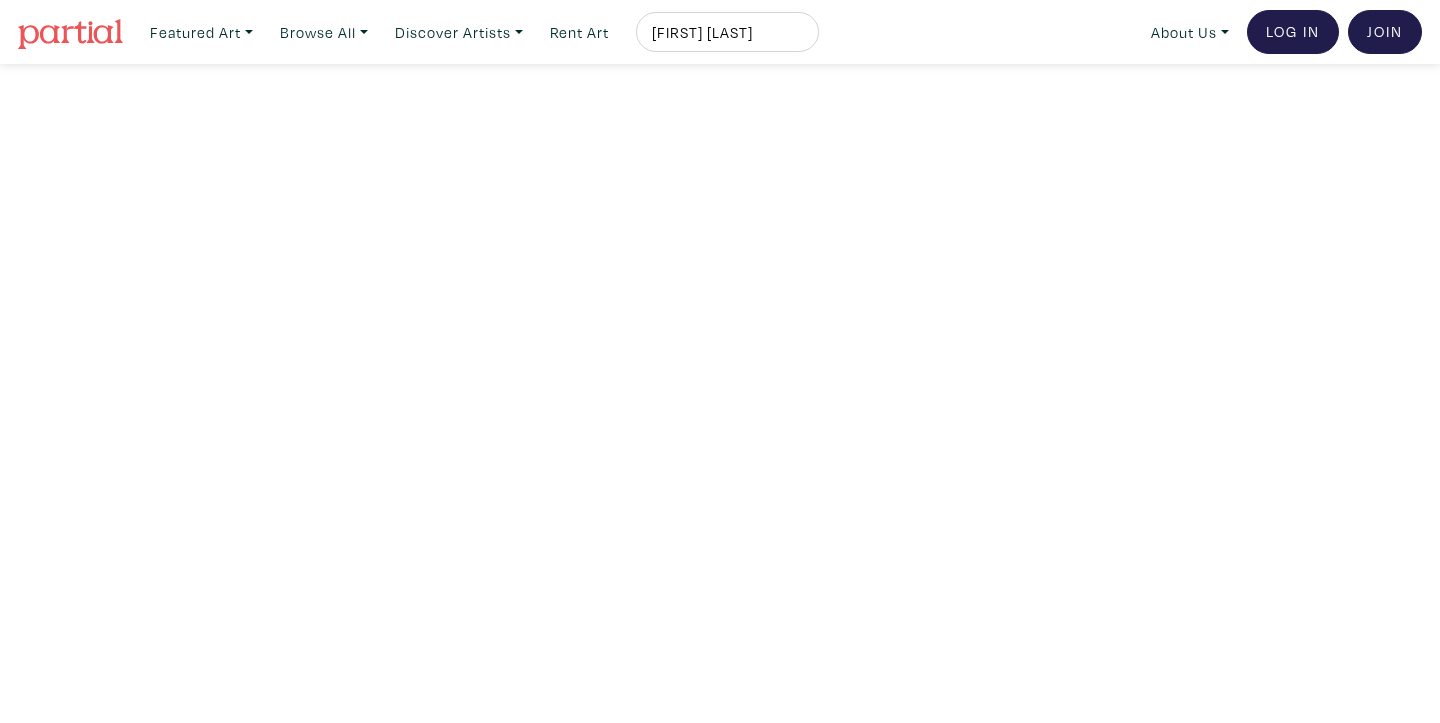 type on "[FIRST] [LAST]" 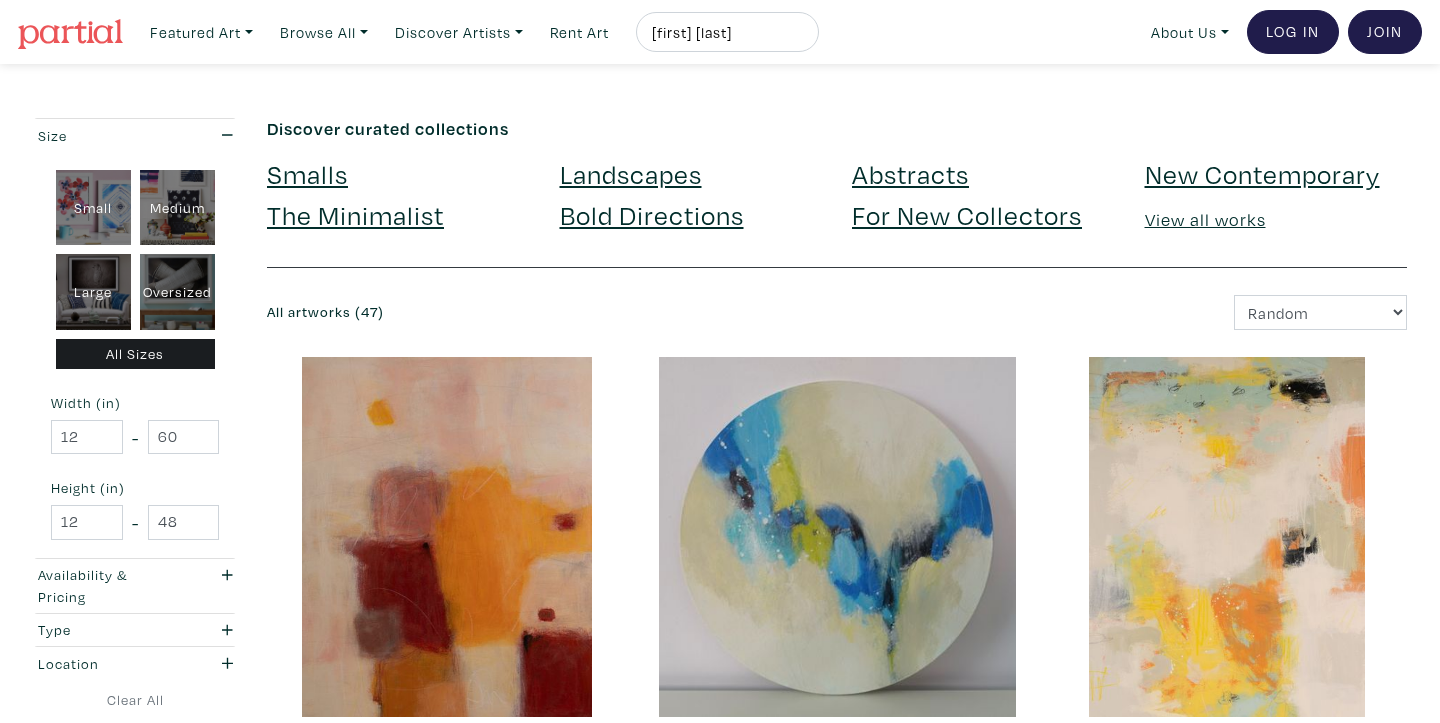 scroll, scrollTop: 0, scrollLeft: 0, axis: both 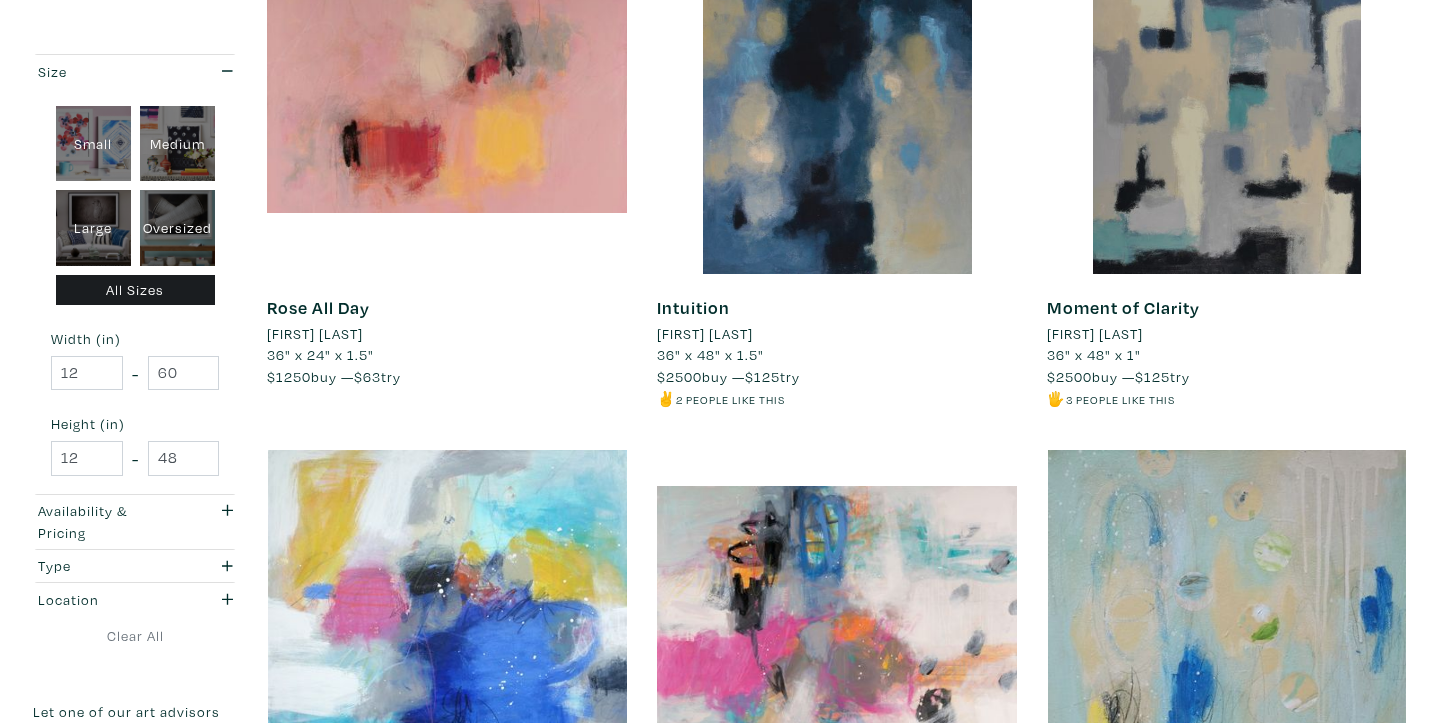 click on "Rita Vindedzis" at bounding box center (705, 334) 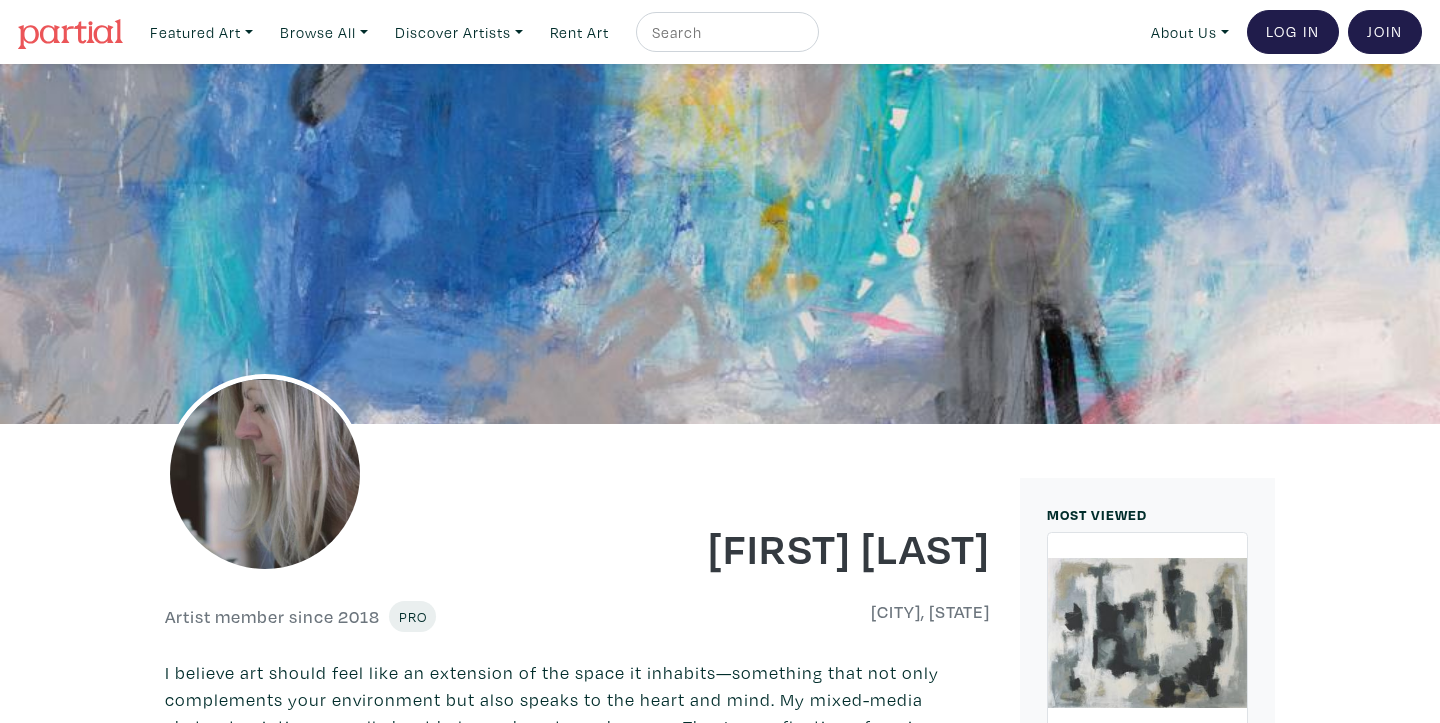 scroll, scrollTop: 0, scrollLeft: 0, axis: both 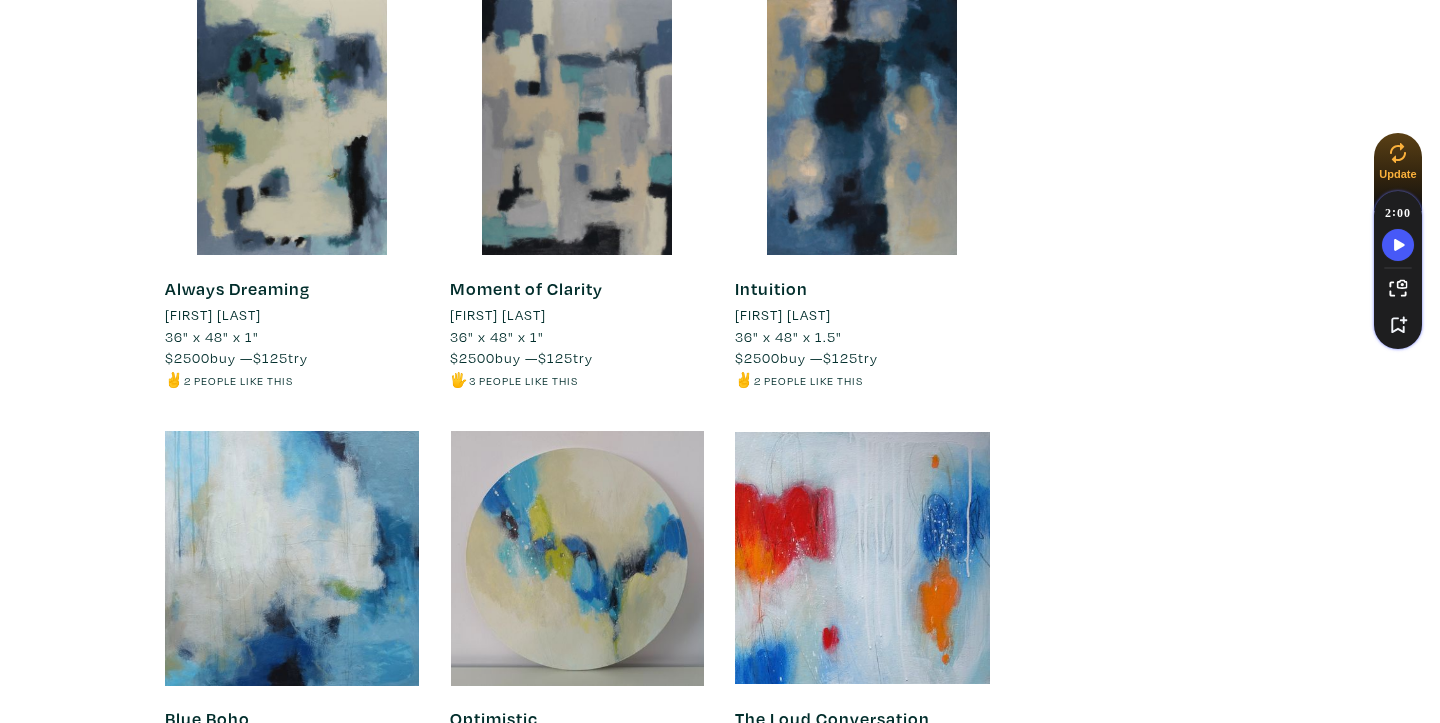click on "Intuition" at bounding box center (771, 288) 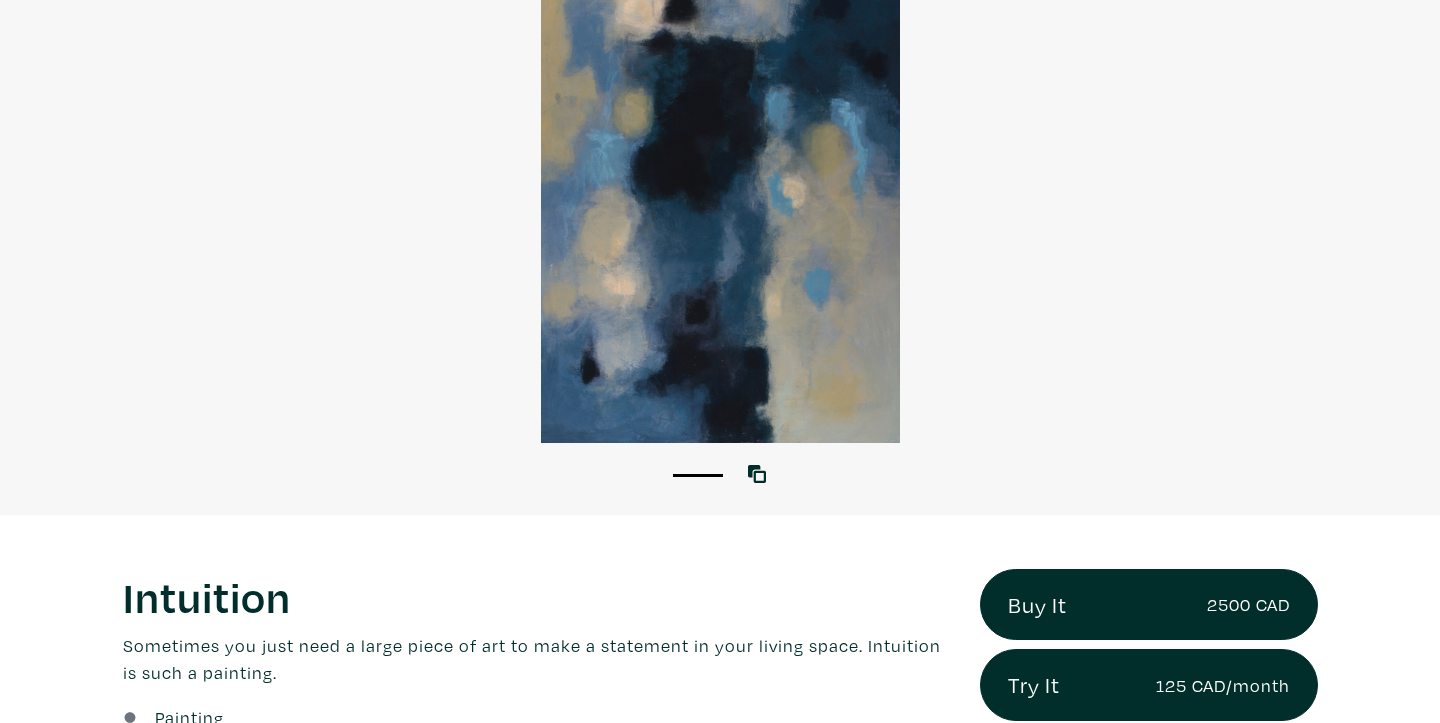 scroll, scrollTop: 485, scrollLeft: 0, axis: vertical 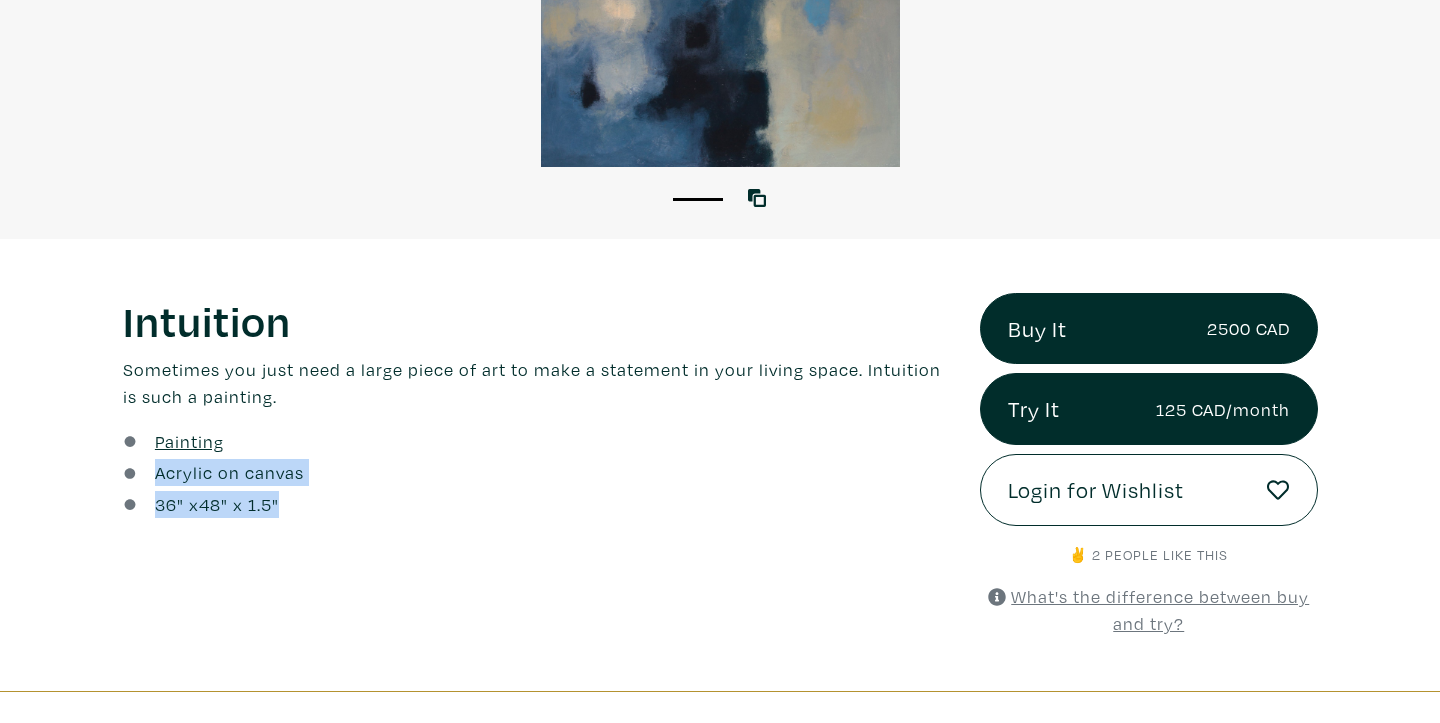 drag, startPoint x: 157, startPoint y: 469, endPoint x: 304, endPoint y: 499, distance: 150.03 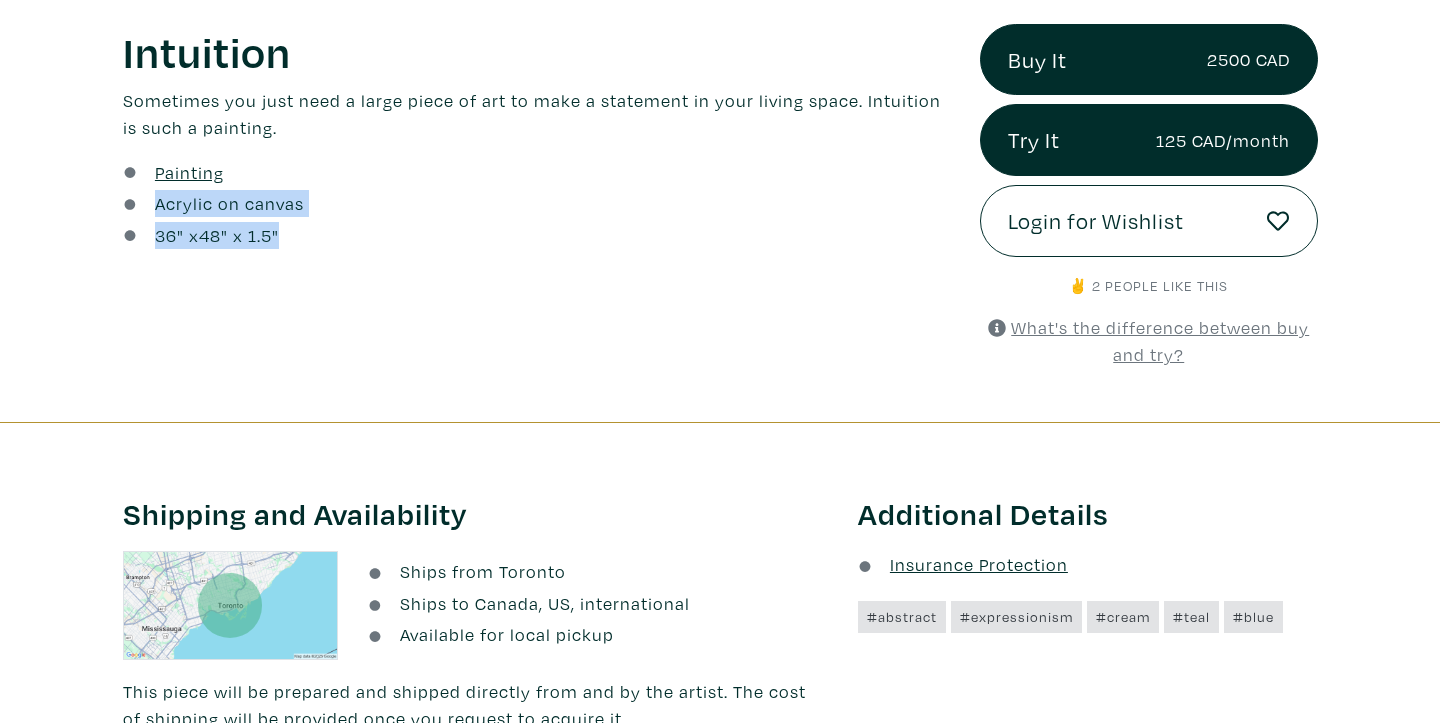 scroll, scrollTop: 667, scrollLeft: 0, axis: vertical 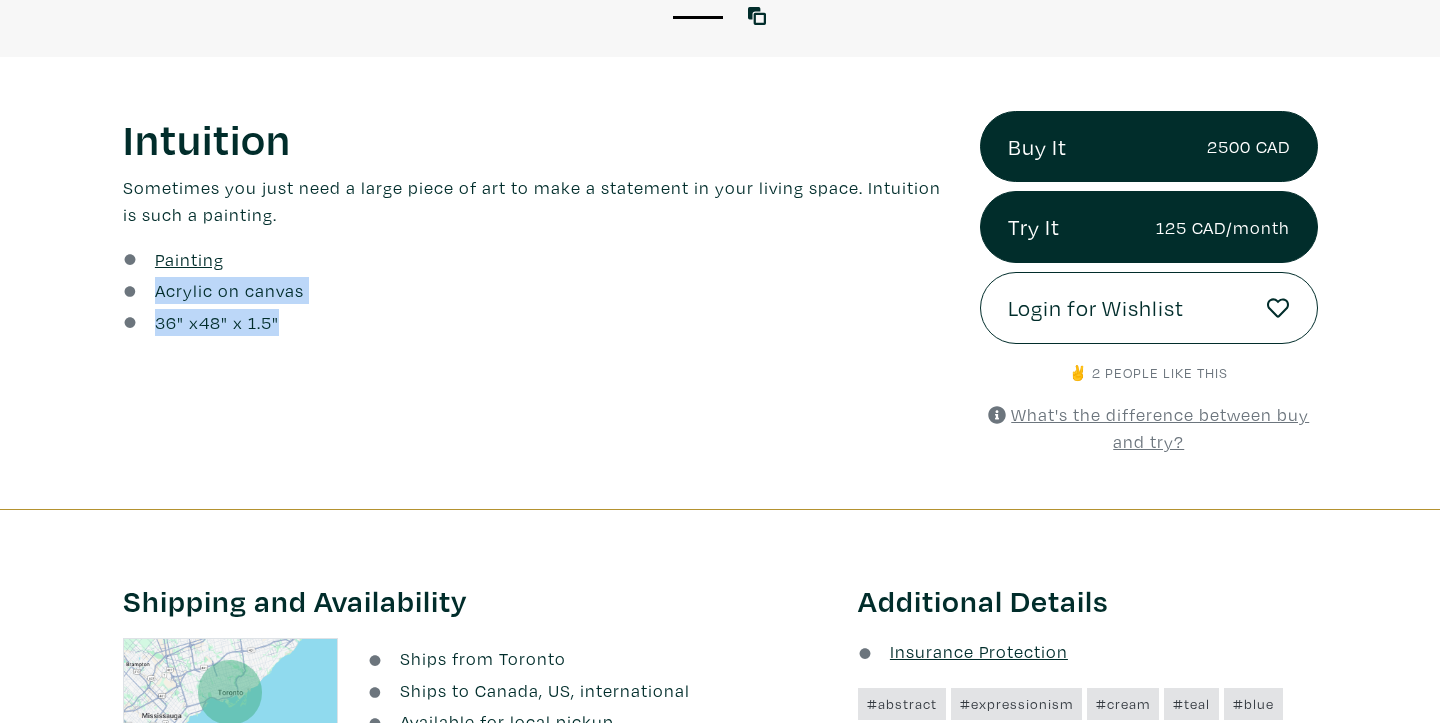 click on "36 " x   48 "
x 1.5"" at bounding box center [537, 322] 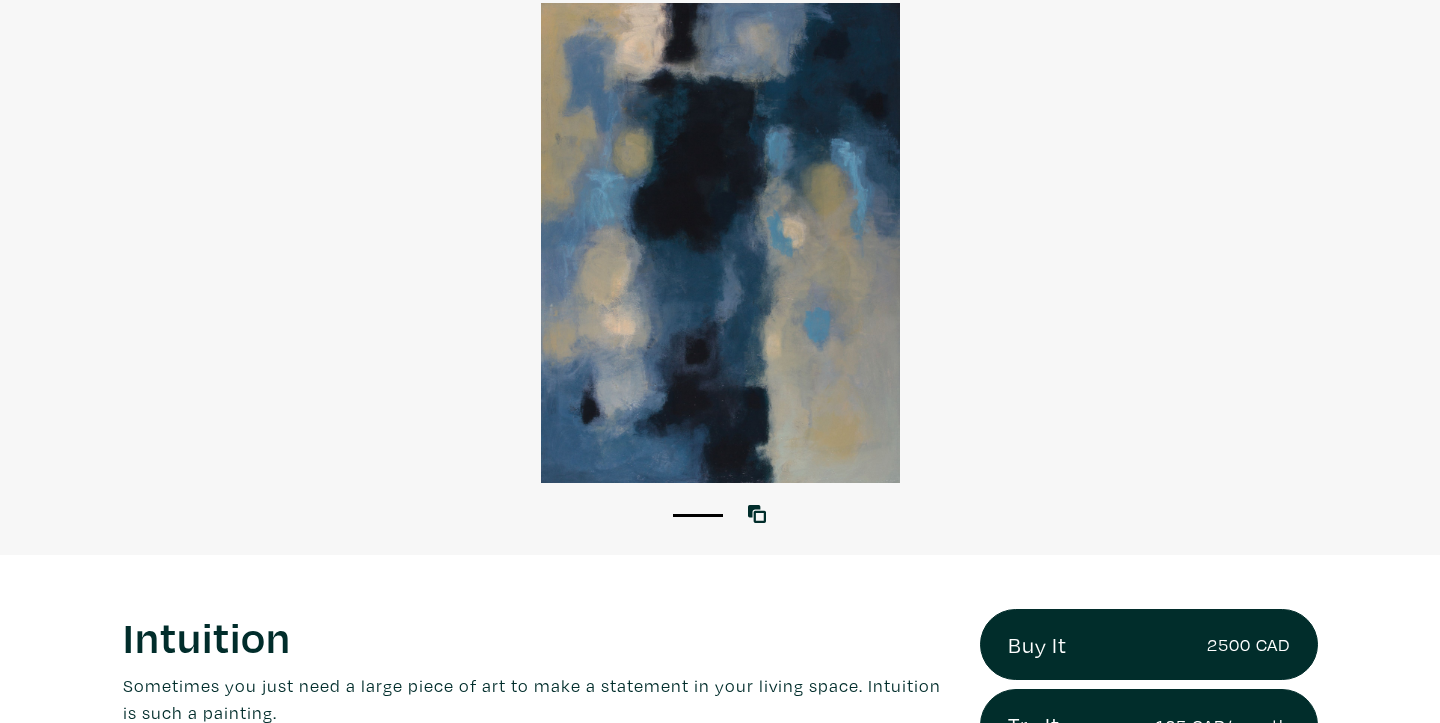 scroll, scrollTop: 0, scrollLeft: 0, axis: both 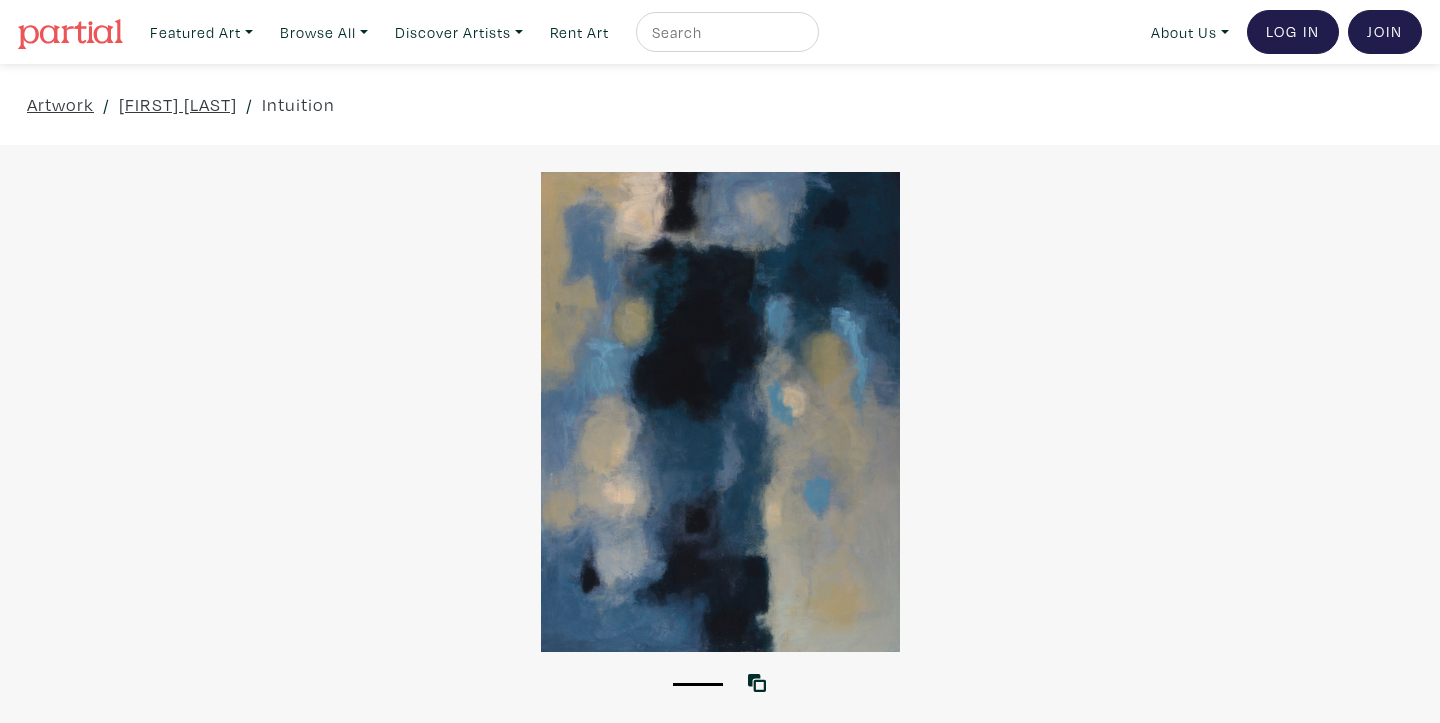 click at bounding box center (725, 32) 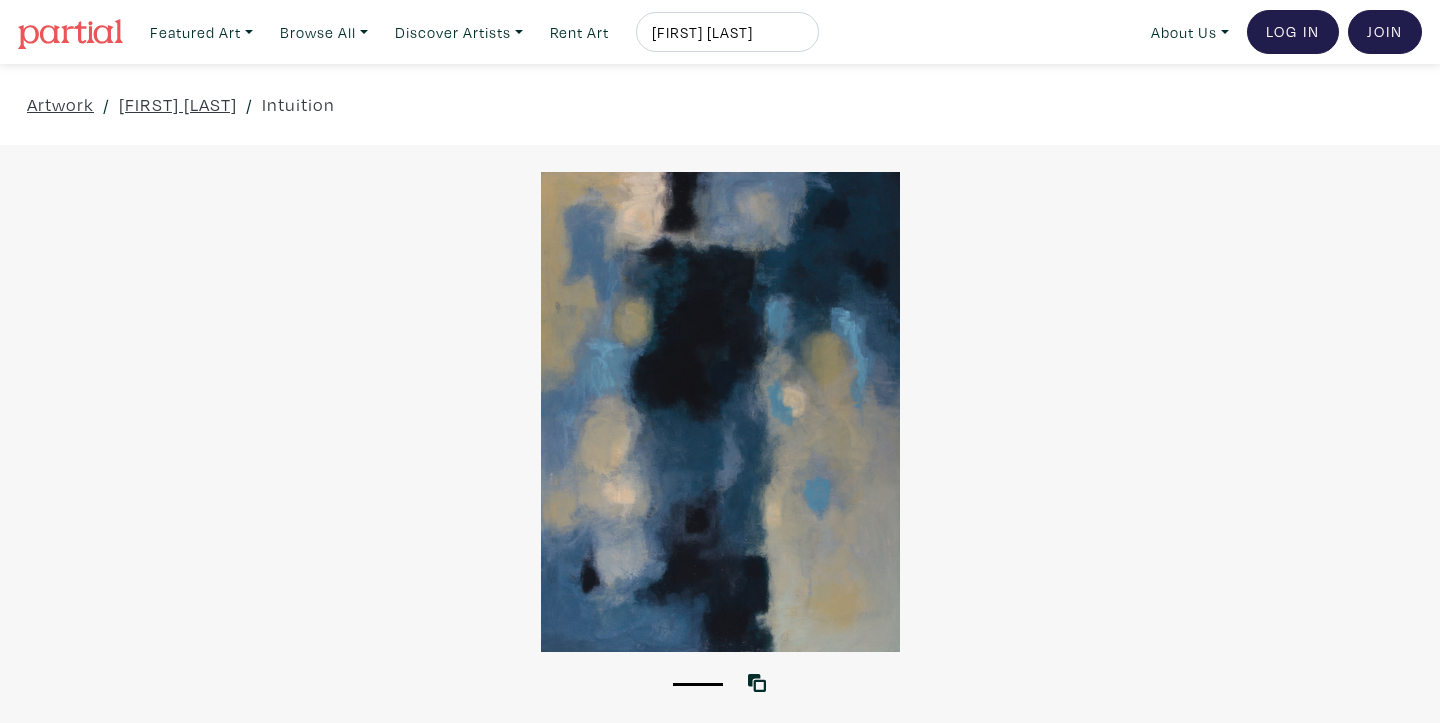 type on "ian mclean" 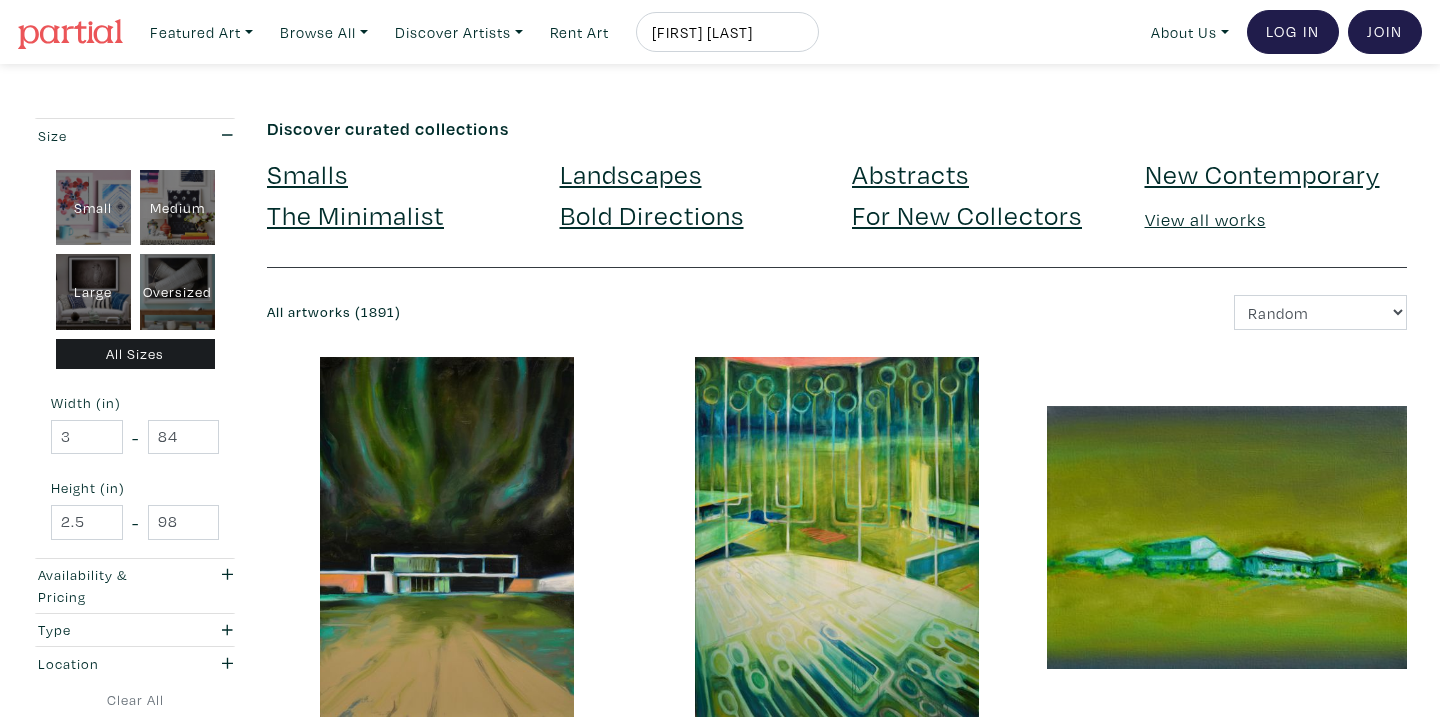 scroll, scrollTop: 0, scrollLeft: 0, axis: both 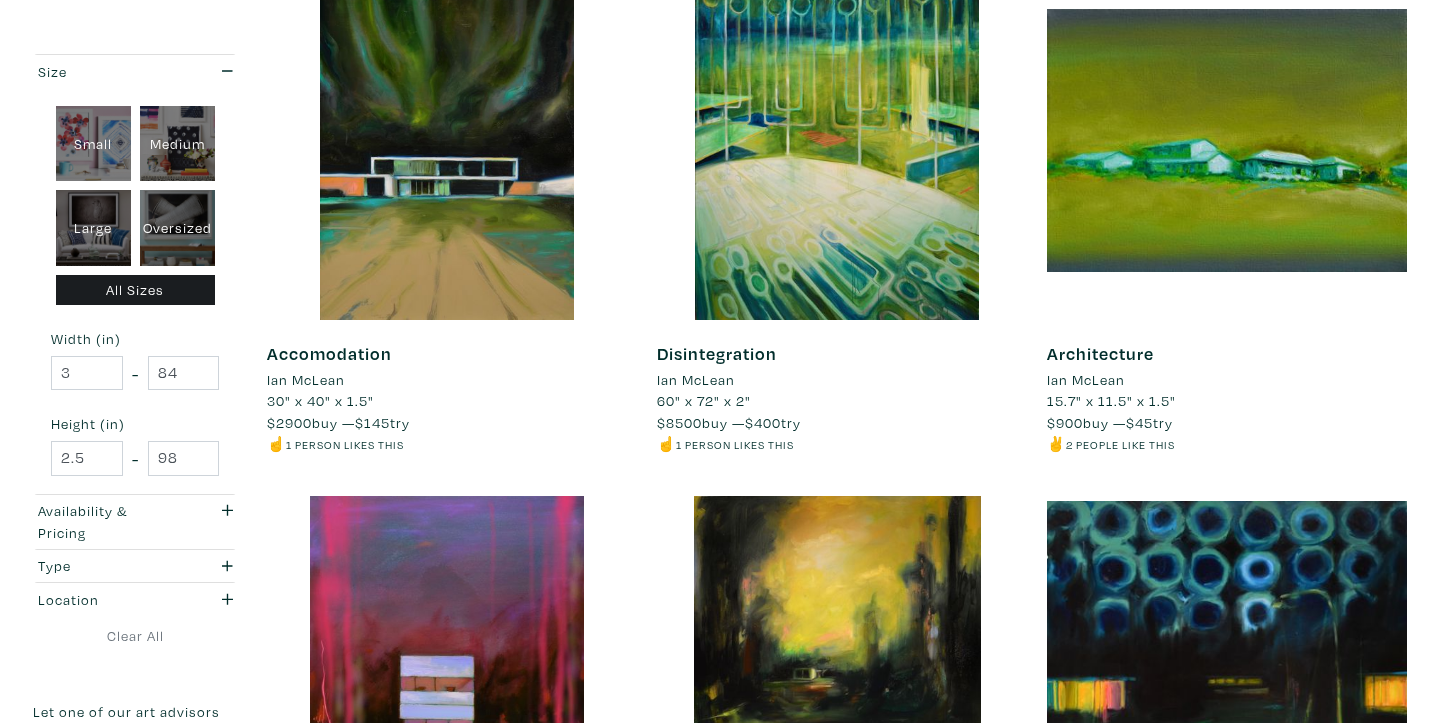 click on "Ian McLean" at bounding box center [696, 380] 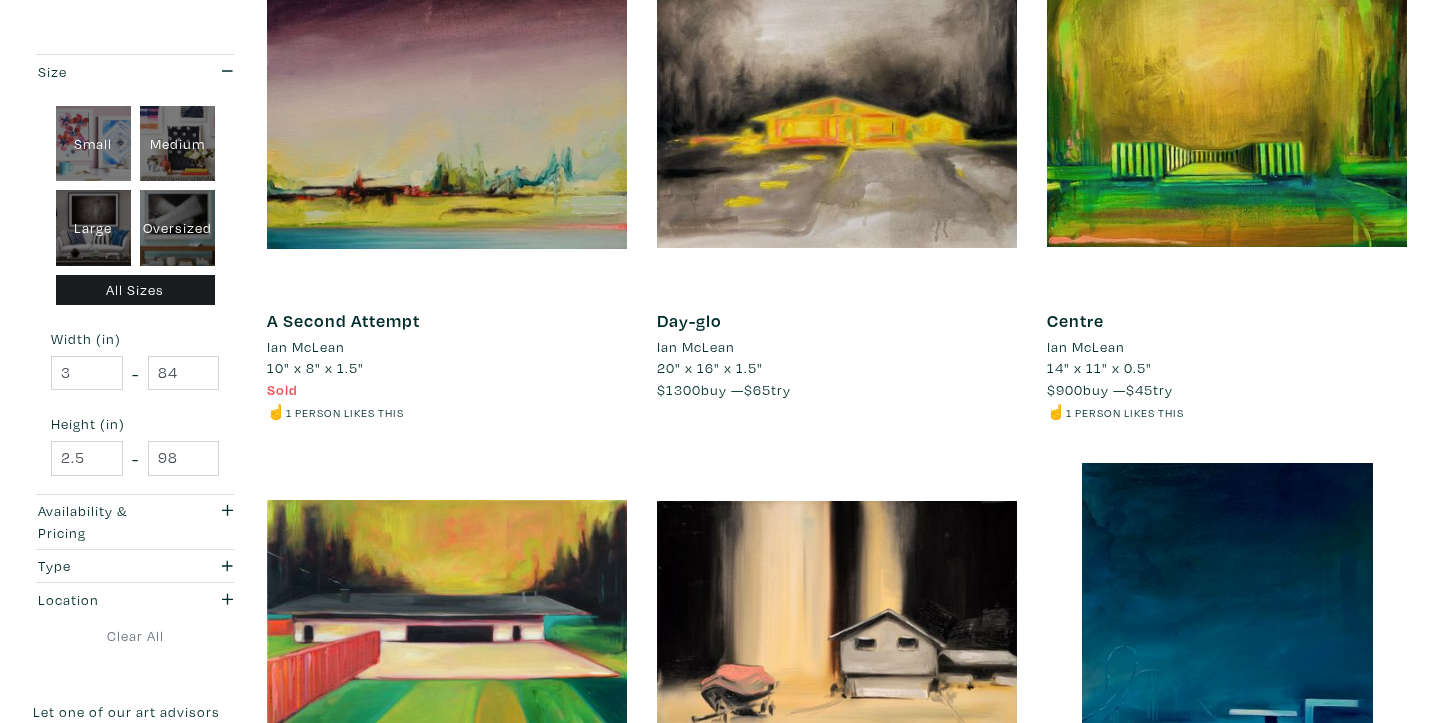 scroll, scrollTop: 2602, scrollLeft: 0, axis: vertical 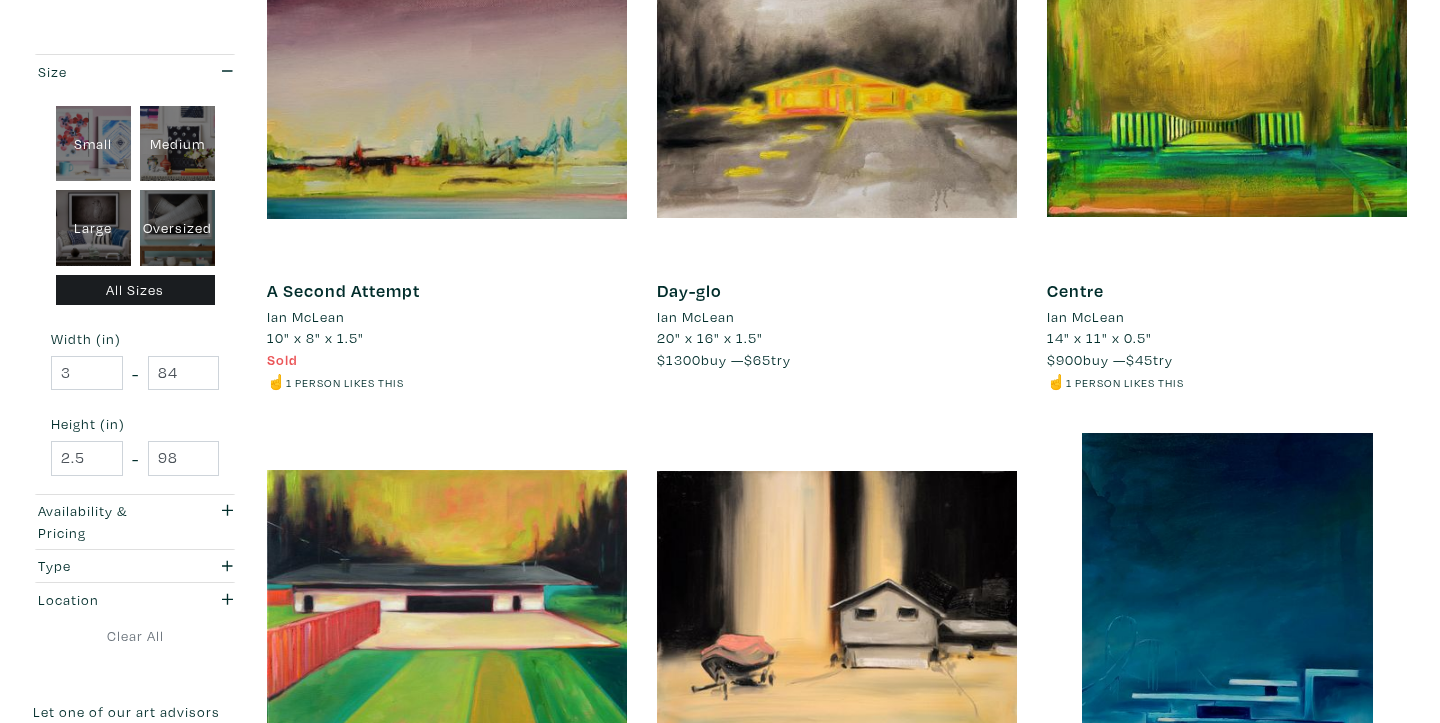 click on "Ian McLean" at bounding box center (306, 317) 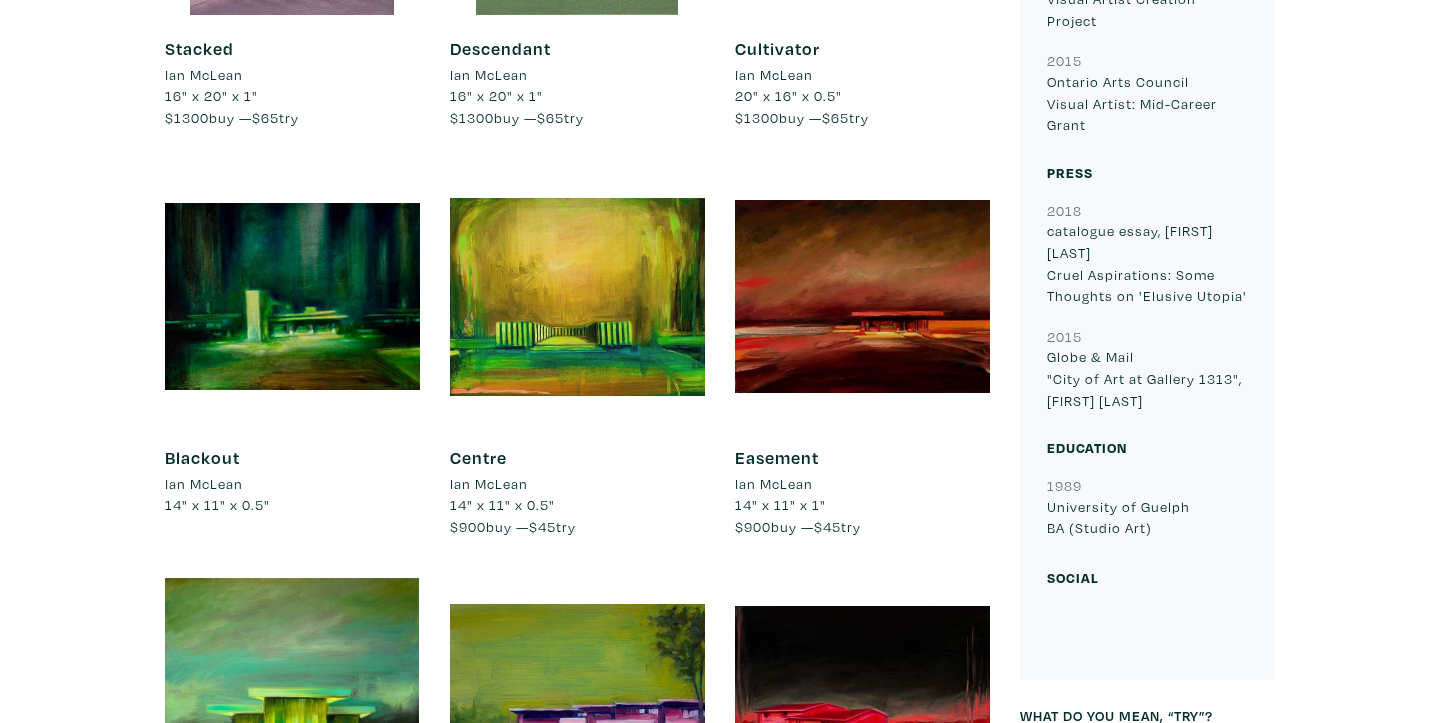 scroll, scrollTop: 3713, scrollLeft: 0, axis: vertical 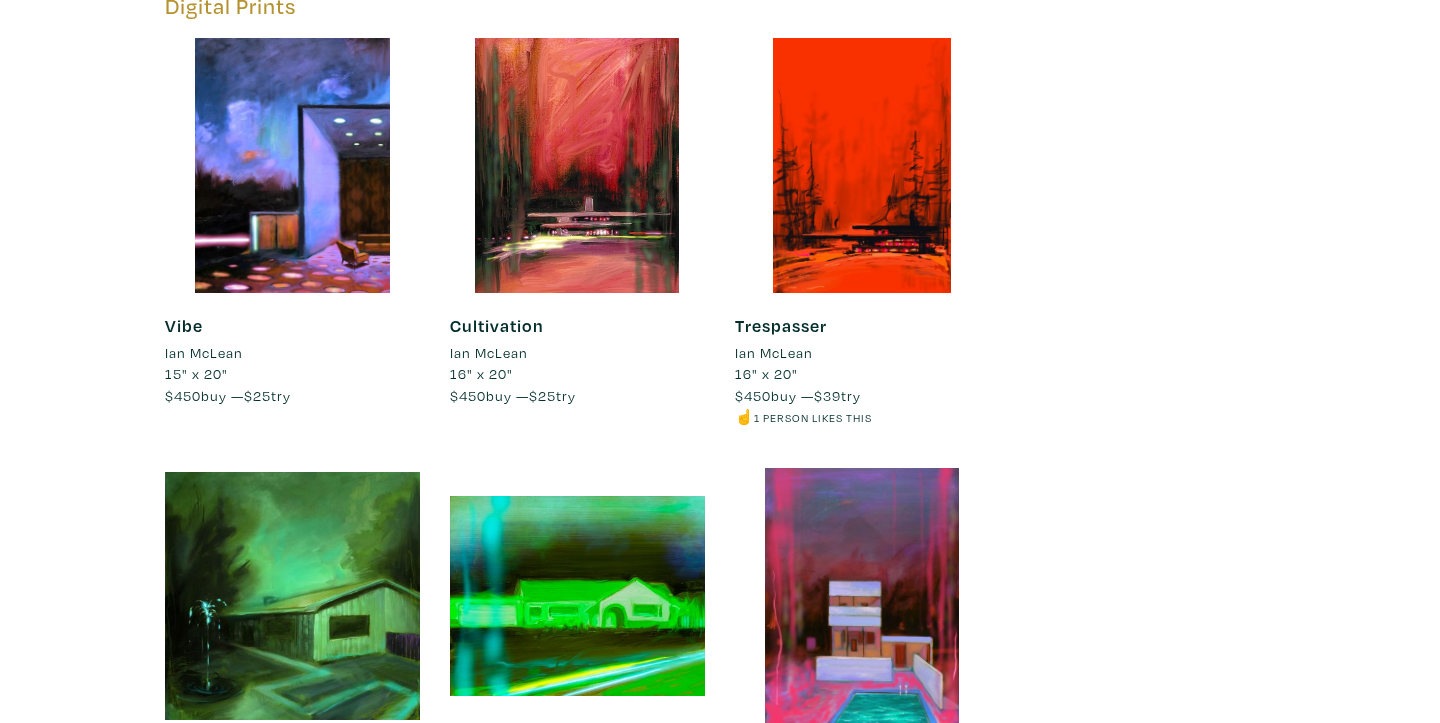 click on "Ian McLean" at bounding box center (204, 353) 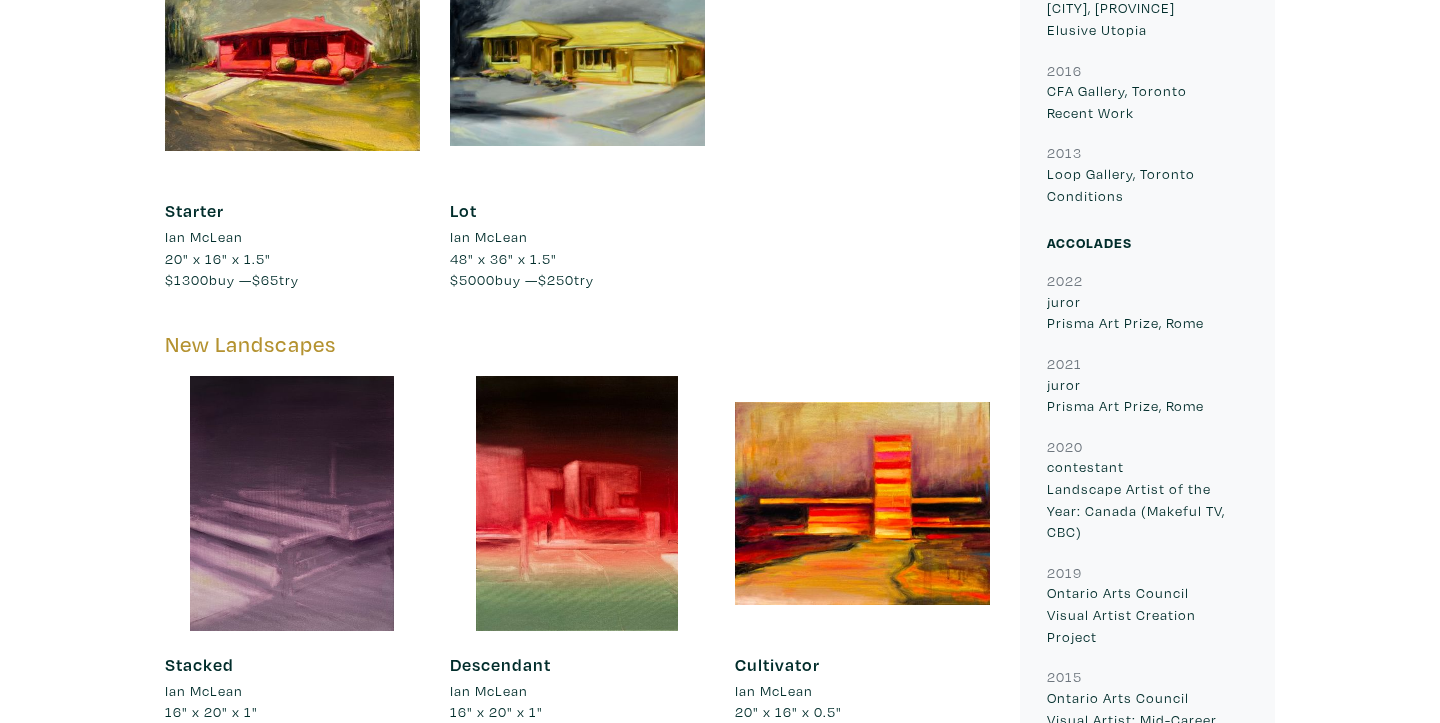 scroll, scrollTop: 1040, scrollLeft: 0, axis: vertical 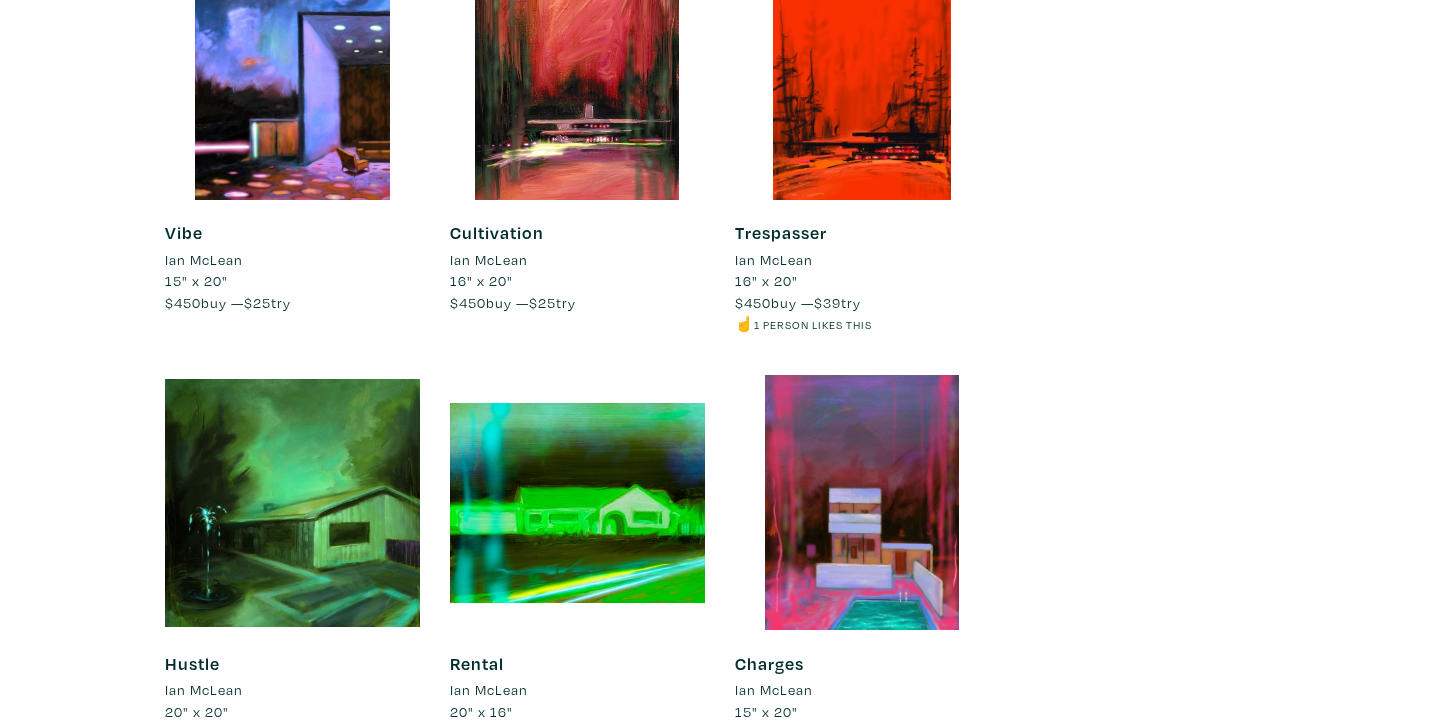 click at bounding box center (292, 72) 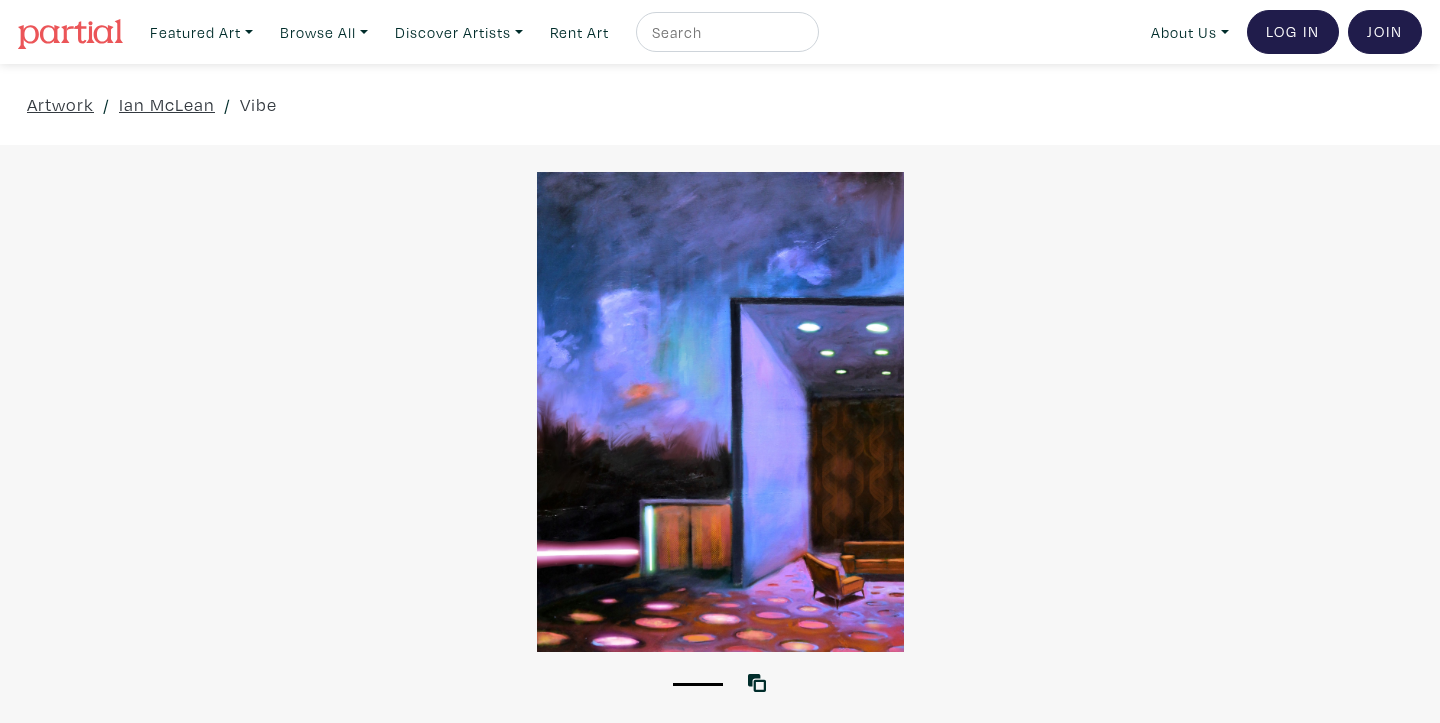scroll, scrollTop: 0, scrollLeft: 0, axis: both 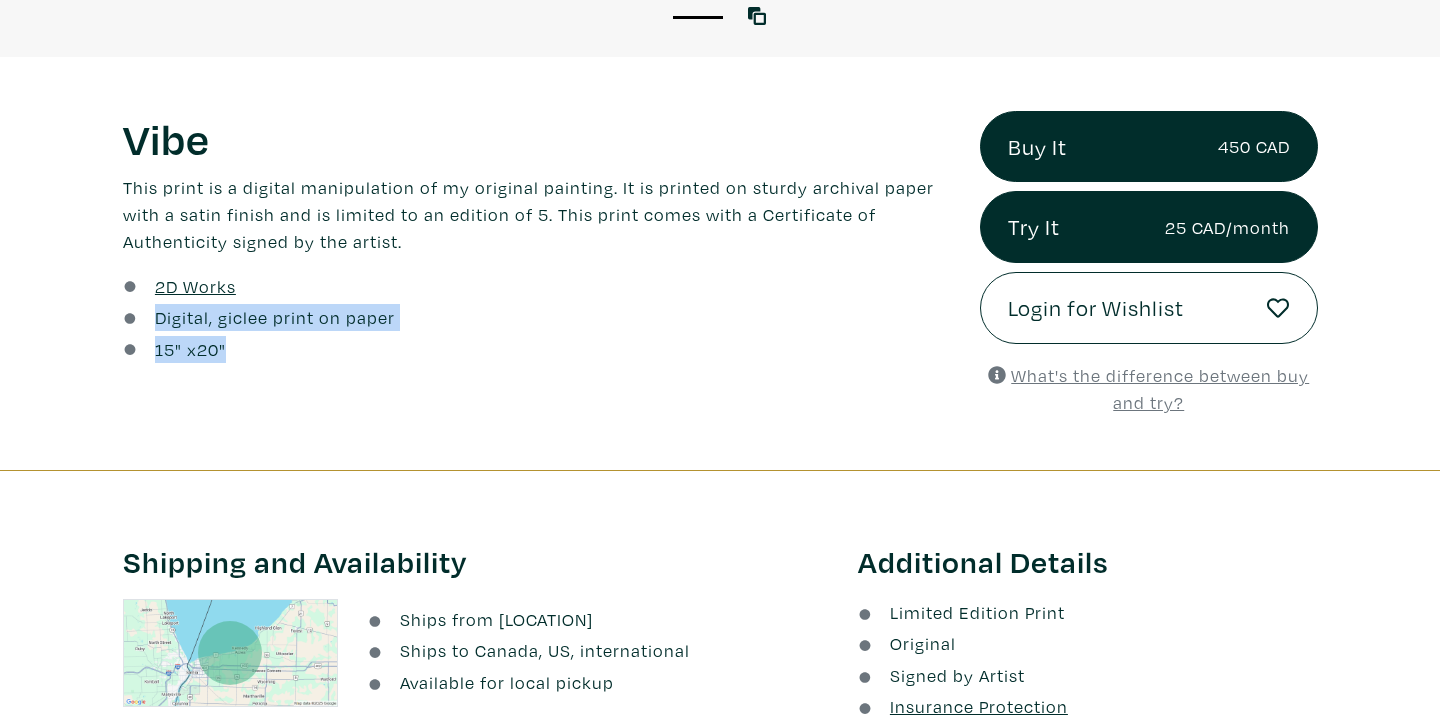 drag, startPoint x: 151, startPoint y: 316, endPoint x: 277, endPoint y: 345, distance: 129.29424 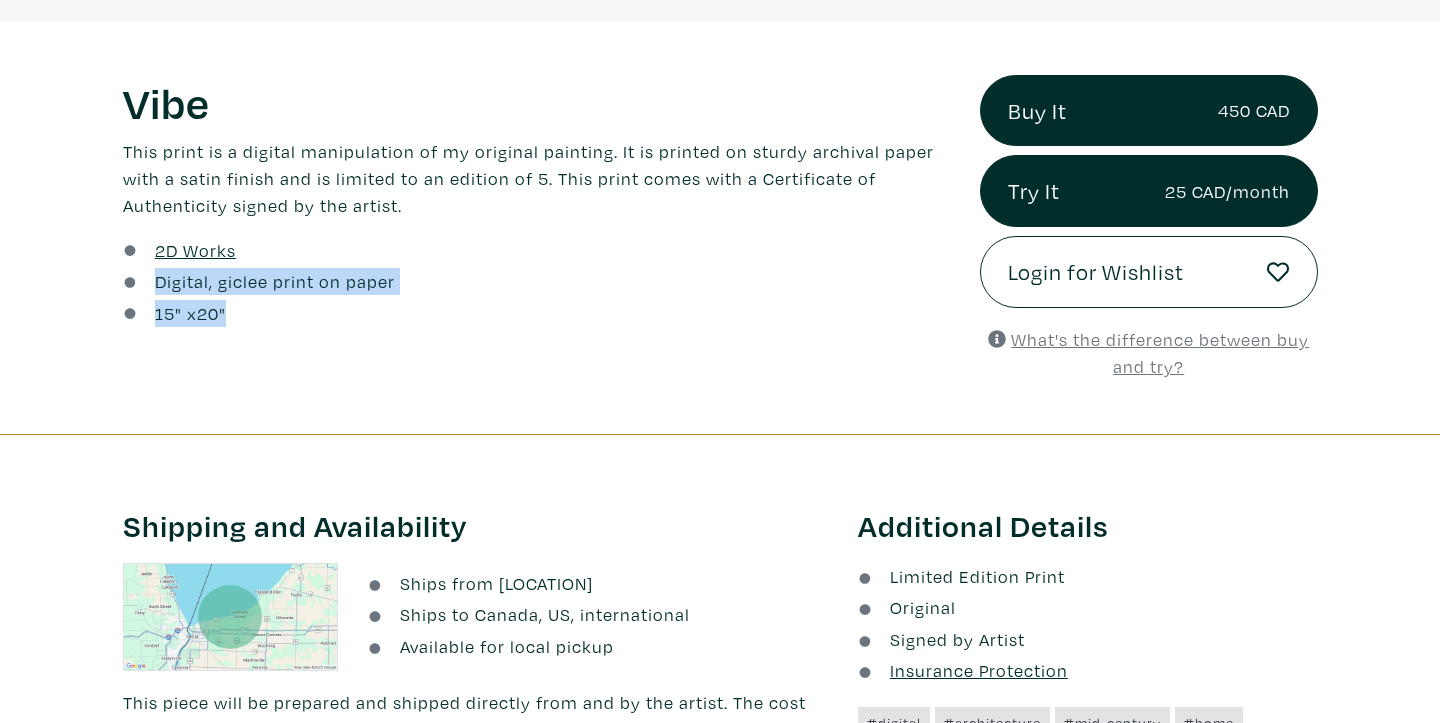 scroll, scrollTop: 0, scrollLeft: 0, axis: both 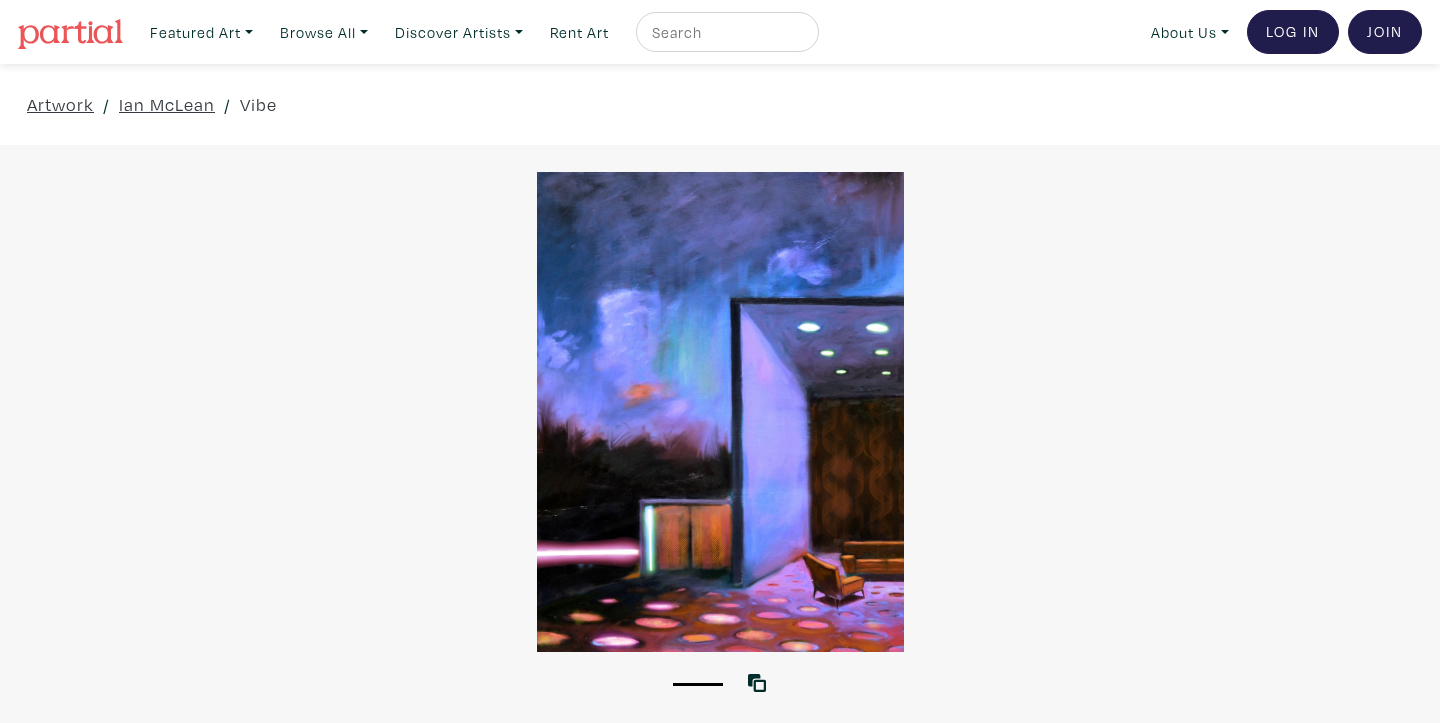 click at bounding box center (725, 32) 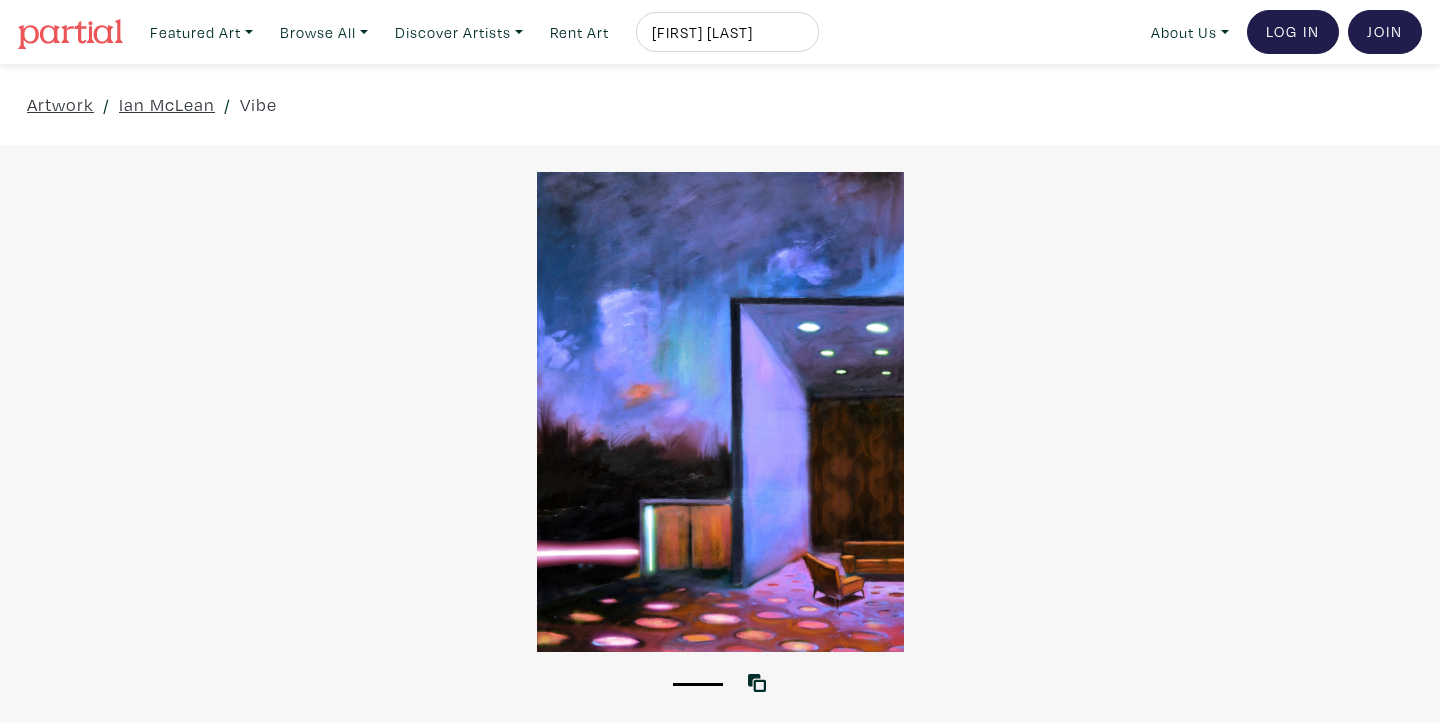 type on "[FIRST] [LAST]" 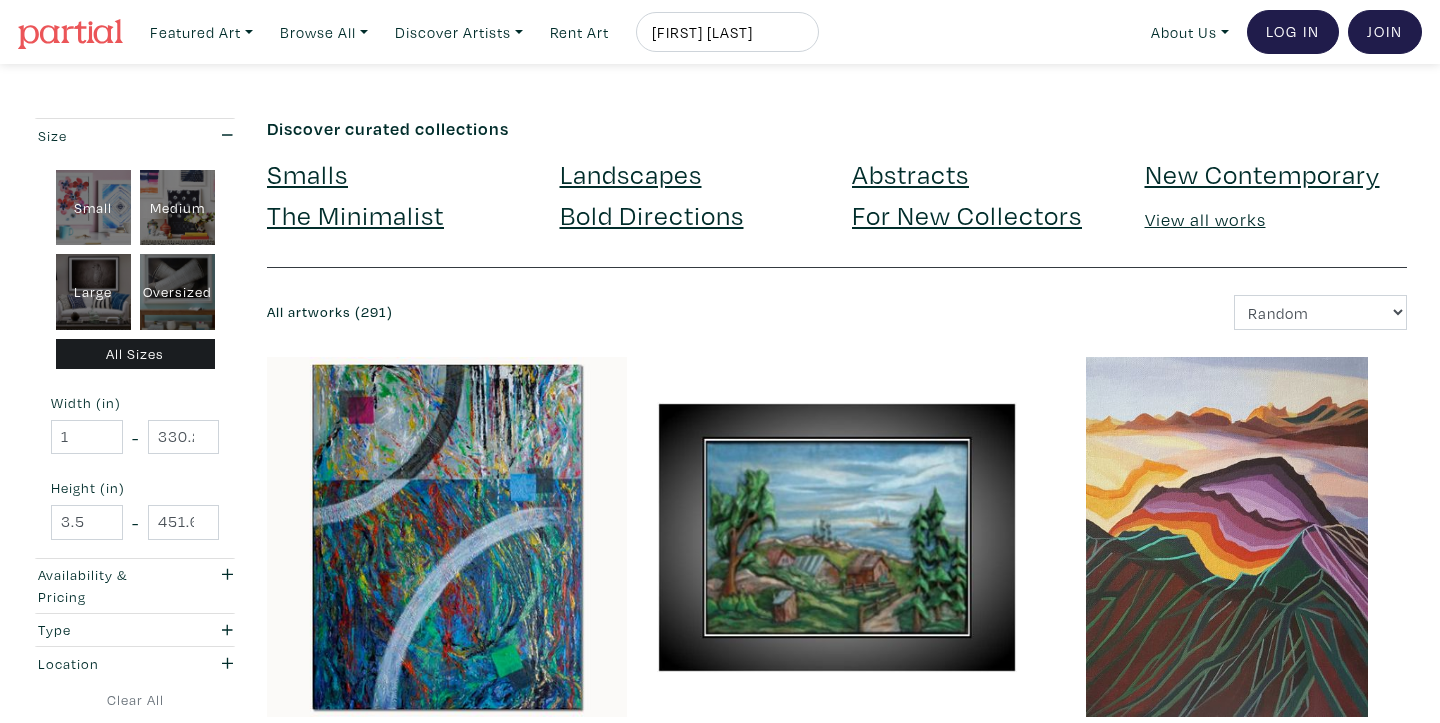 scroll, scrollTop: 0, scrollLeft: 0, axis: both 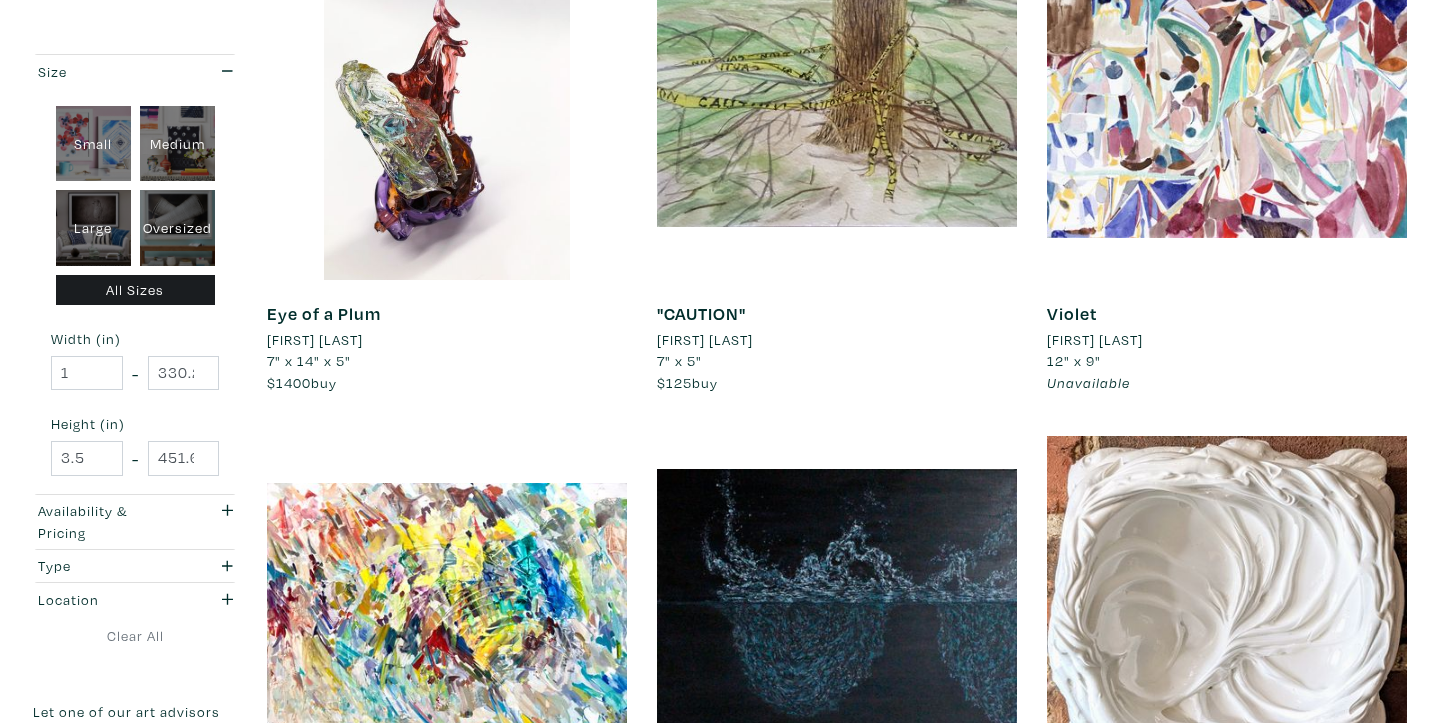 click on "Donny Nie" at bounding box center (315, 340) 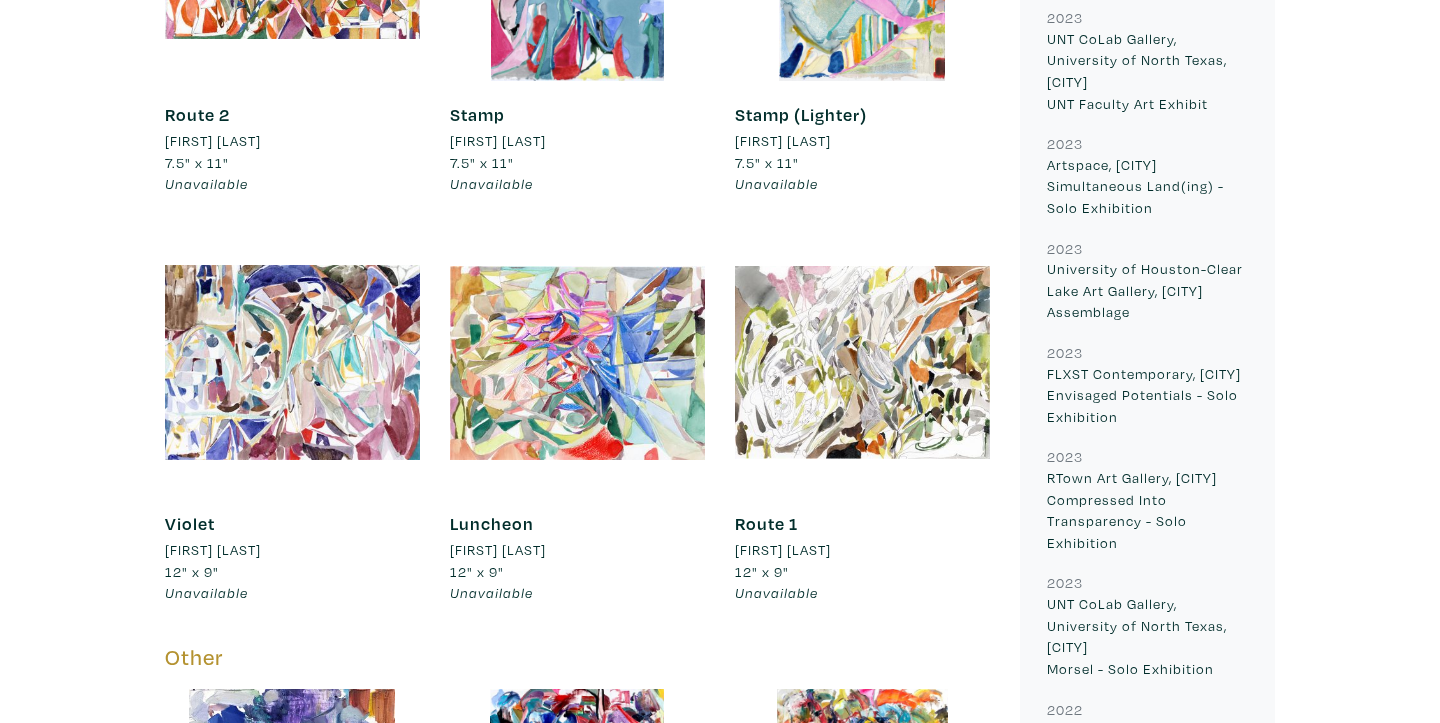 scroll, scrollTop: 0, scrollLeft: 0, axis: both 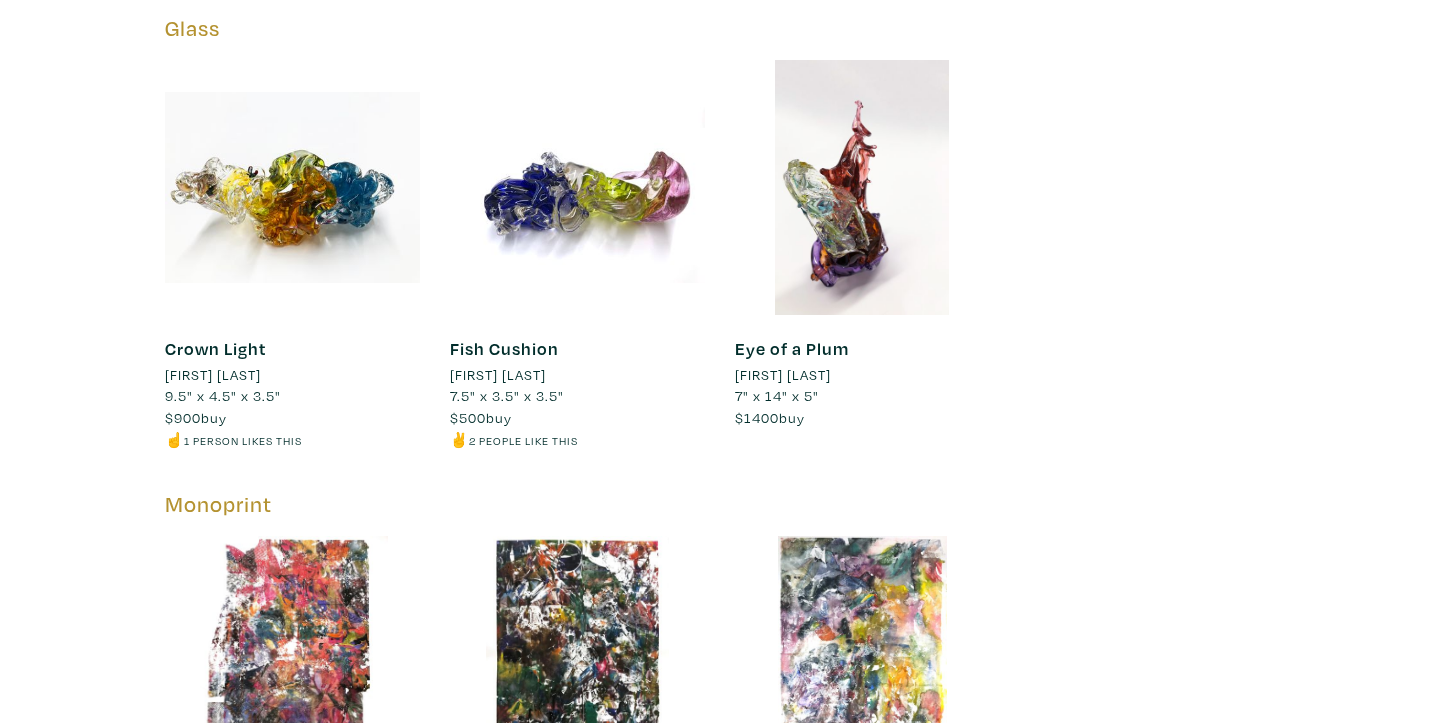 click on "Fish Cushion" at bounding box center [504, 348] 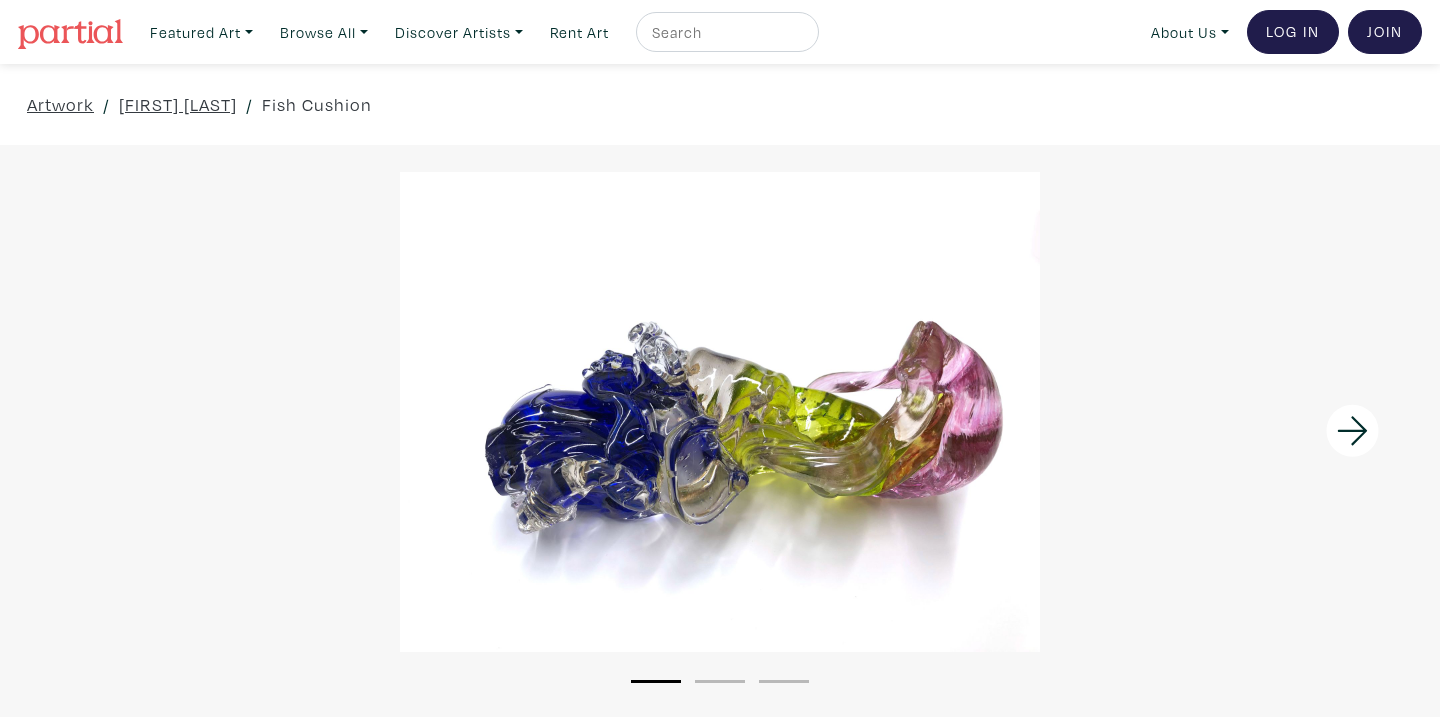 scroll, scrollTop: 0, scrollLeft: 0, axis: both 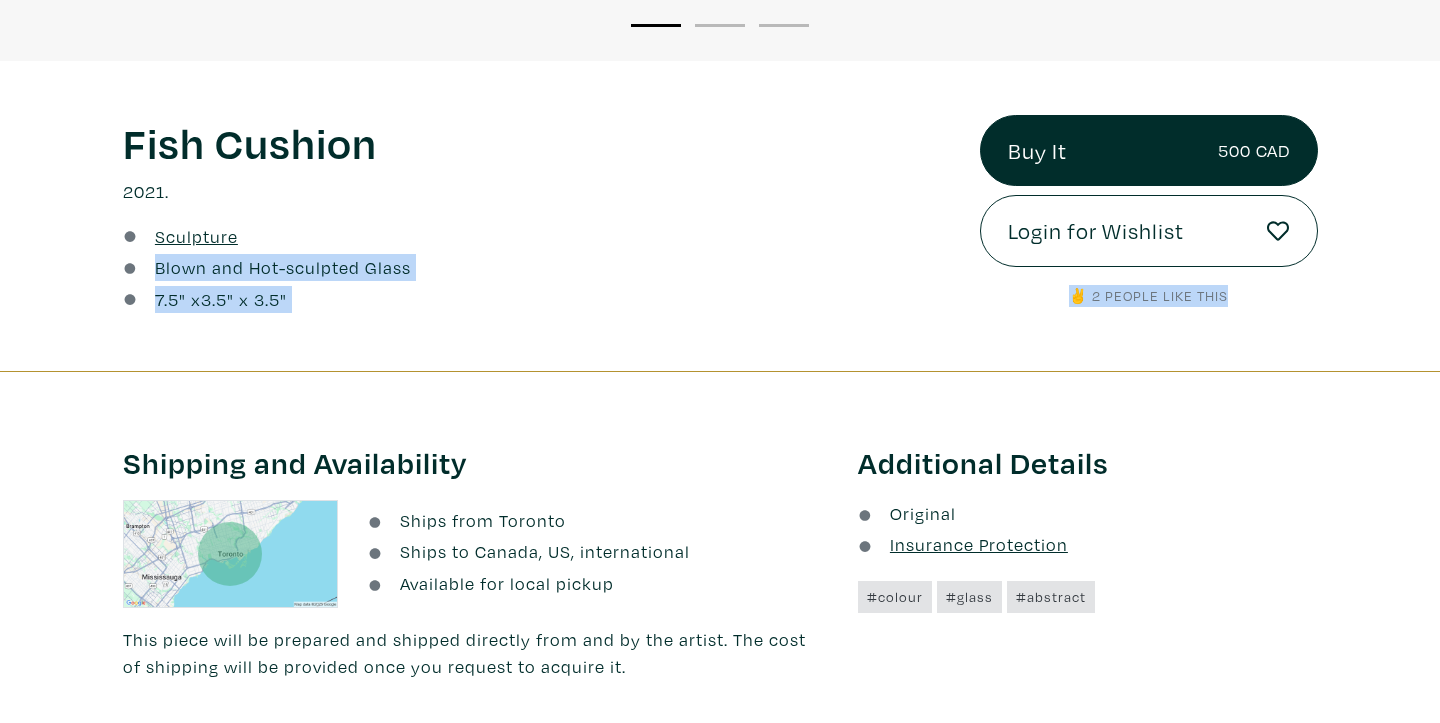 drag, startPoint x: 155, startPoint y: 263, endPoint x: 323, endPoint y: 323, distance: 178.39282 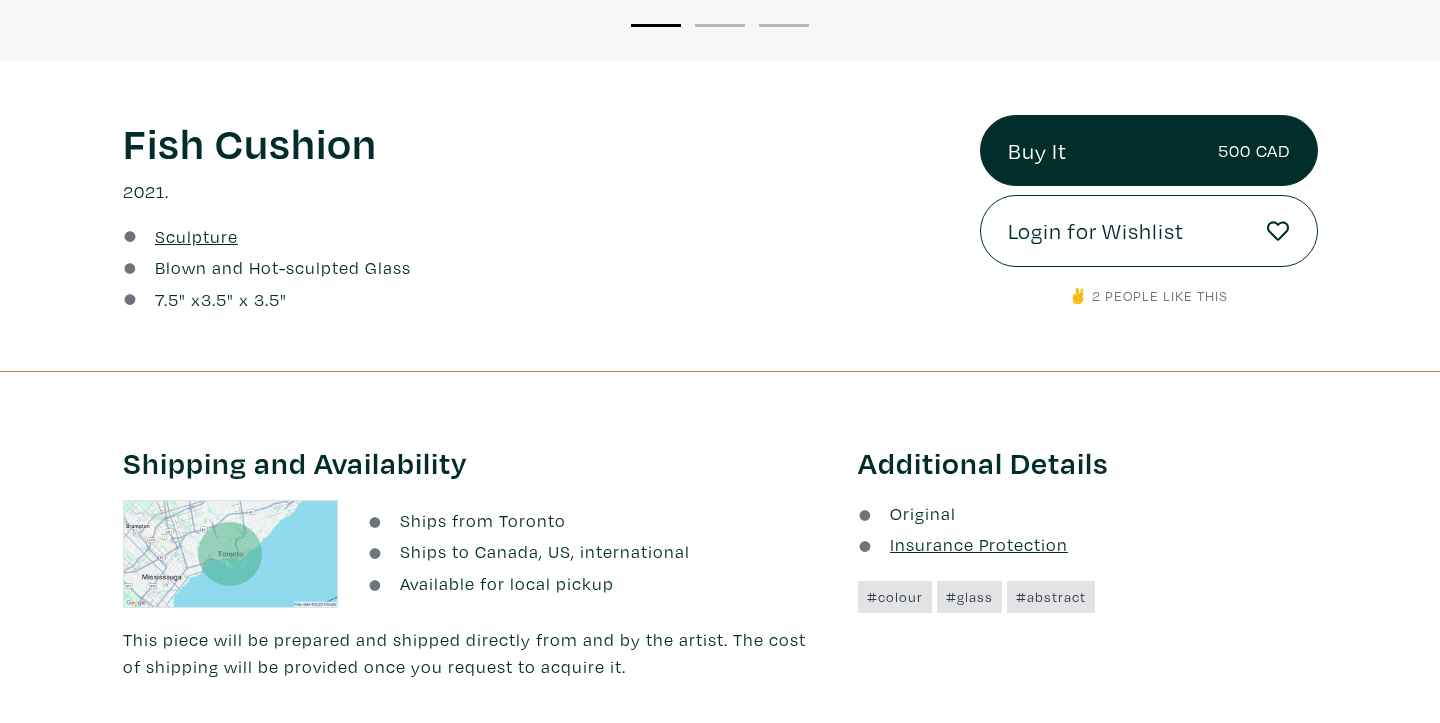 click at bounding box center [720, 371] 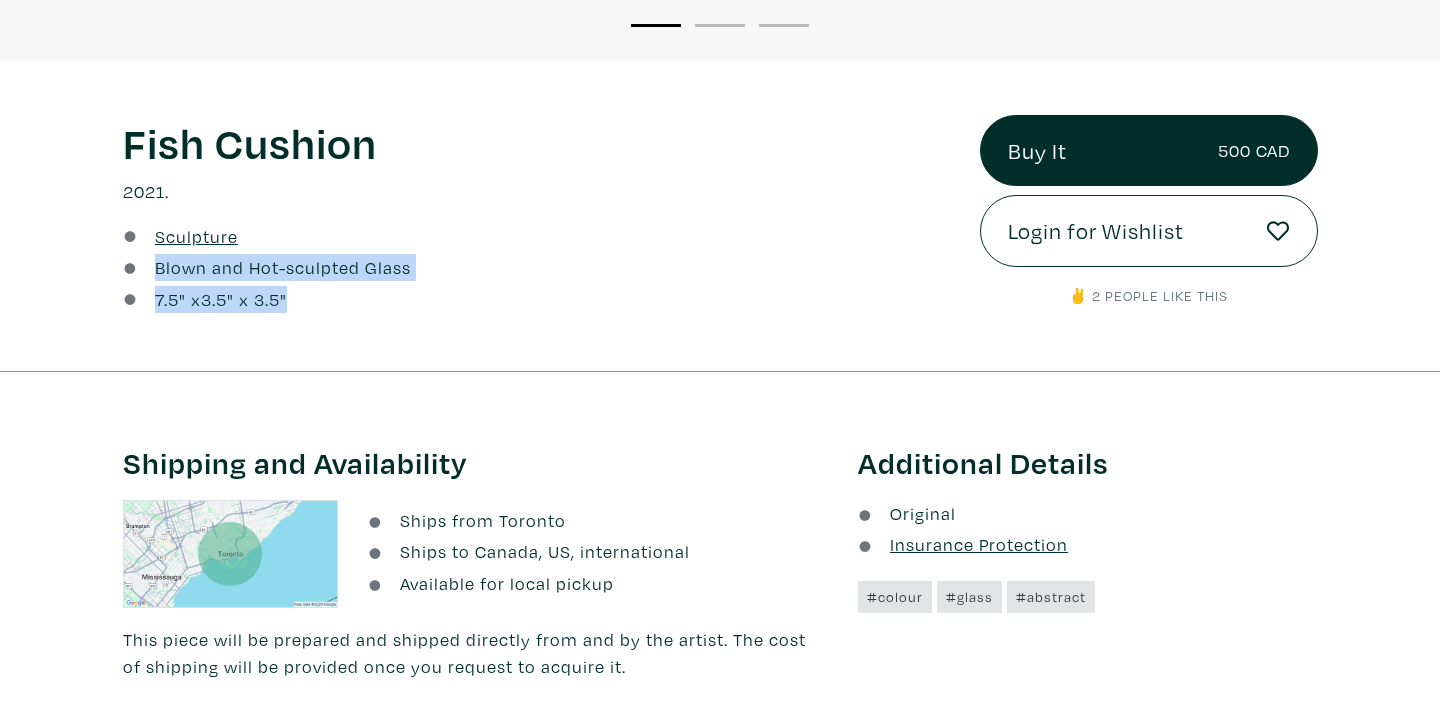 drag, startPoint x: 158, startPoint y: 266, endPoint x: 292, endPoint y: 297, distance: 137.53908 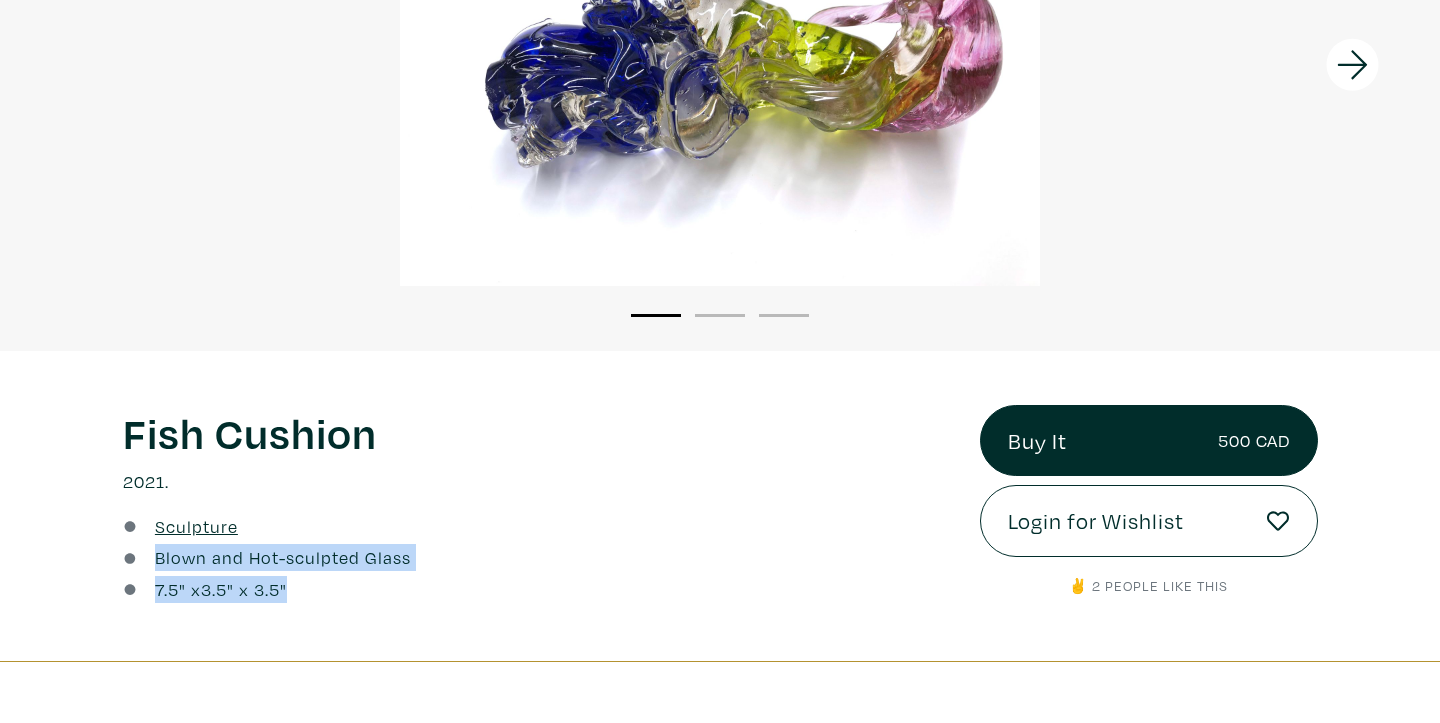 scroll, scrollTop: 0, scrollLeft: 0, axis: both 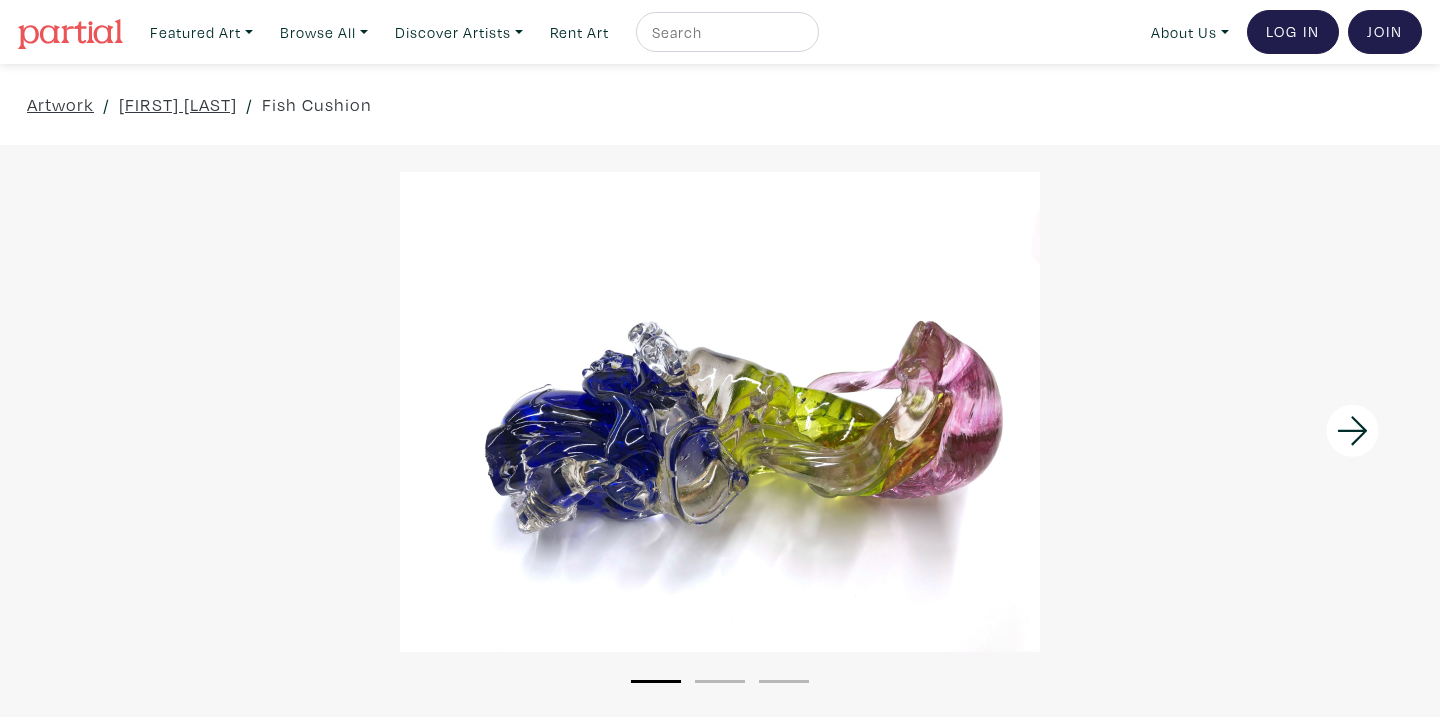 click at bounding box center [725, 32] 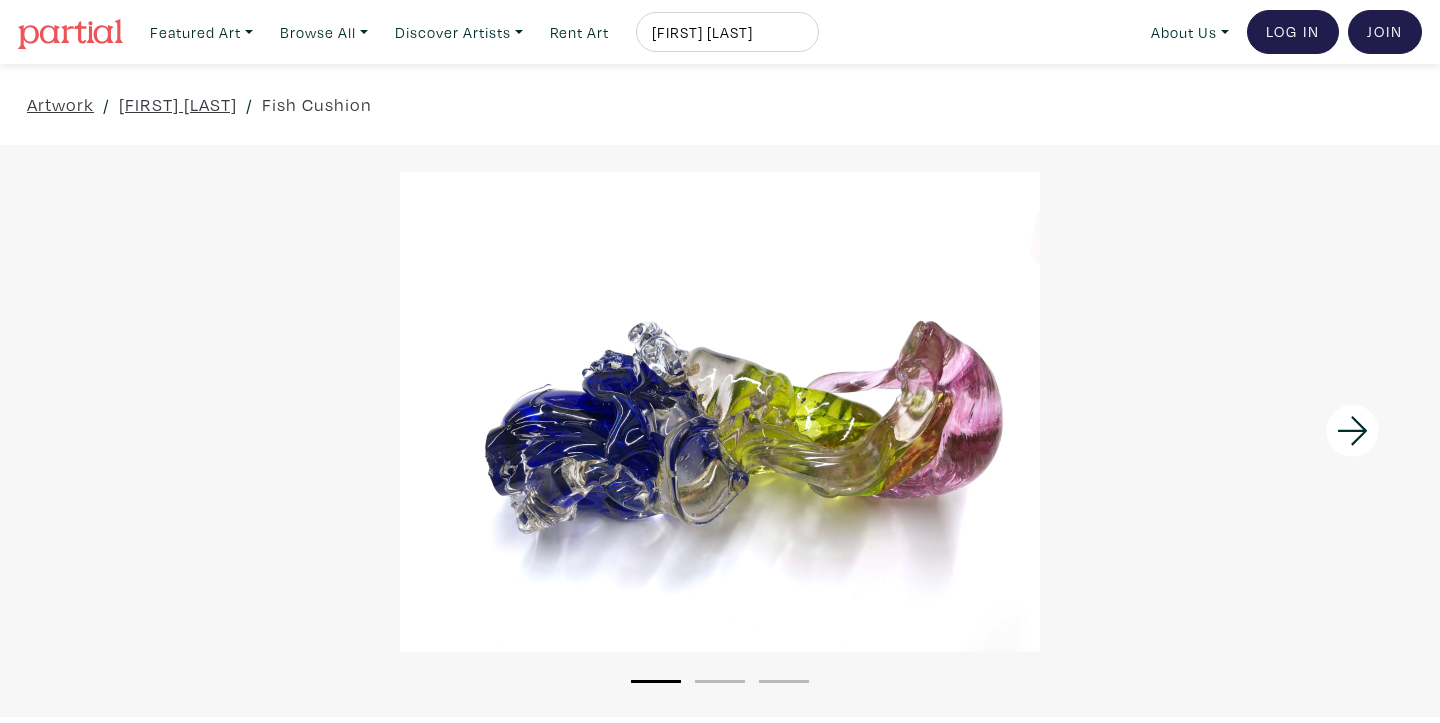 type on "diane fine" 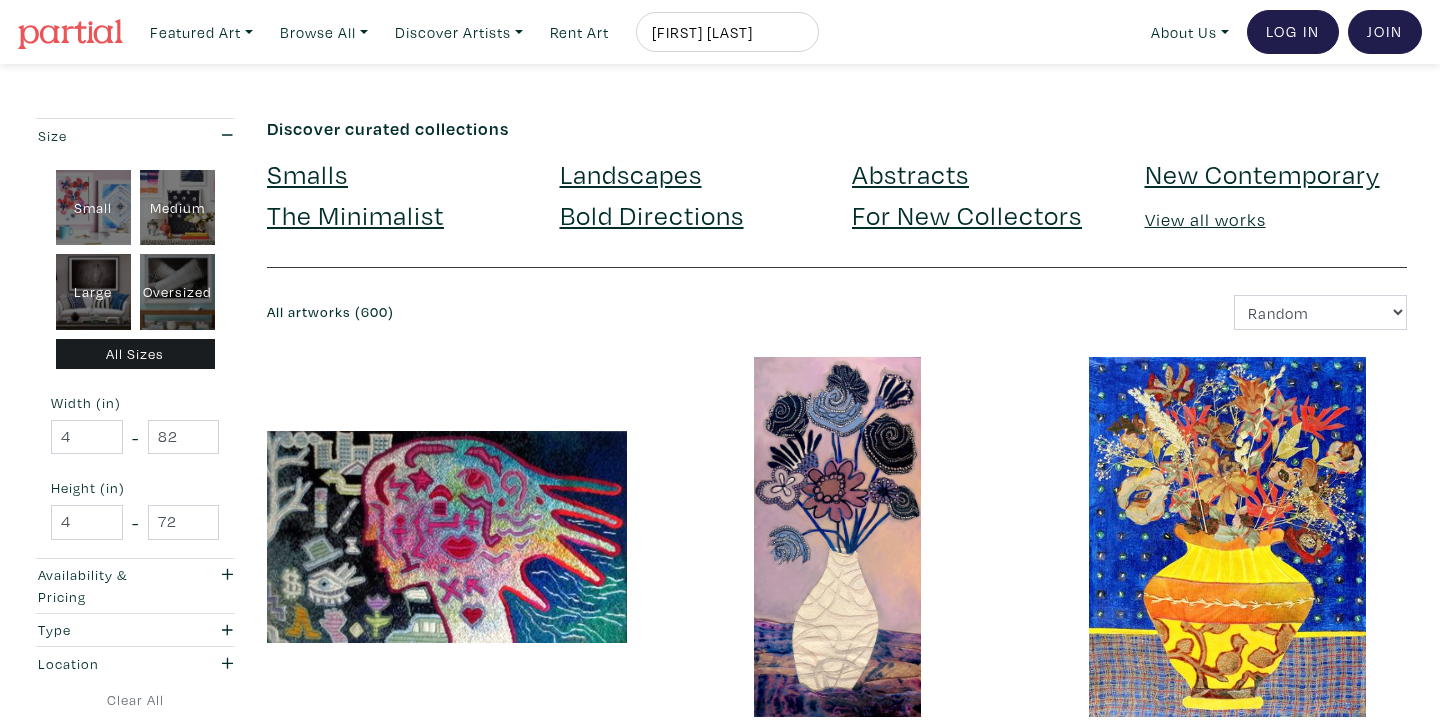 scroll, scrollTop: 319, scrollLeft: 0, axis: vertical 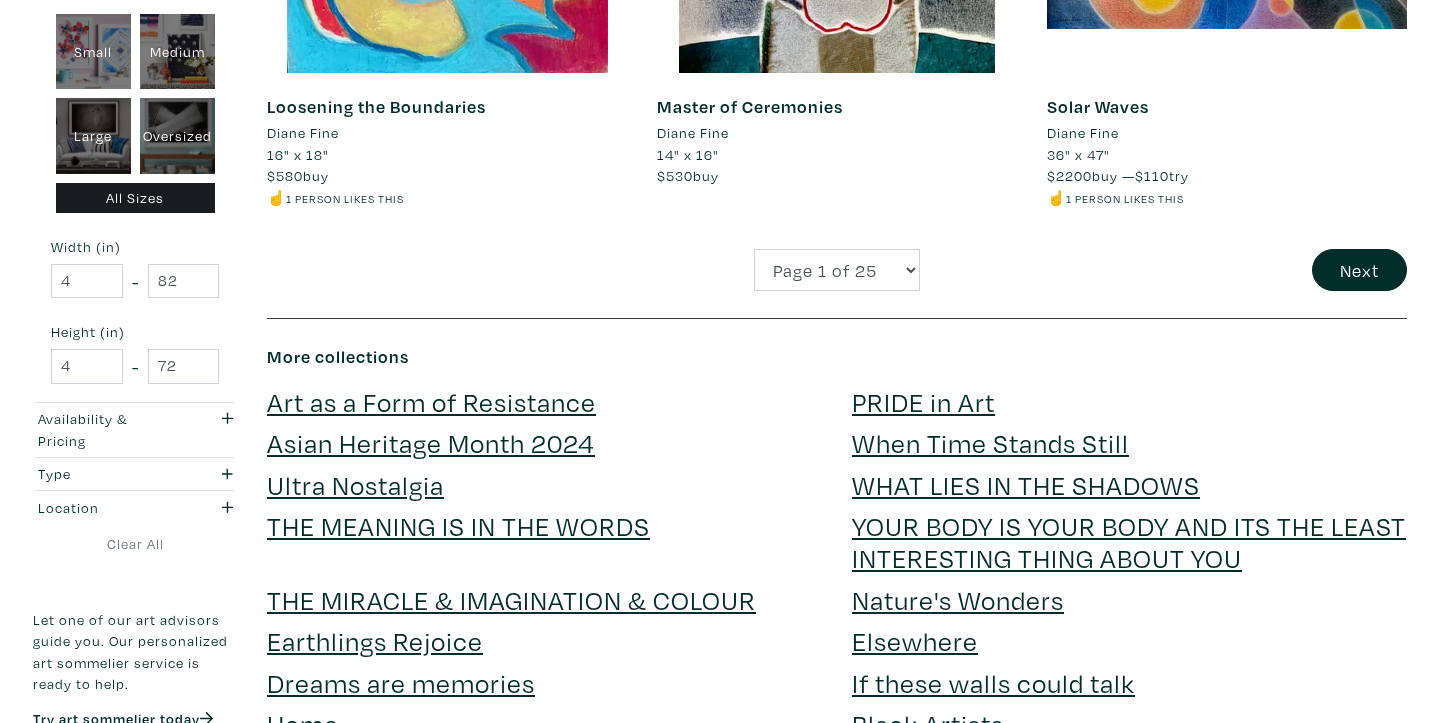 click on "Diane Fine" at bounding box center [693, 133] 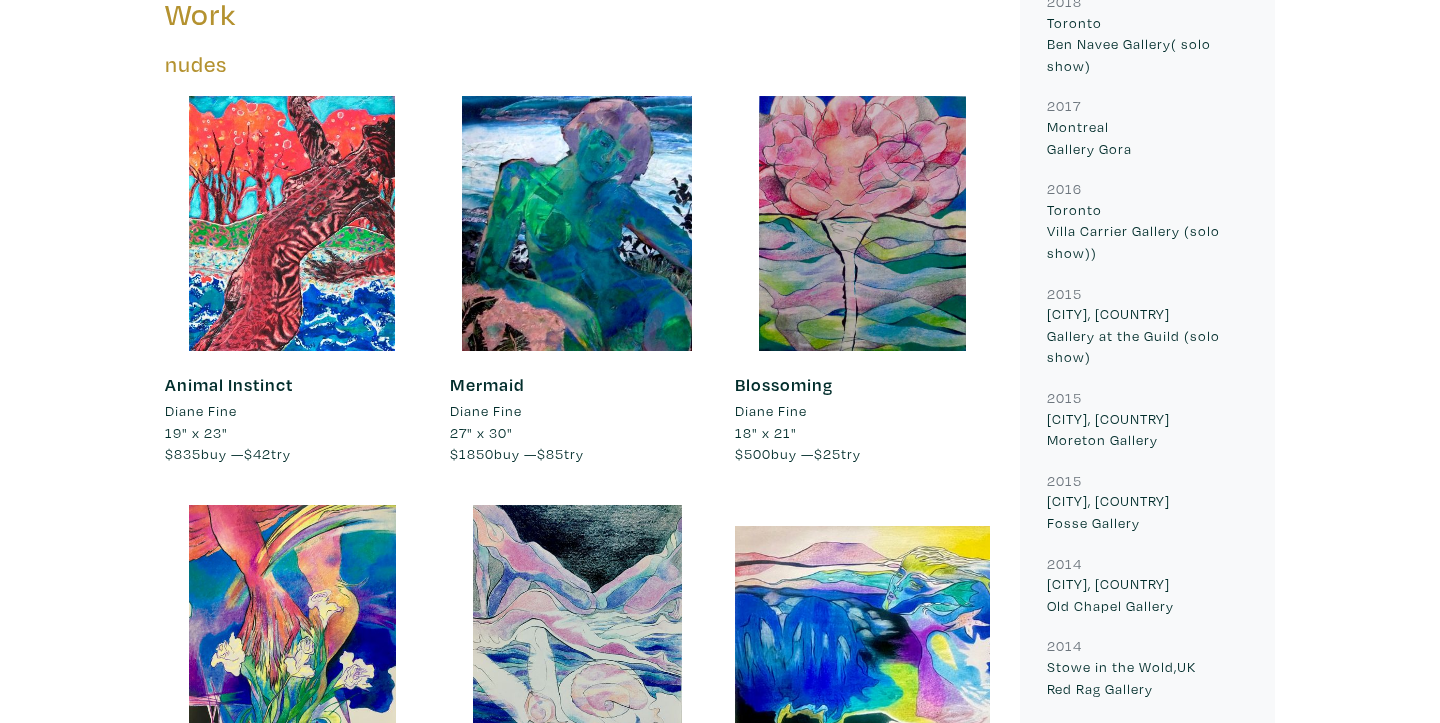 scroll, scrollTop: 1747, scrollLeft: 0, axis: vertical 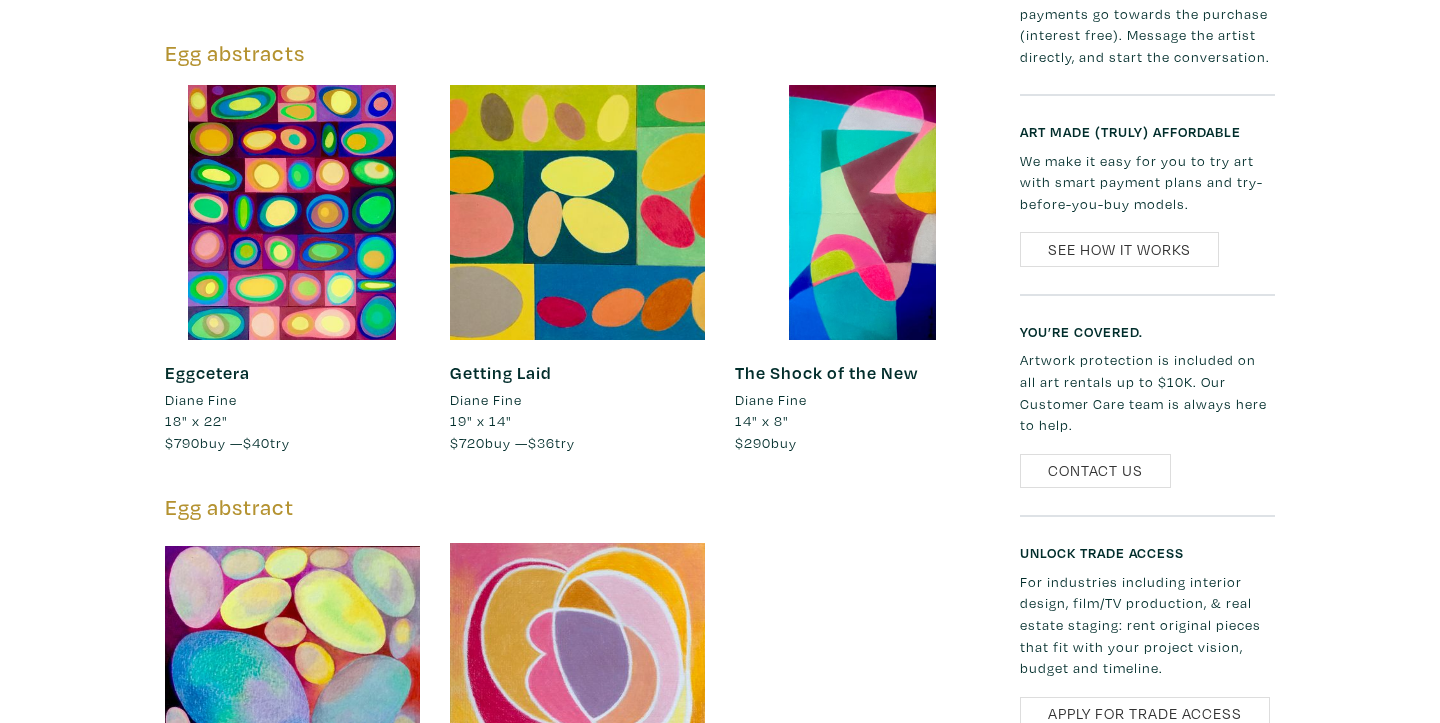 click at bounding box center [862, 212] 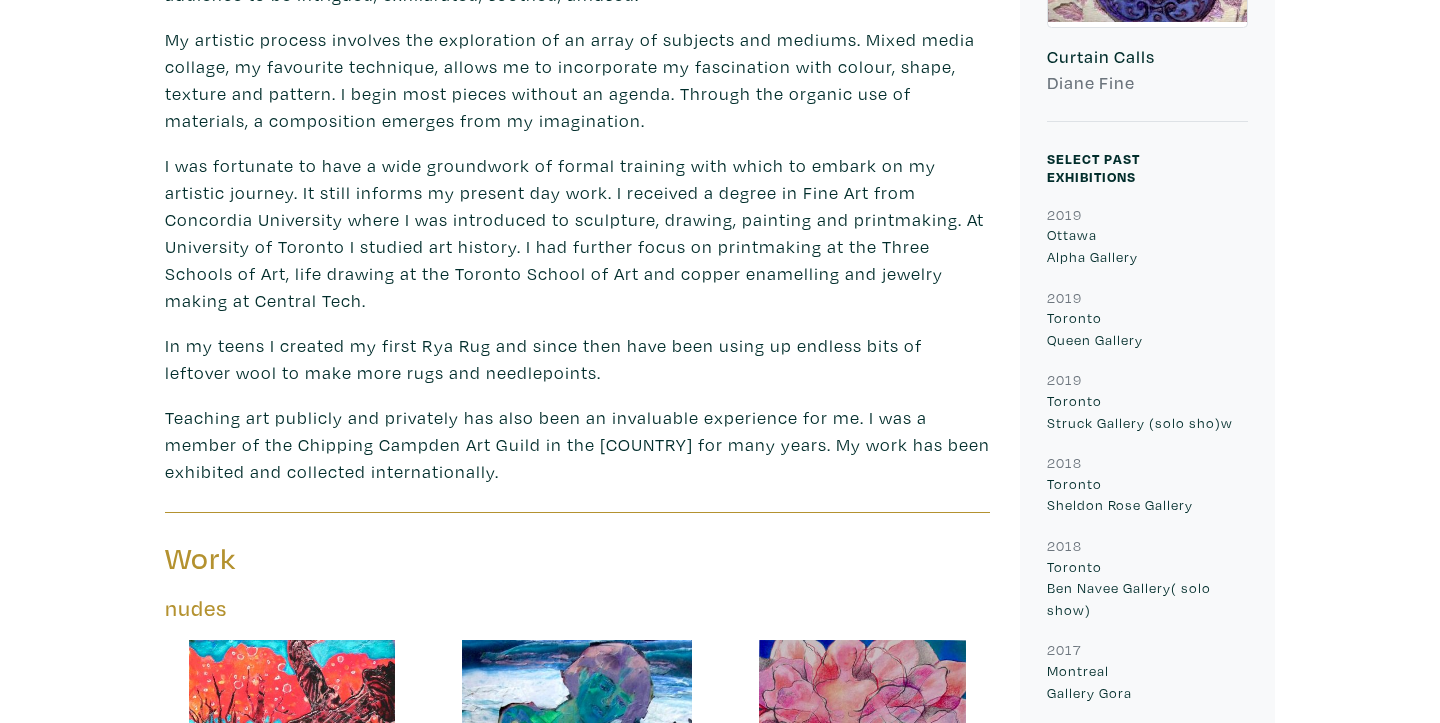 scroll, scrollTop: 0, scrollLeft: 0, axis: both 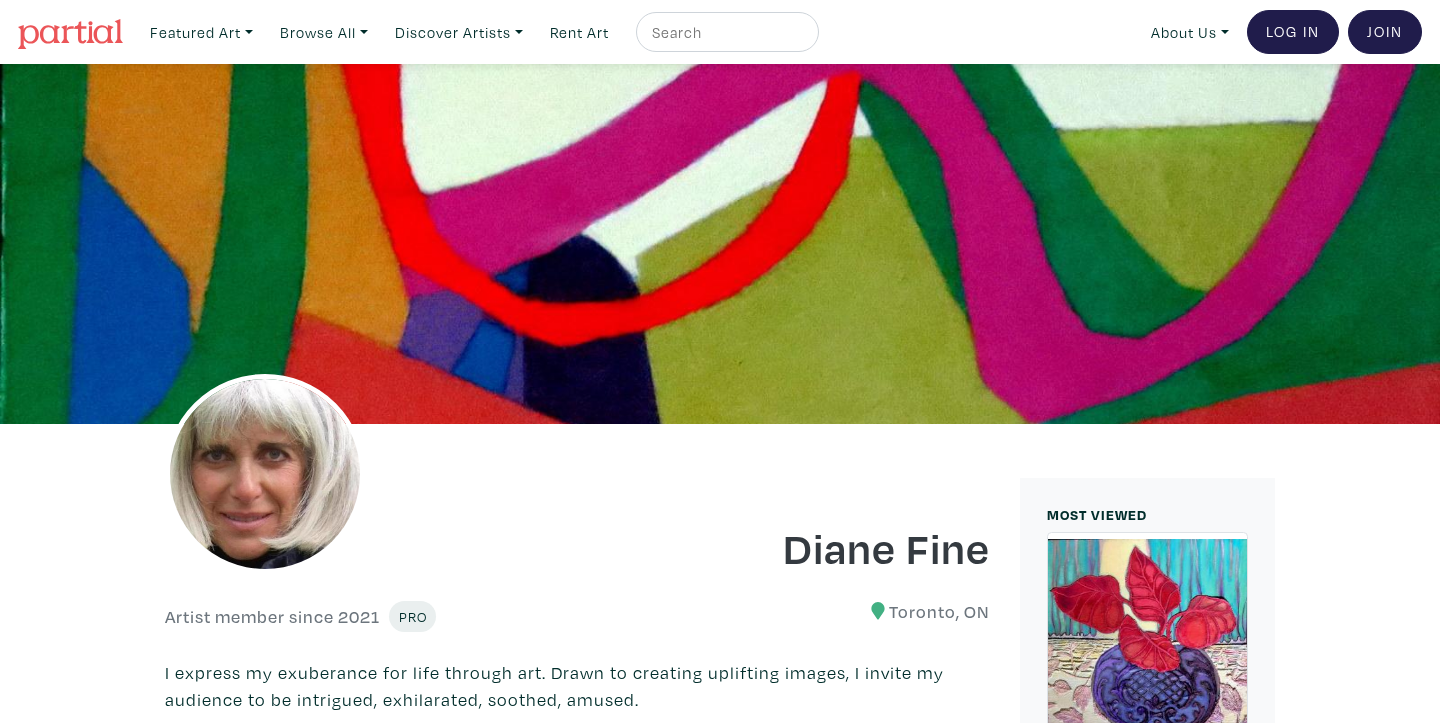 click at bounding box center [725, 32] 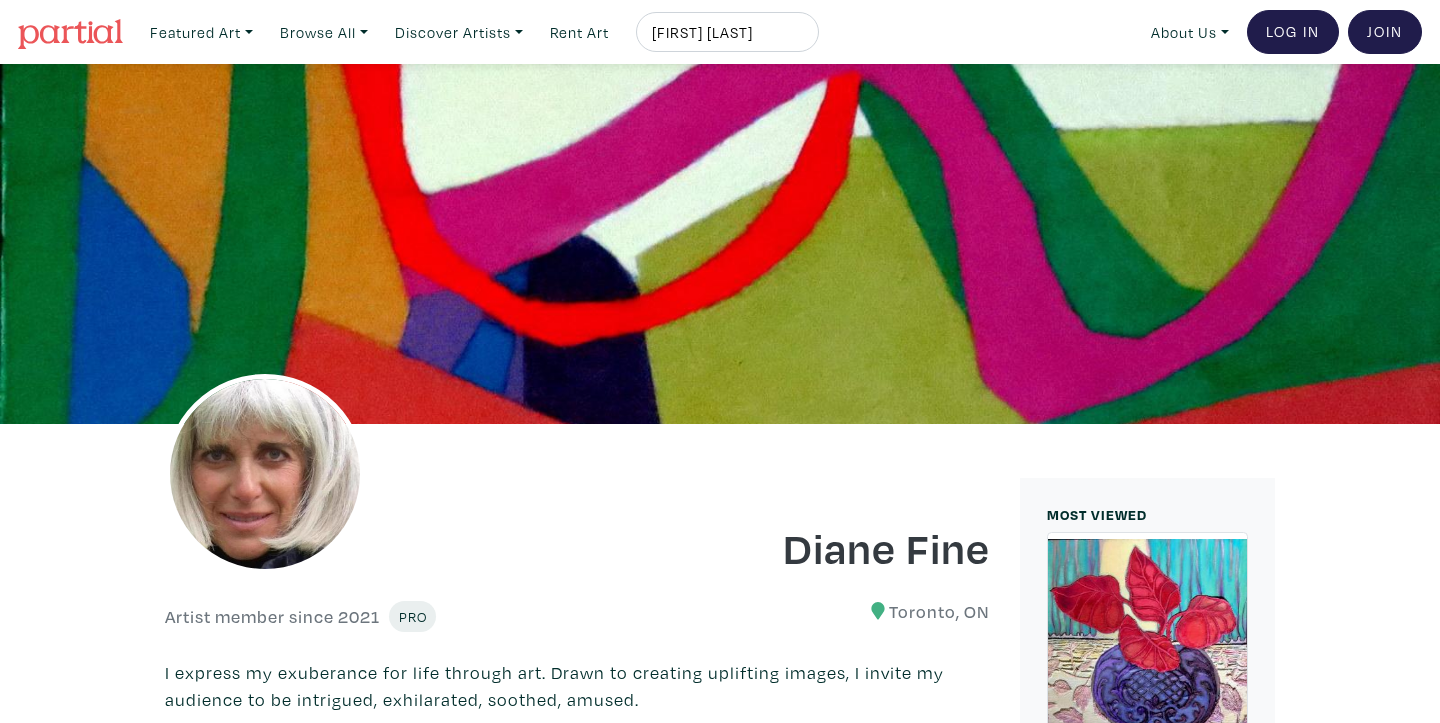 type on "alice jennex" 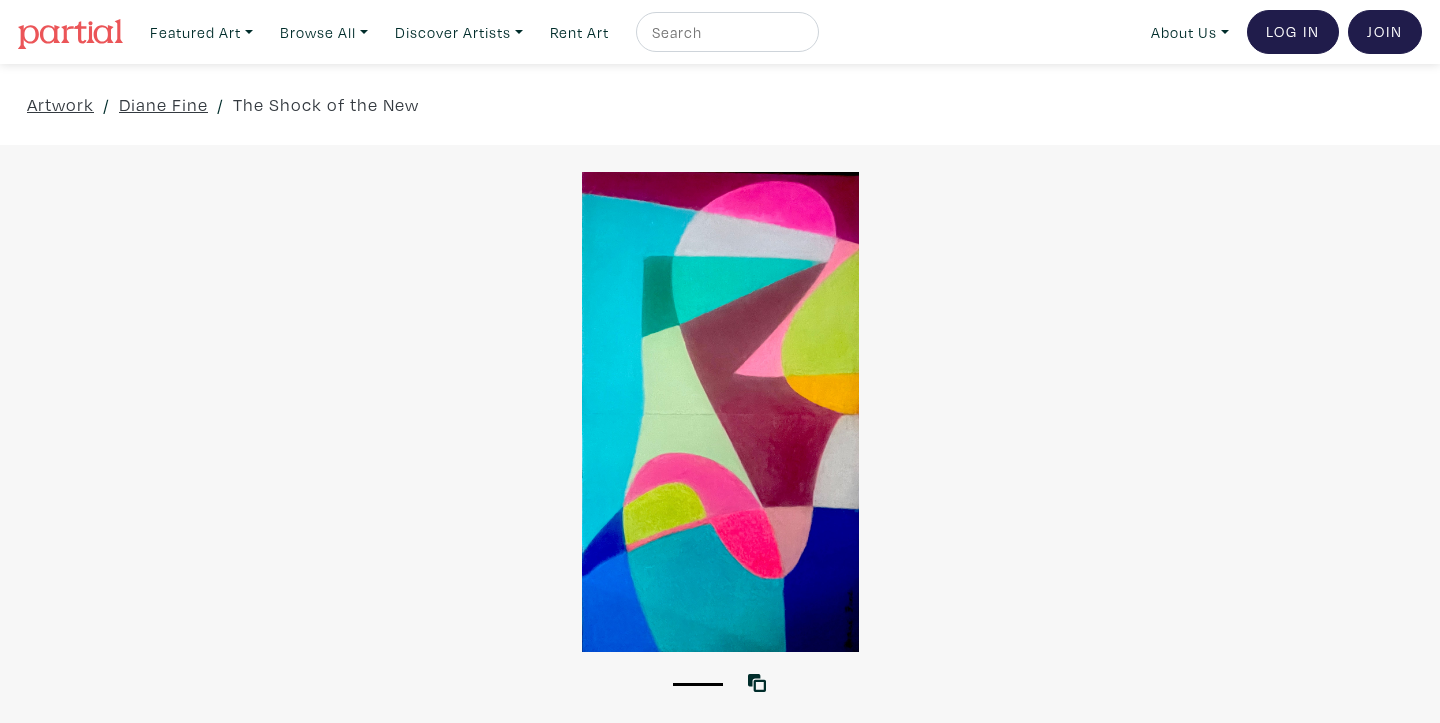 scroll, scrollTop: 541, scrollLeft: 0, axis: vertical 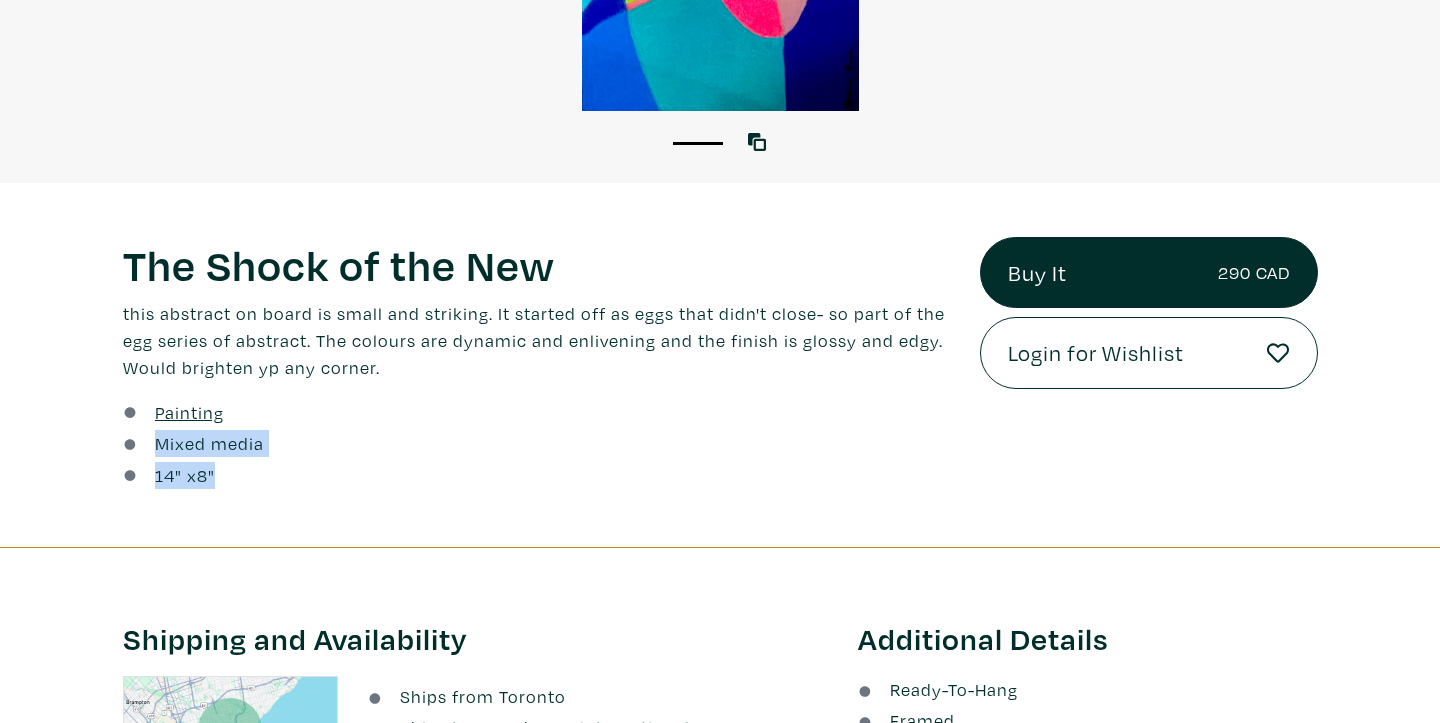 drag, startPoint x: 154, startPoint y: 439, endPoint x: 246, endPoint y: 481, distance: 101.133575 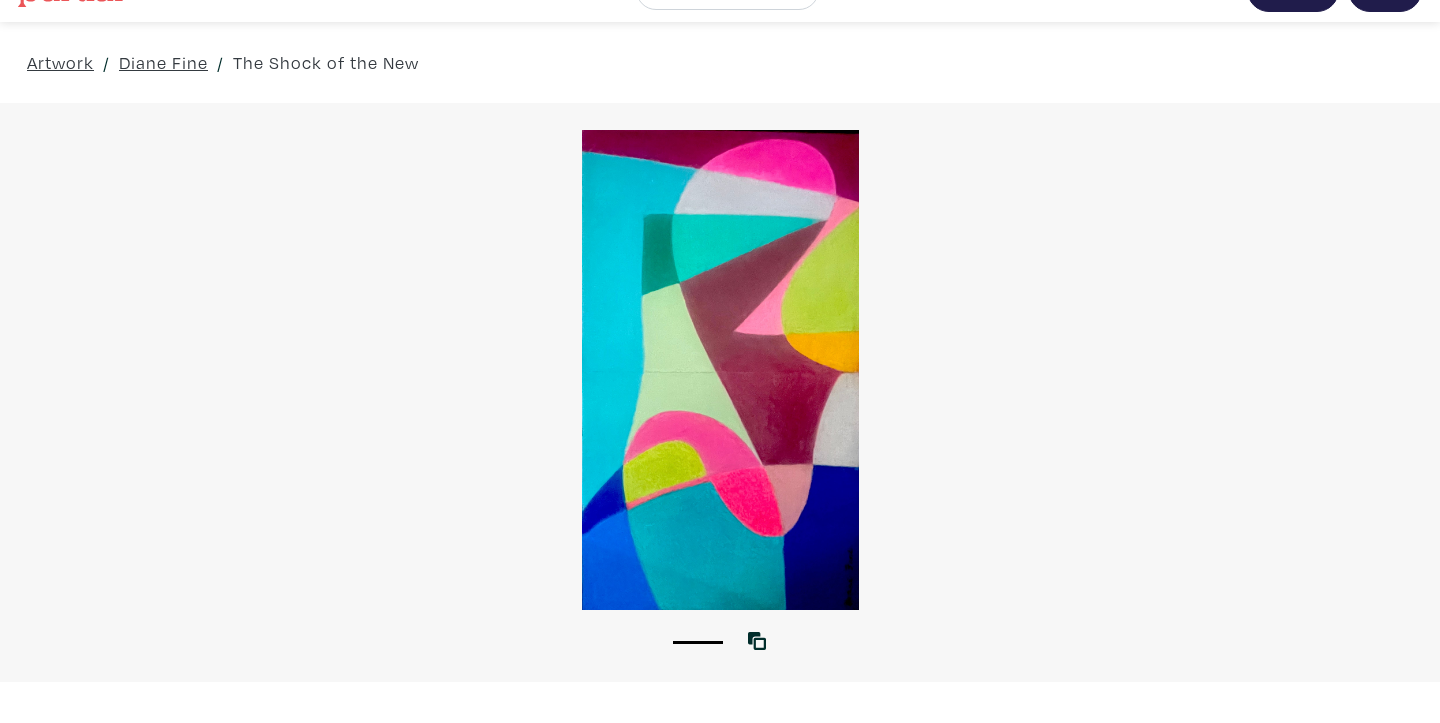 scroll, scrollTop: 0, scrollLeft: 0, axis: both 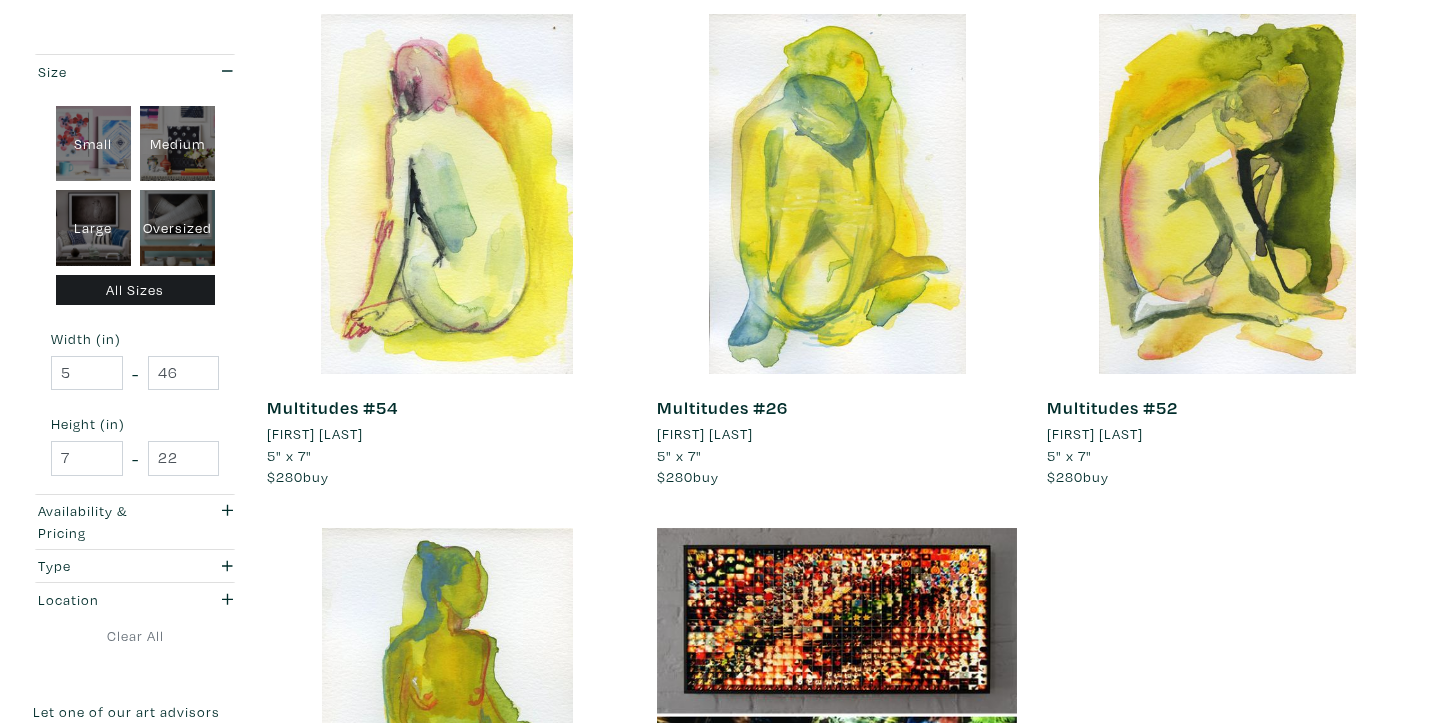 click on "Multitudes #52" at bounding box center [1112, 407] 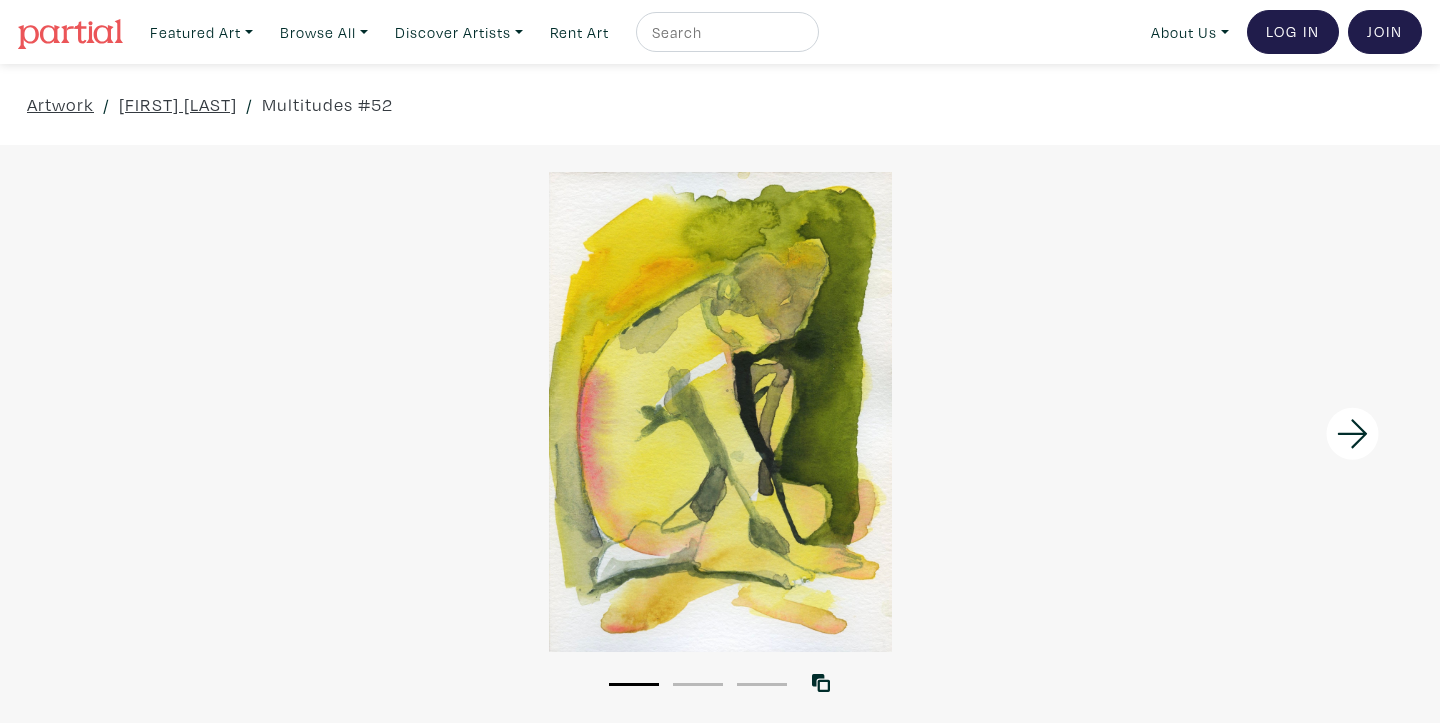 scroll, scrollTop: 0, scrollLeft: 0, axis: both 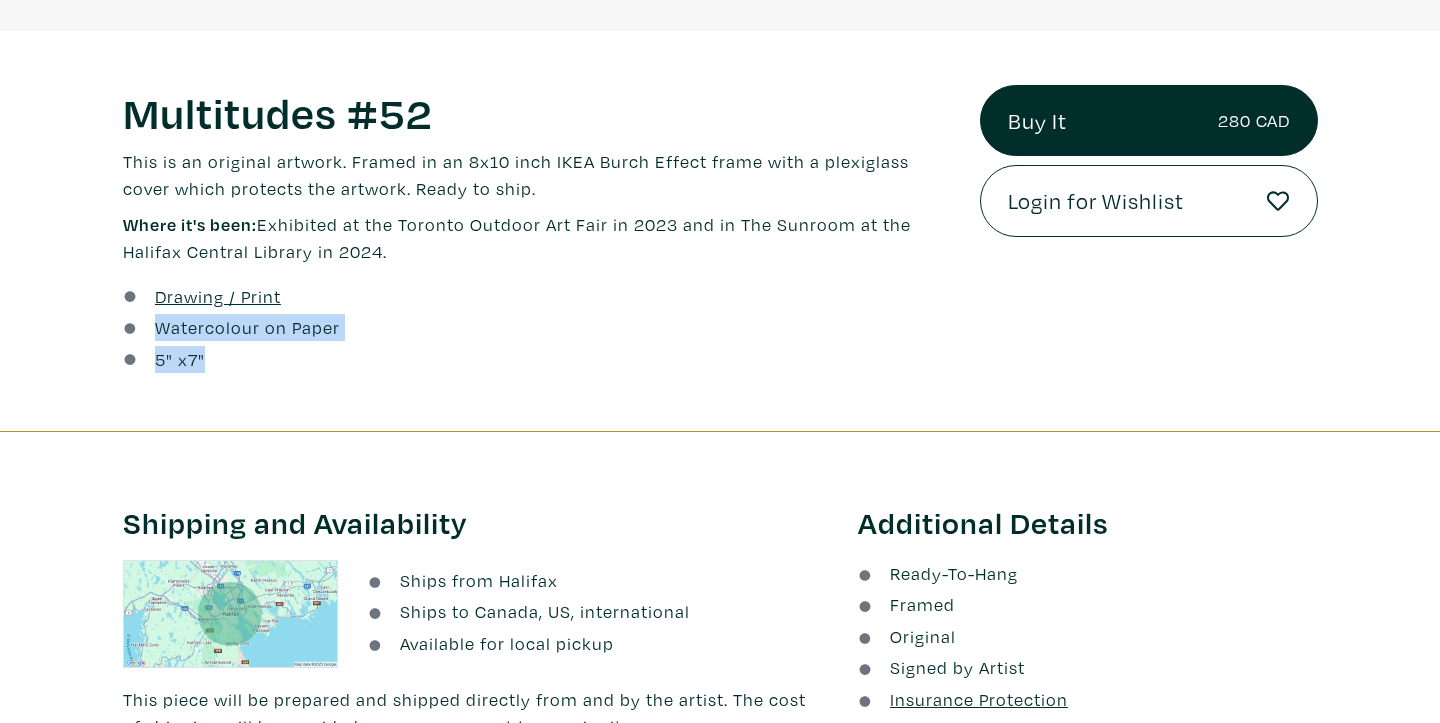 drag, startPoint x: 160, startPoint y: 326, endPoint x: 252, endPoint y: 357, distance: 97.082436 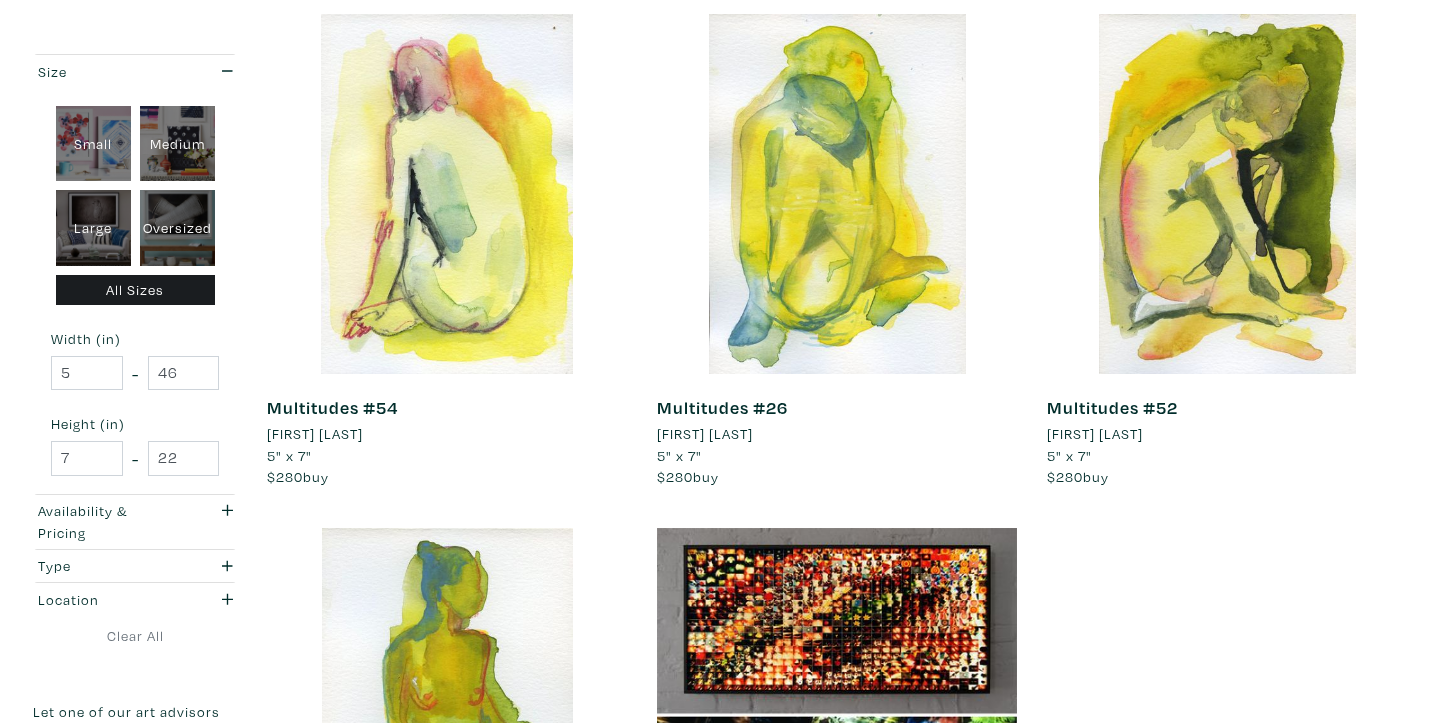 scroll, scrollTop: 1576, scrollLeft: 0, axis: vertical 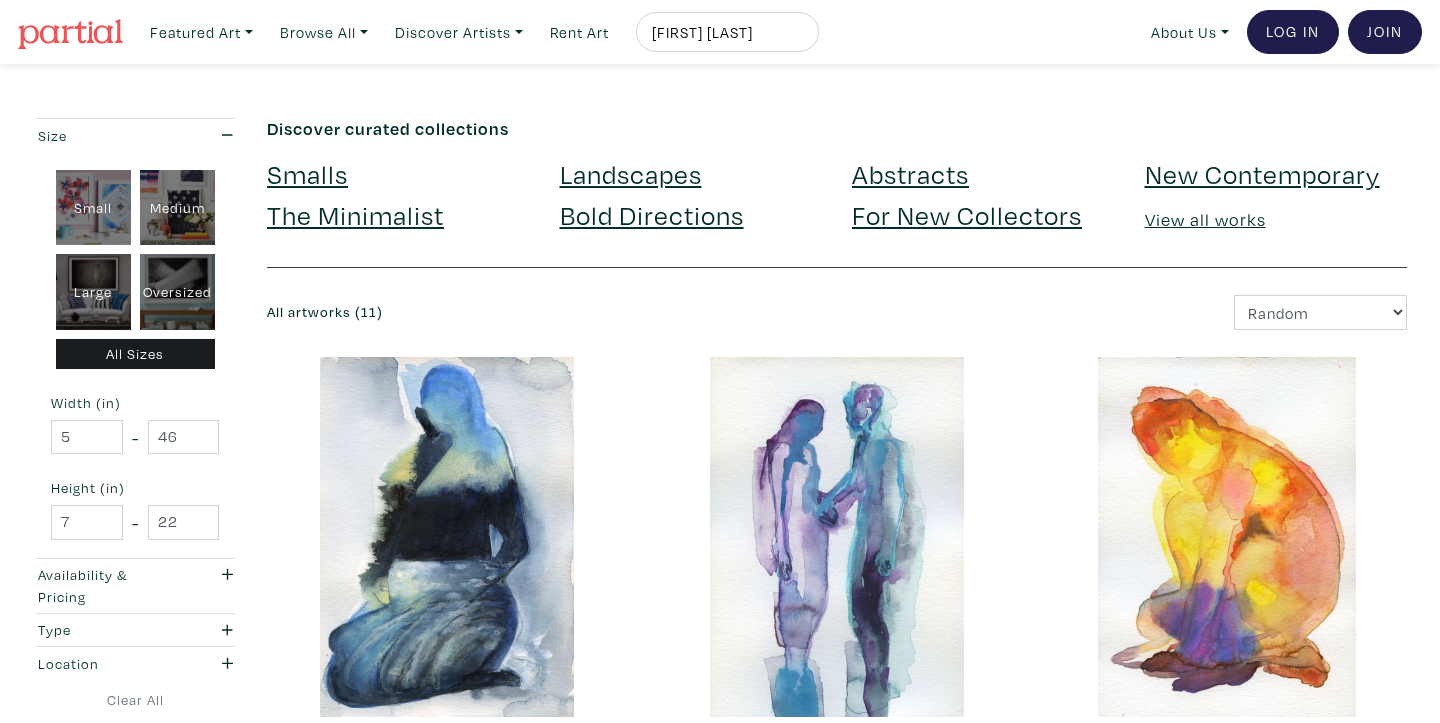 click on "alice jennex" at bounding box center [725, 32] 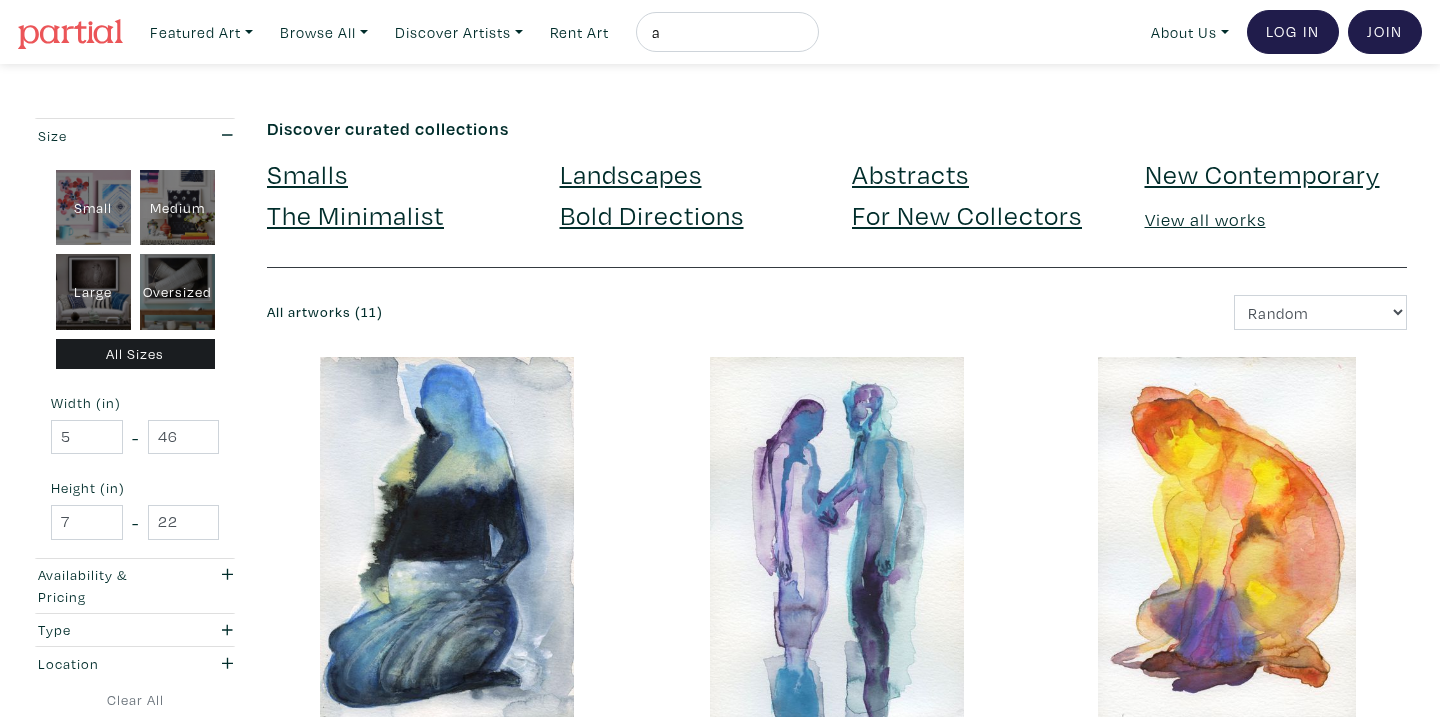 type on "a" 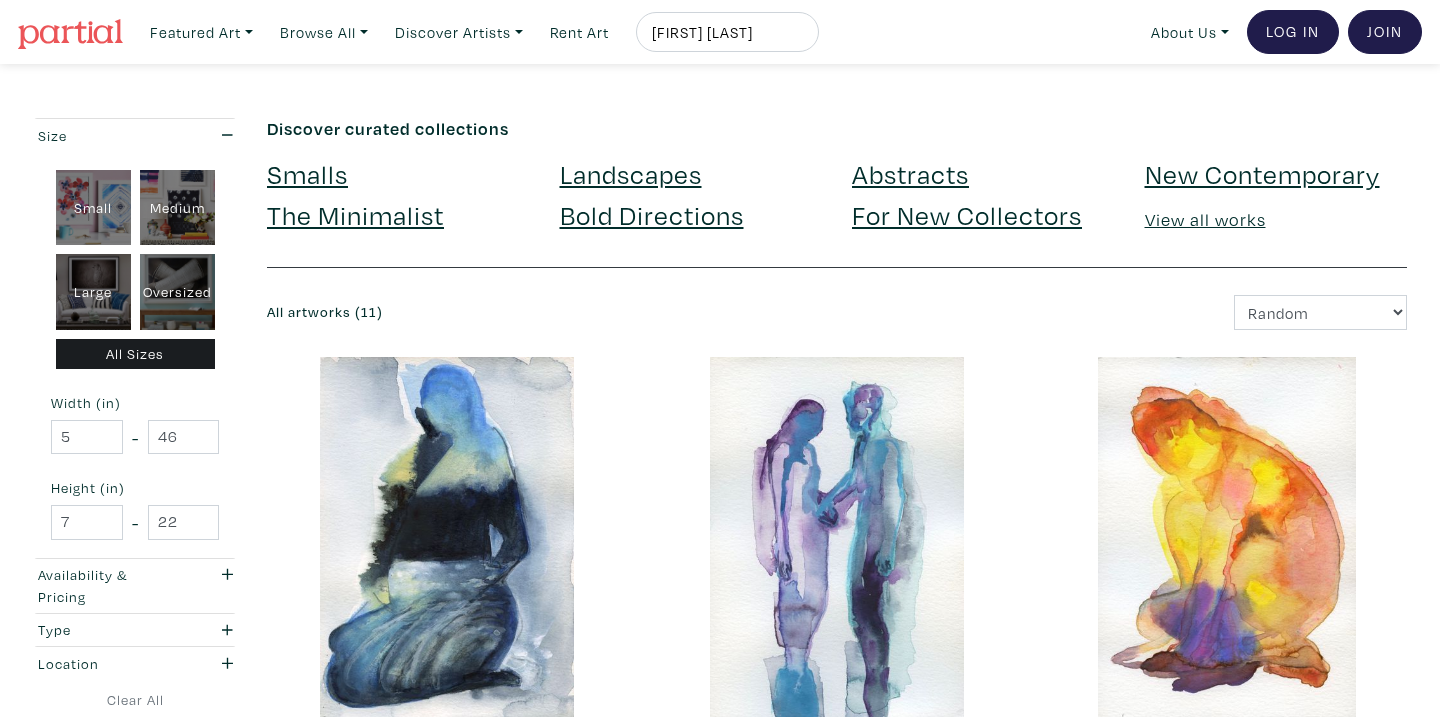 type on "[FIRST] [LAST]" 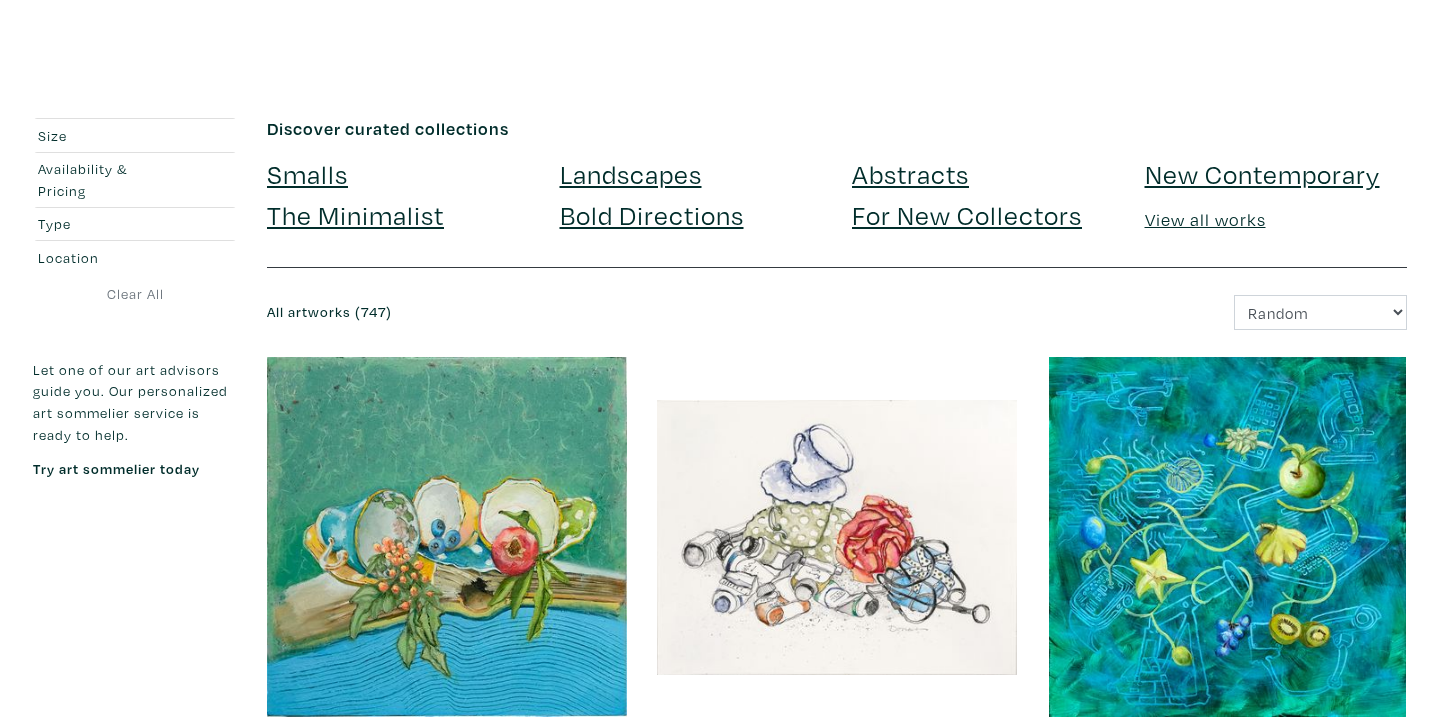 scroll, scrollTop: 0, scrollLeft: 0, axis: both 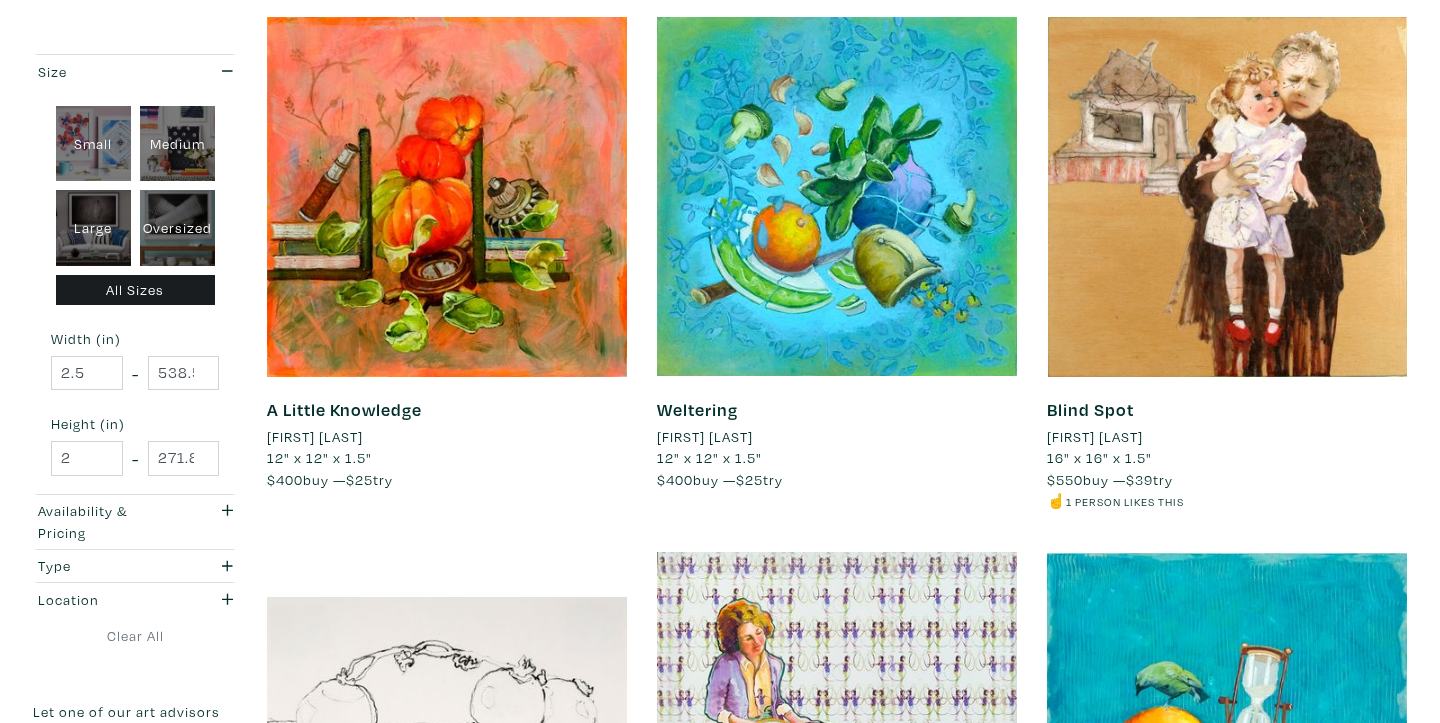 click on "A Little Knowledge" at bounding box center [344, 409] 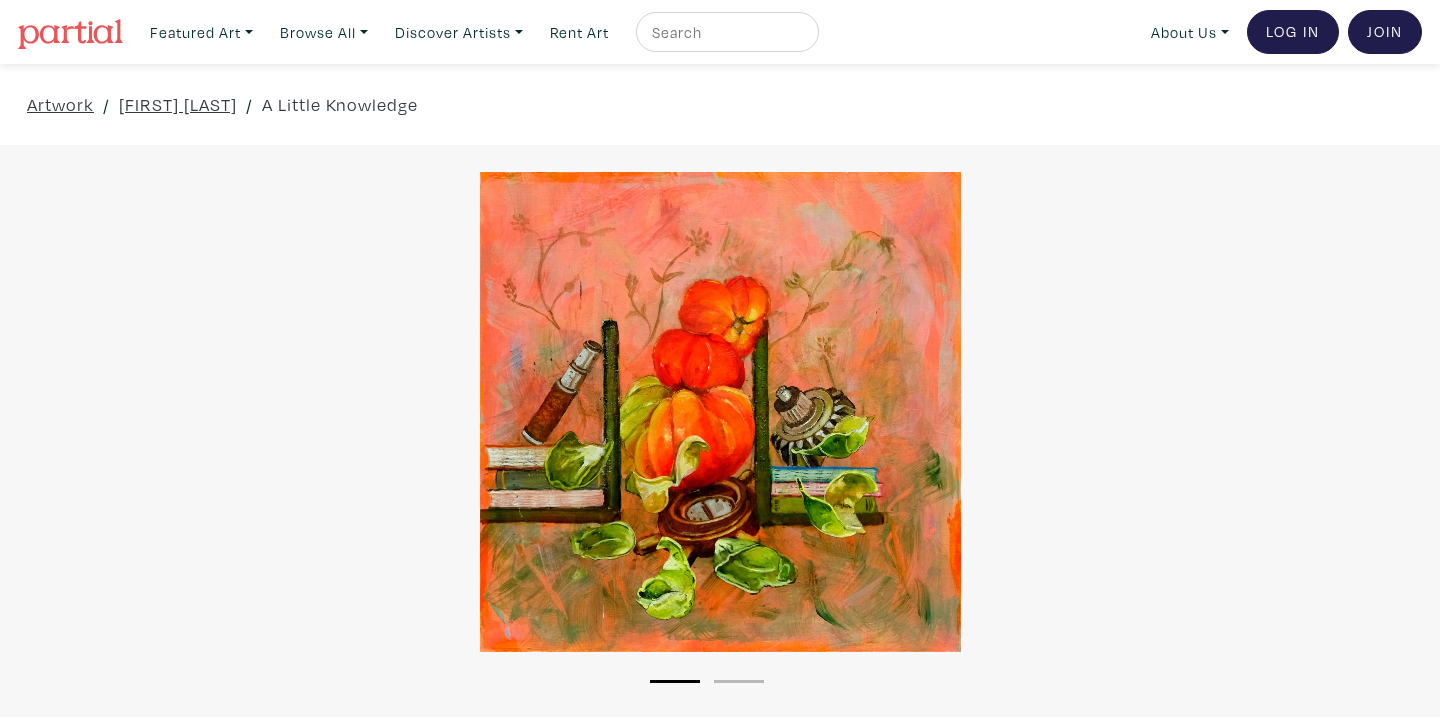 scroll, scrollTop: 0, scrollLeft: 0, axis: both 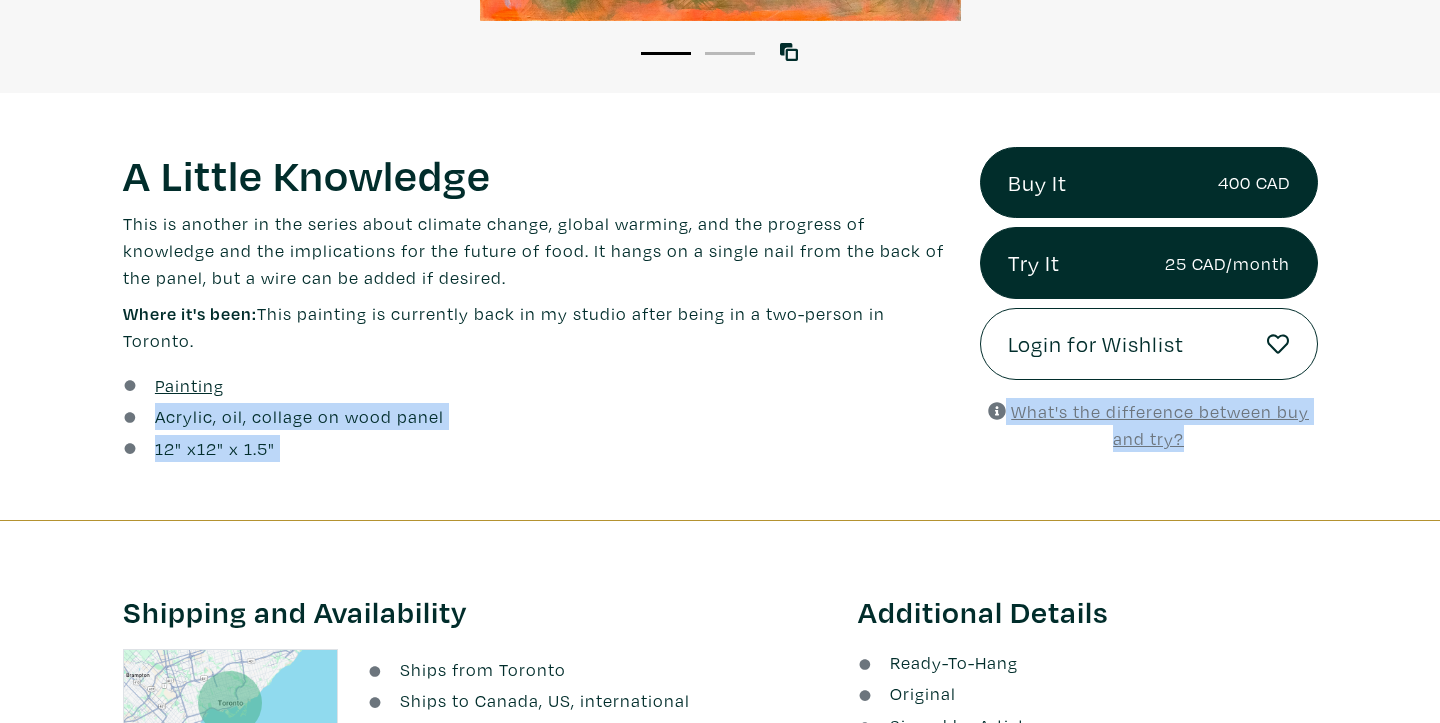 drag, startPoint x: 157, startPoint y: 413, endPoint x: 316, endPoint y: 467, distance: 167.91962 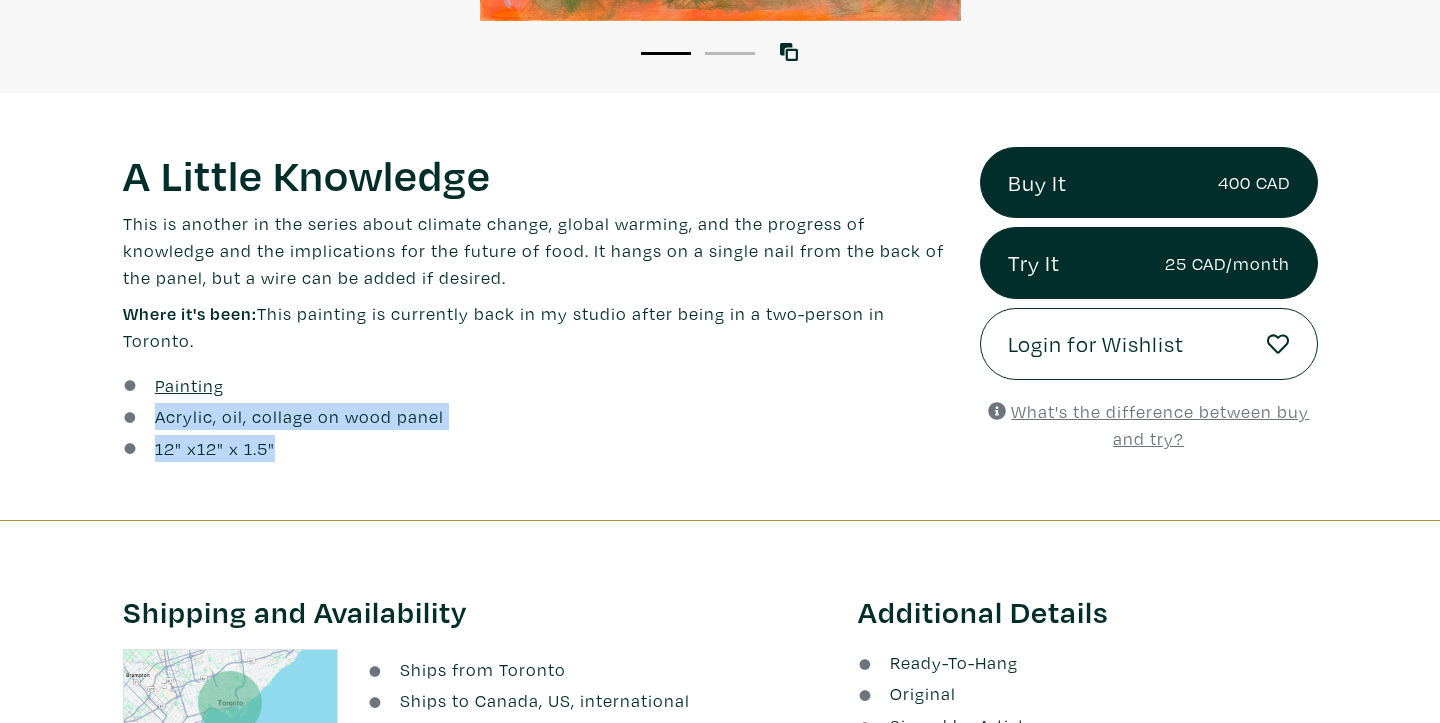 drag, startPoint x: 156, startPoint y: 413, endPoint x: 275, endPoint y: 449, distance: 124.32619 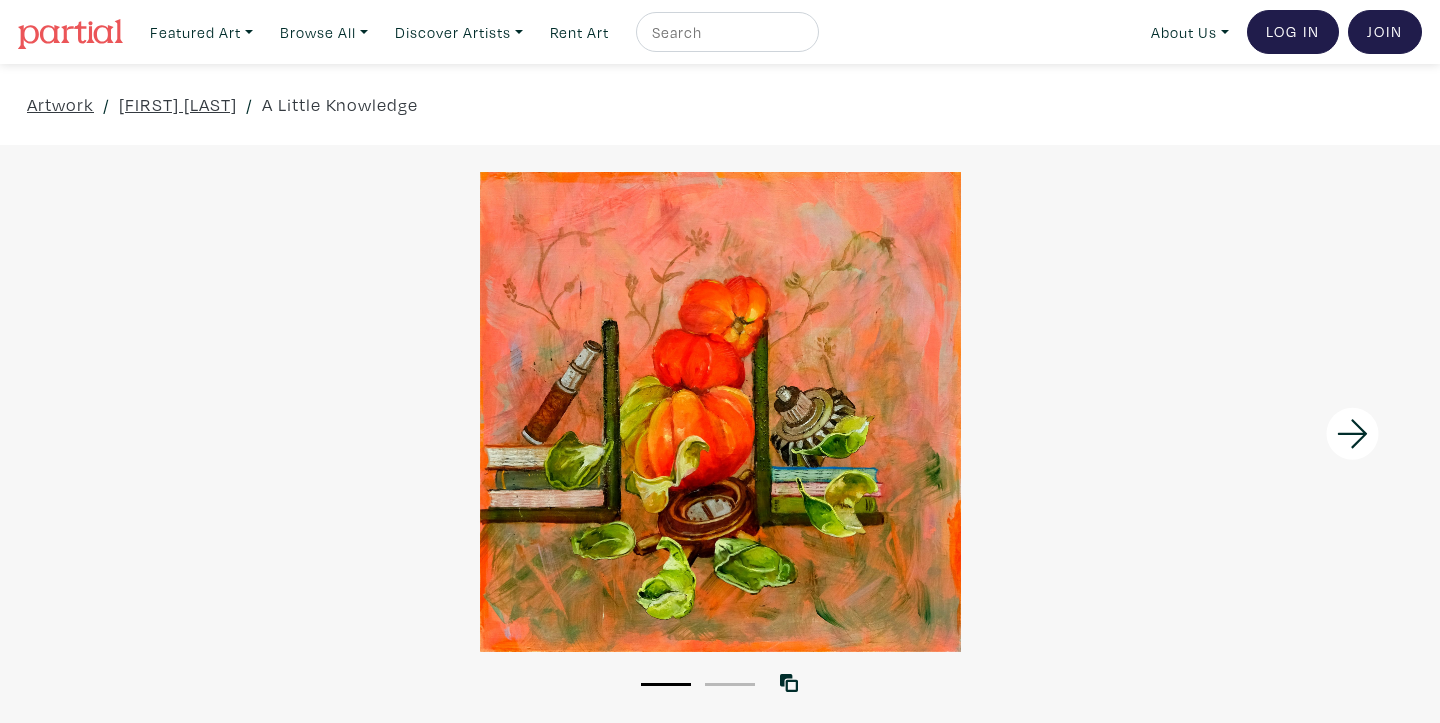 click at bounding box center (725, 32) 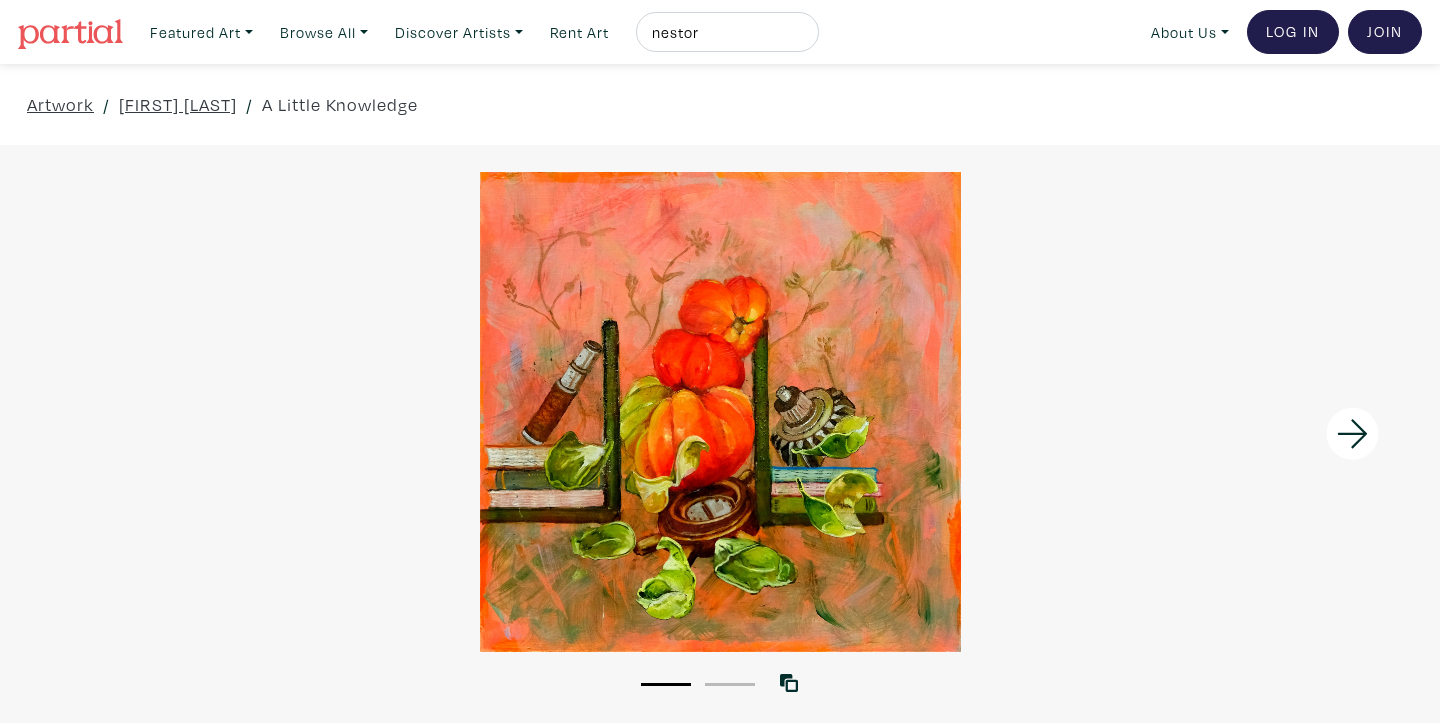type on "nestor" 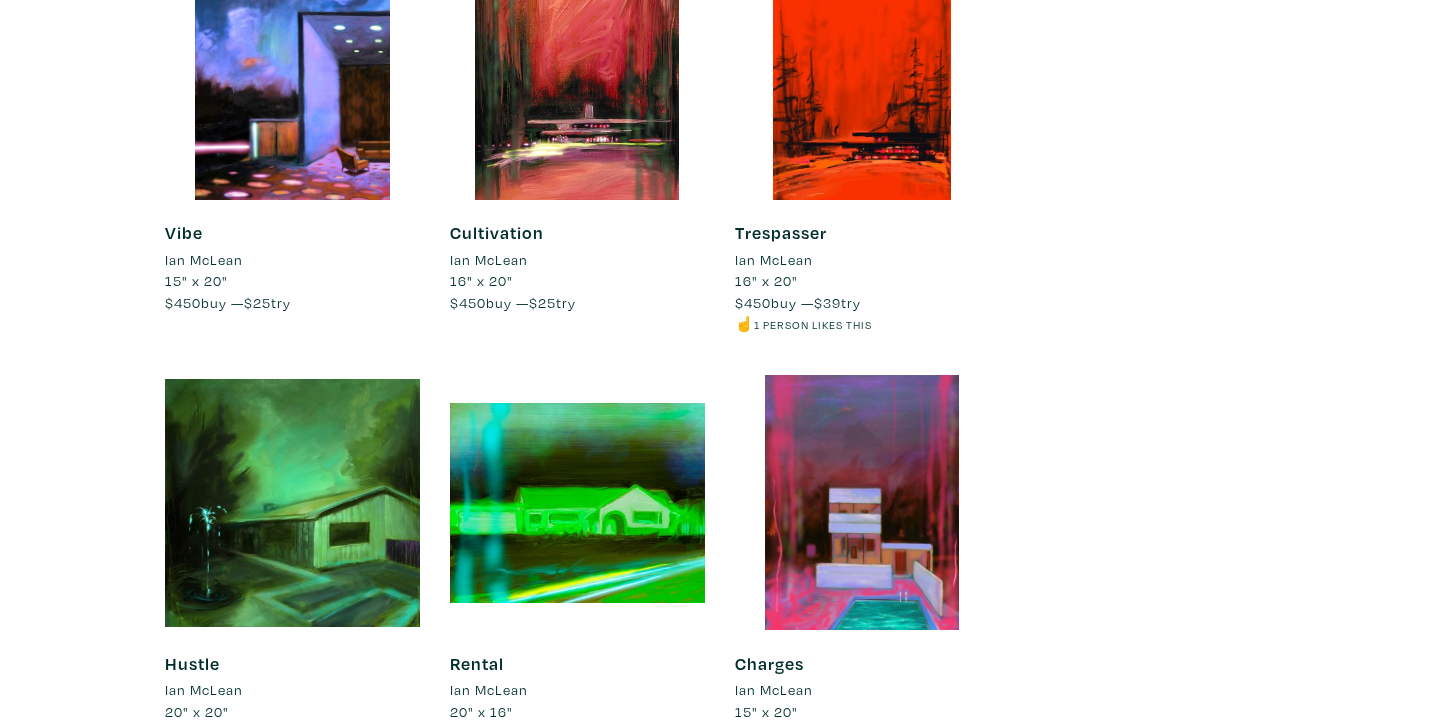 scroll, scrollTop: 4616, scrollLeft: 0, axis: vertical 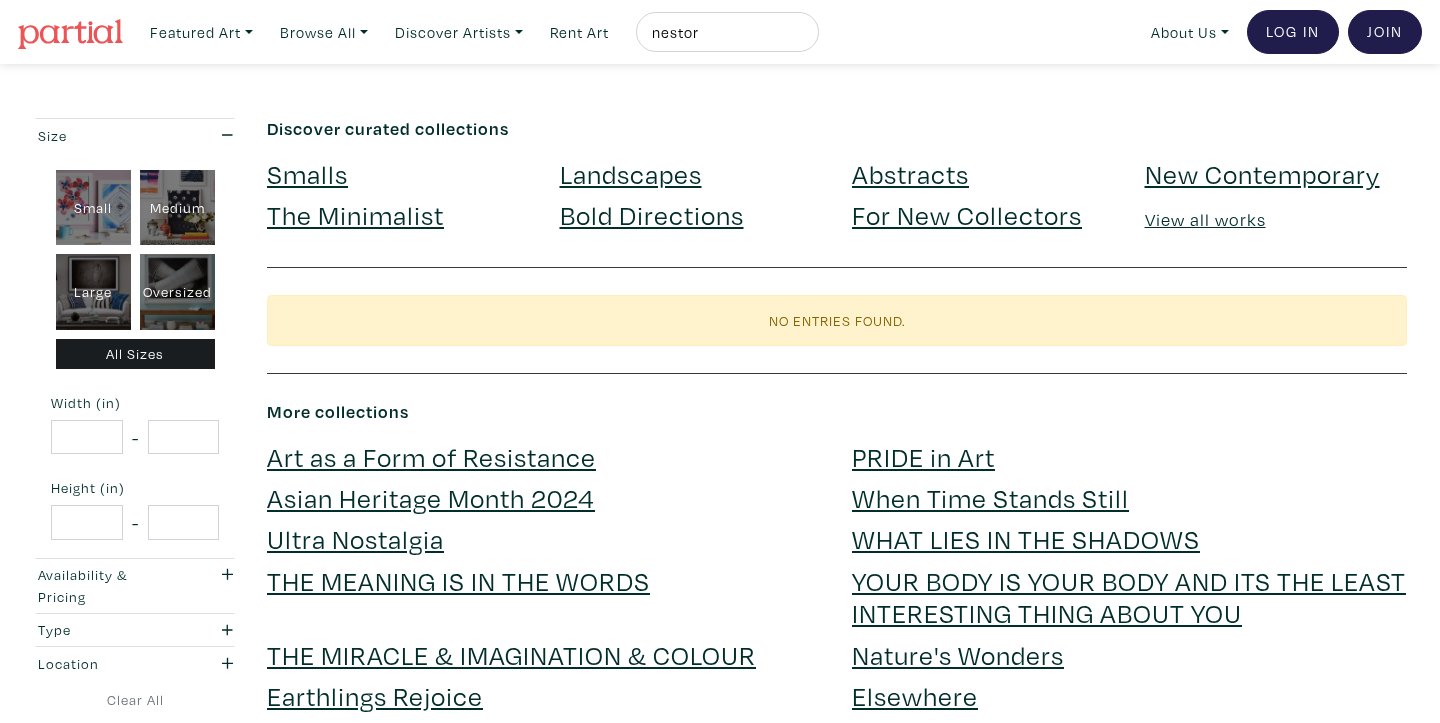click on "nestor" at bounding box center [725, 32] 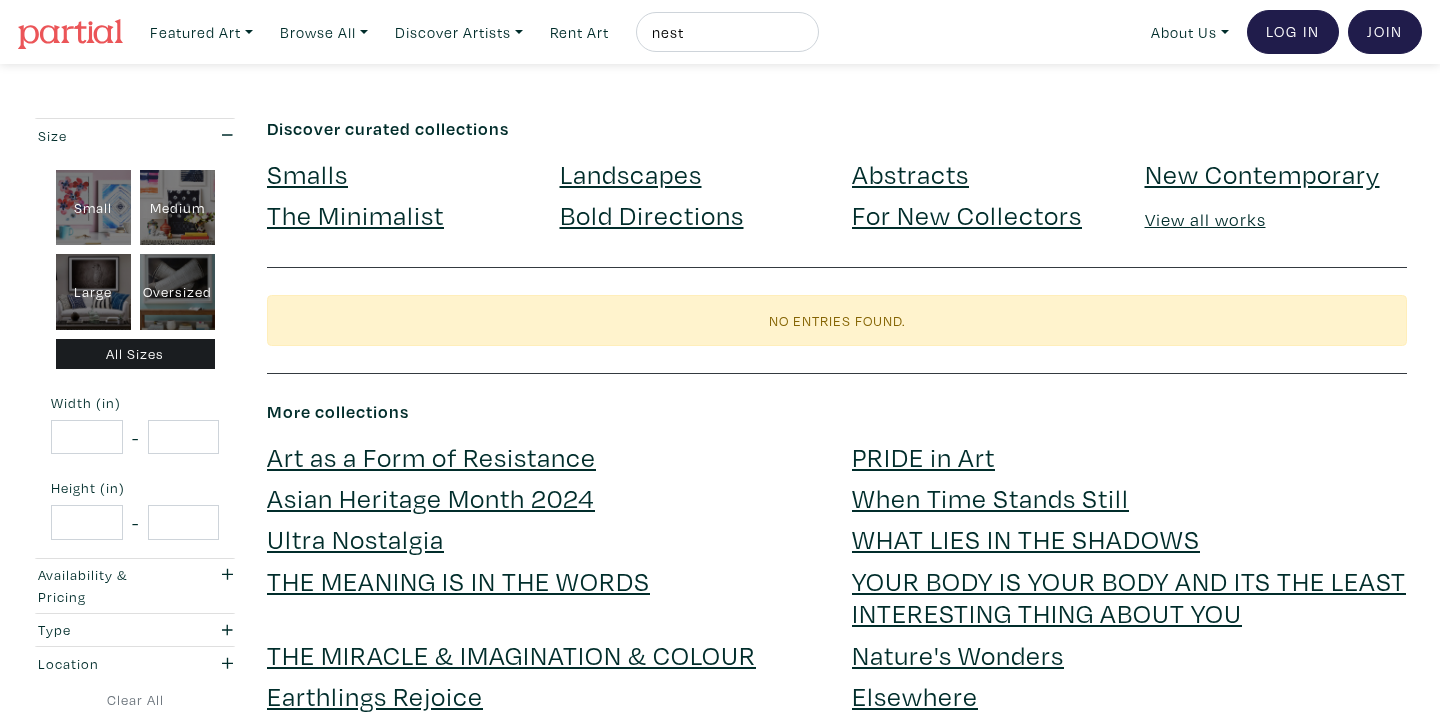 type on "nest" 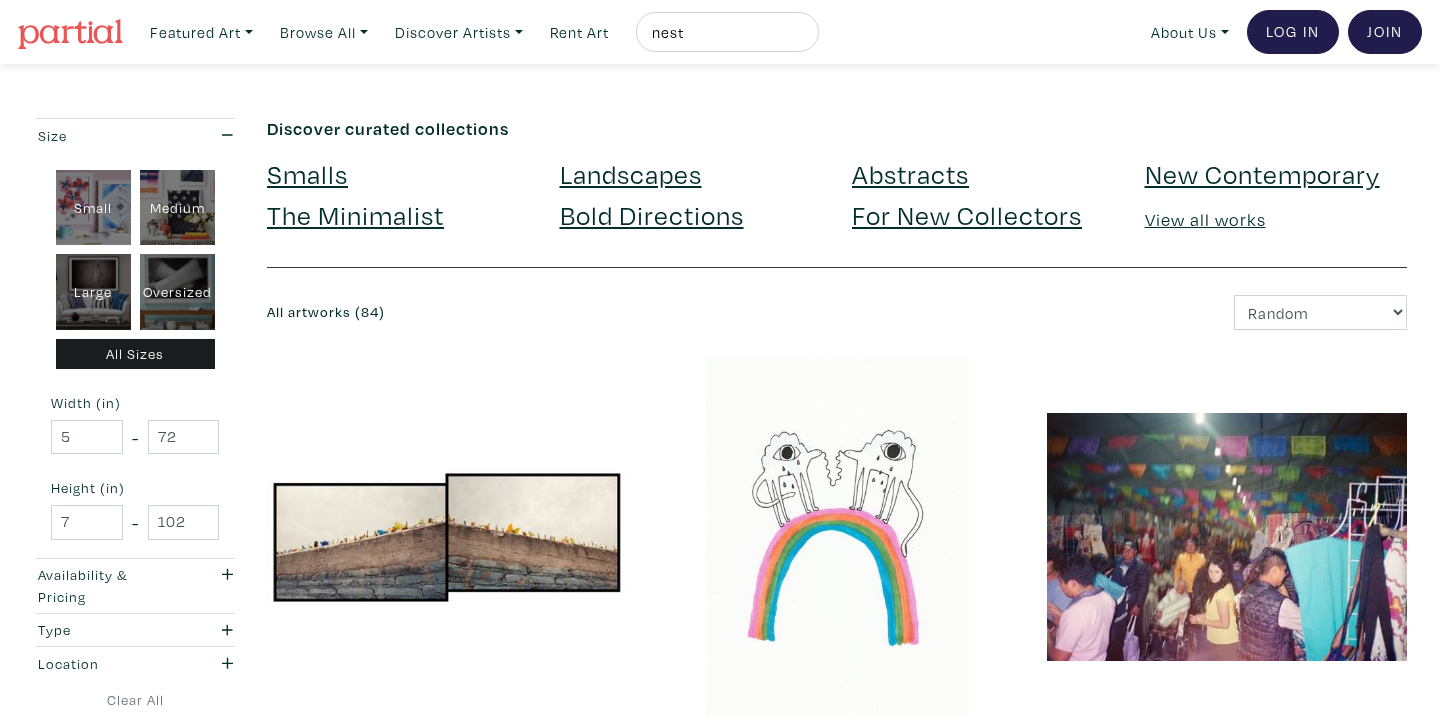 scroll, scrollTop: 0, scrollLeft: 0, axis: both 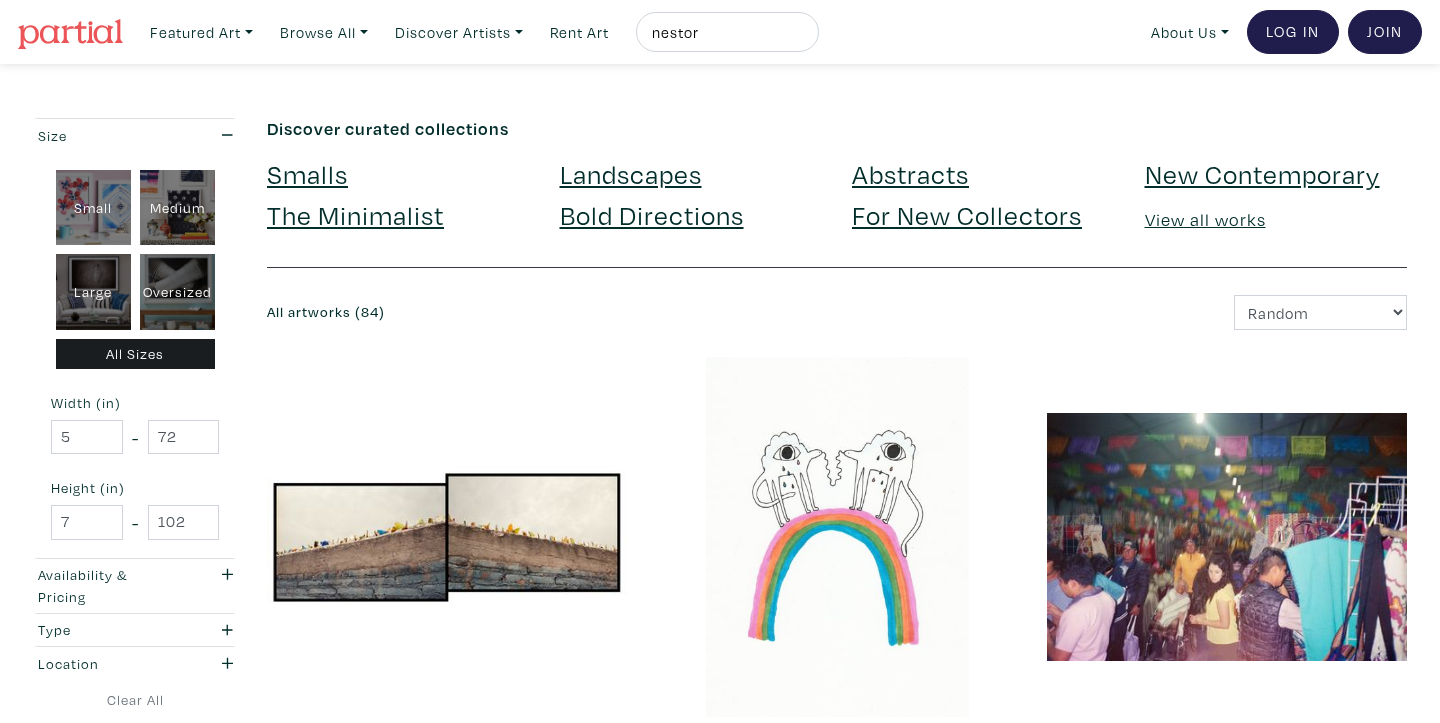type on "nestor" 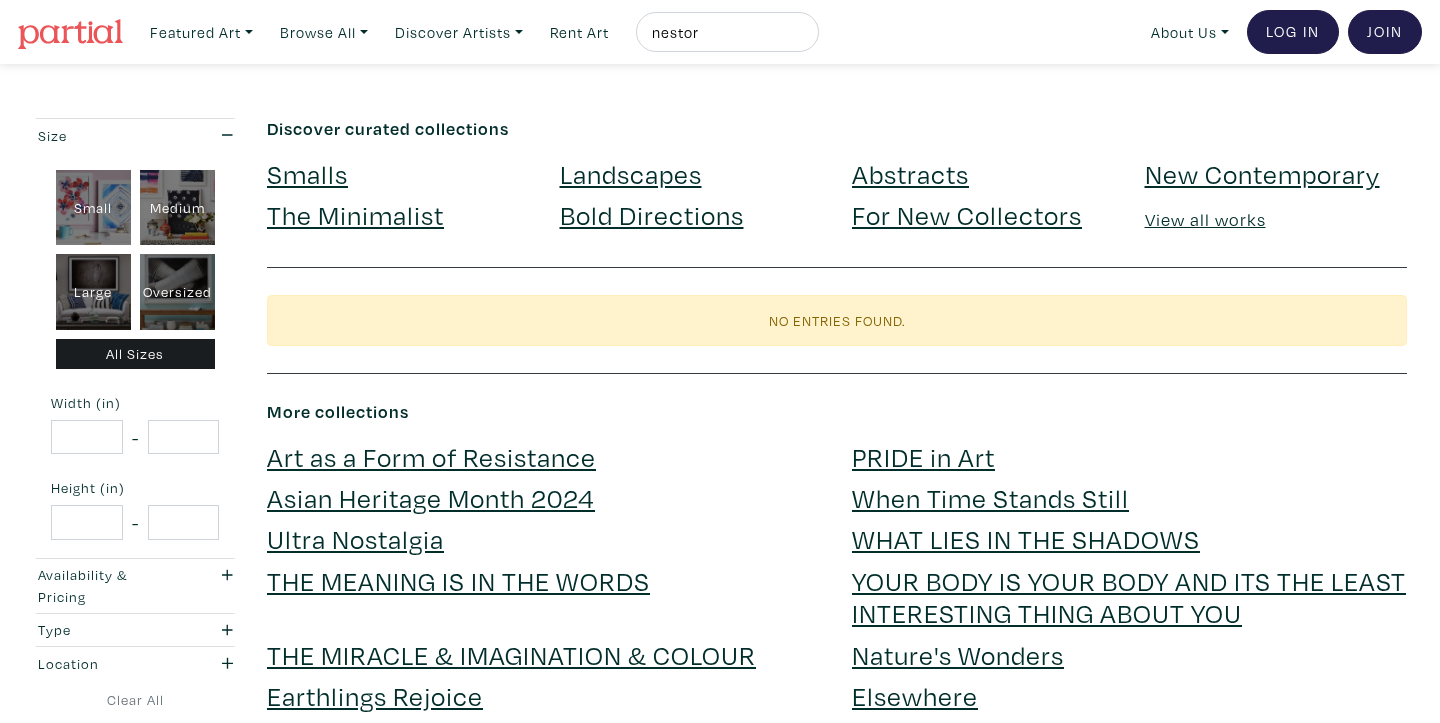 scroll, scrollTop: 0, scrollLeft: 0, axis: both 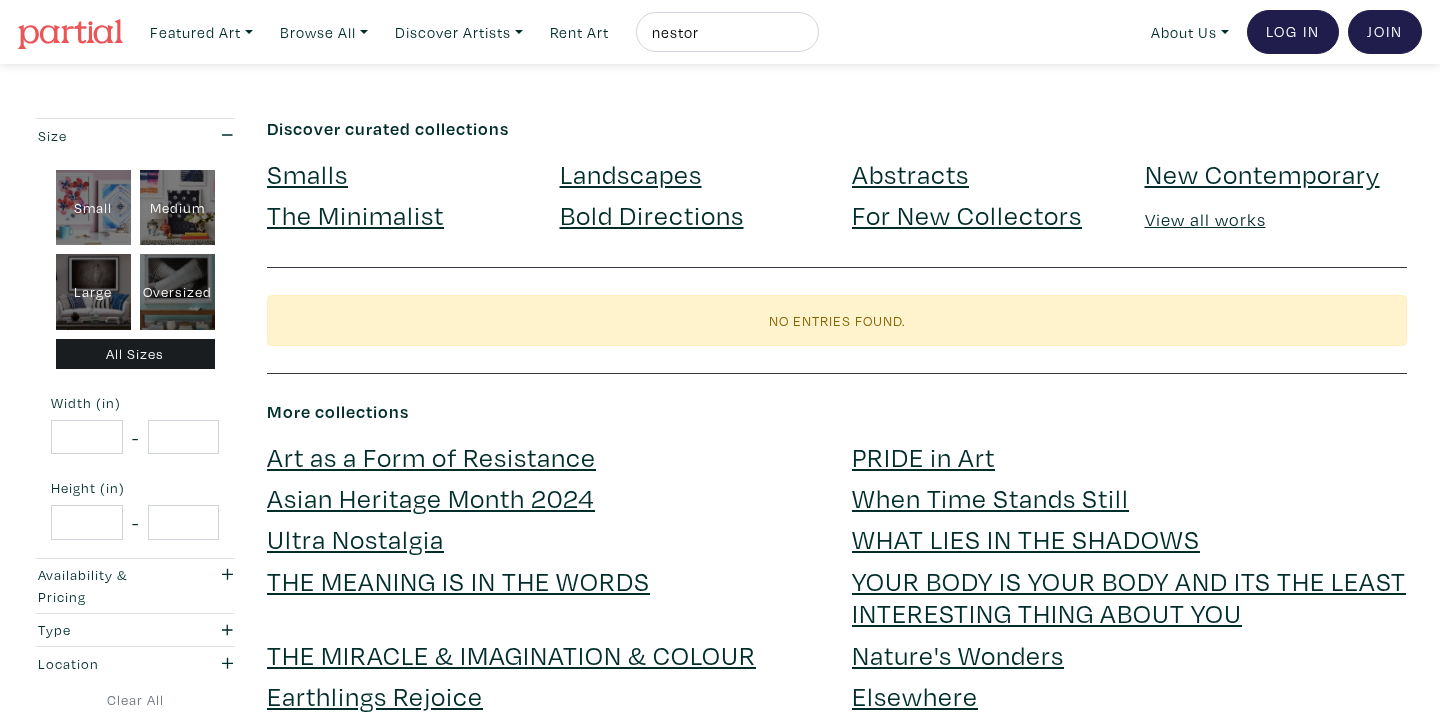 click on "Abstracts" at bounding box center [910, 173] 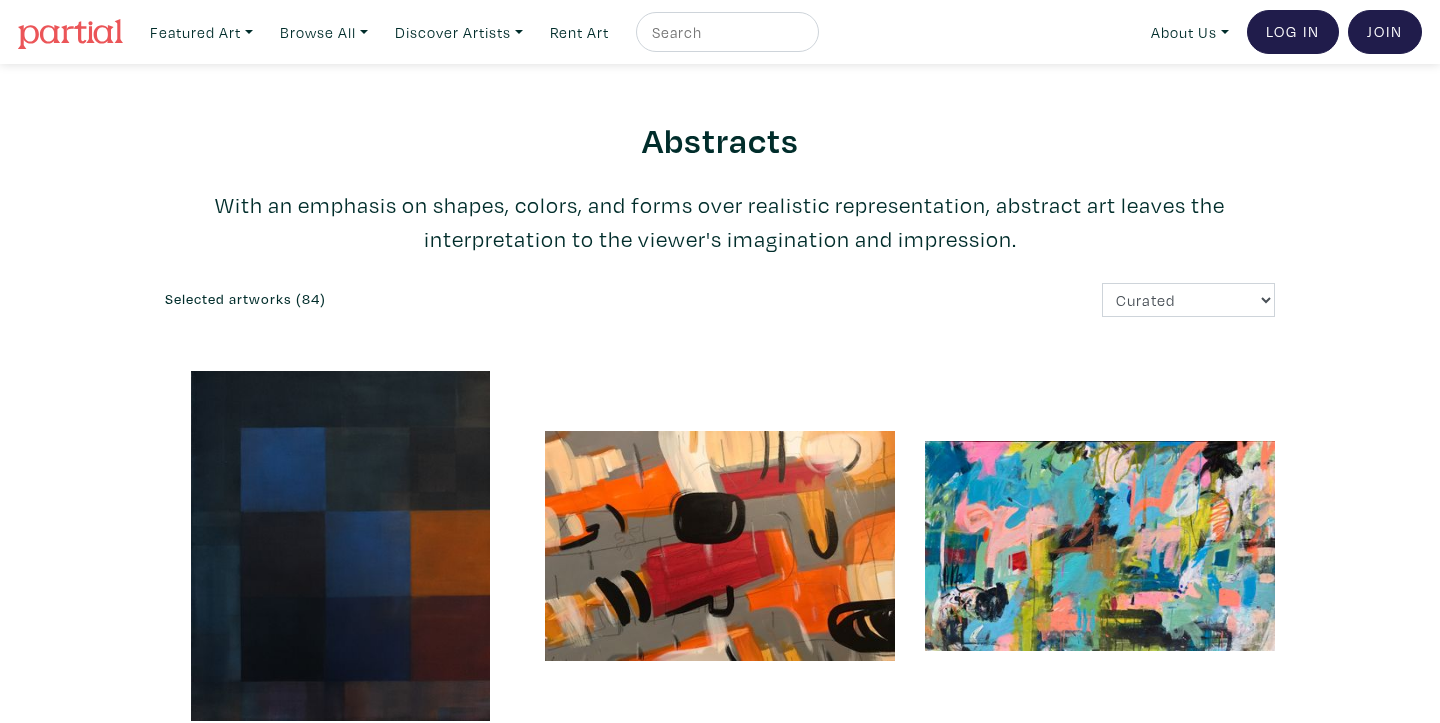 scroll, scrollTop: 26, scrollLeft: 0, axis: vertical 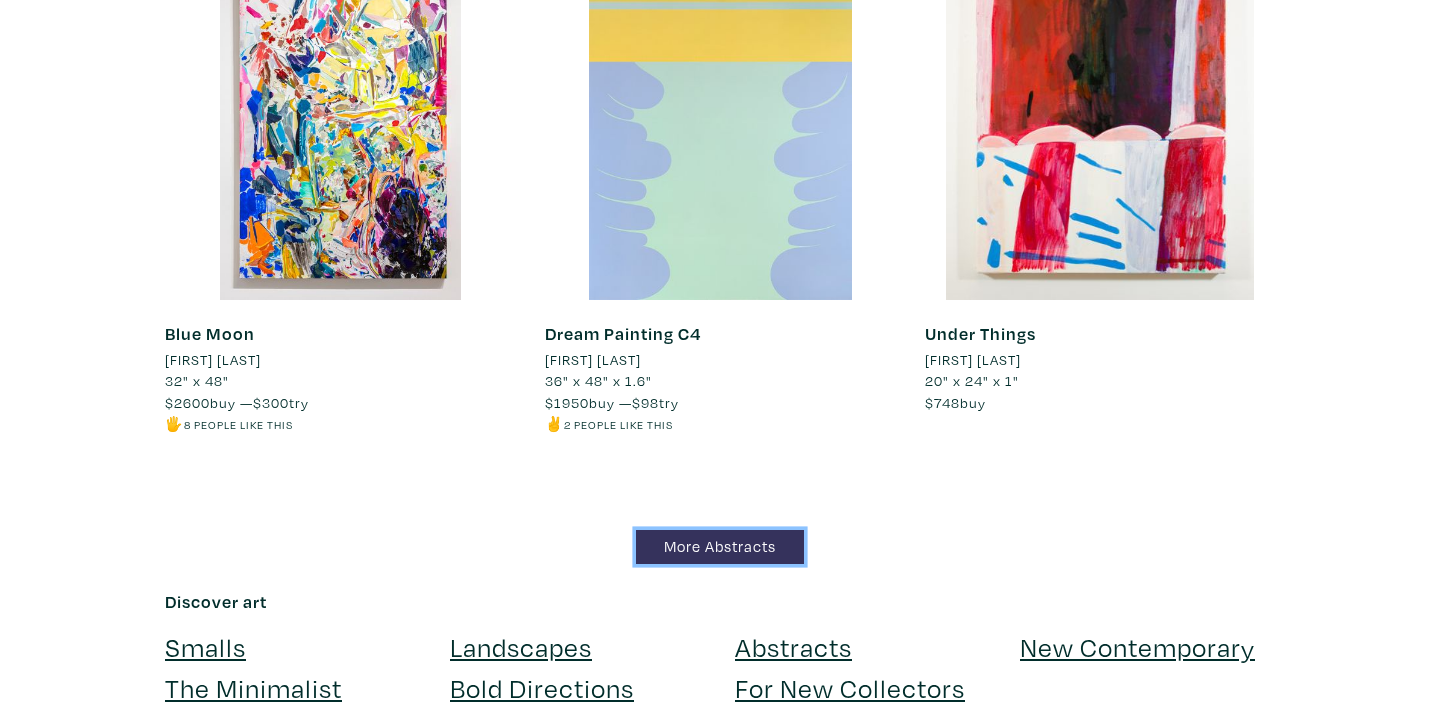 click on "More Abstracts" at bounding box center [720, 547] 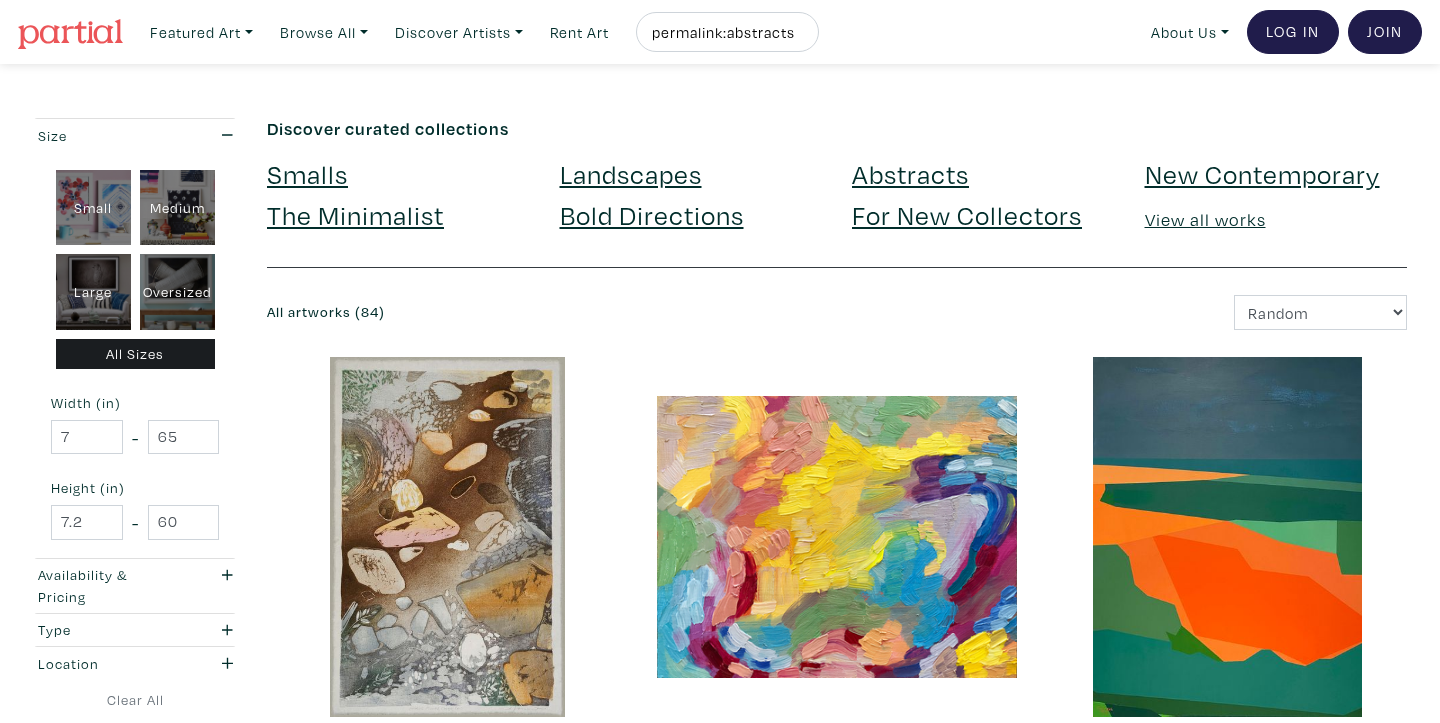 scroll, scrollTop: 0, scrollLeft: 0, axis: both 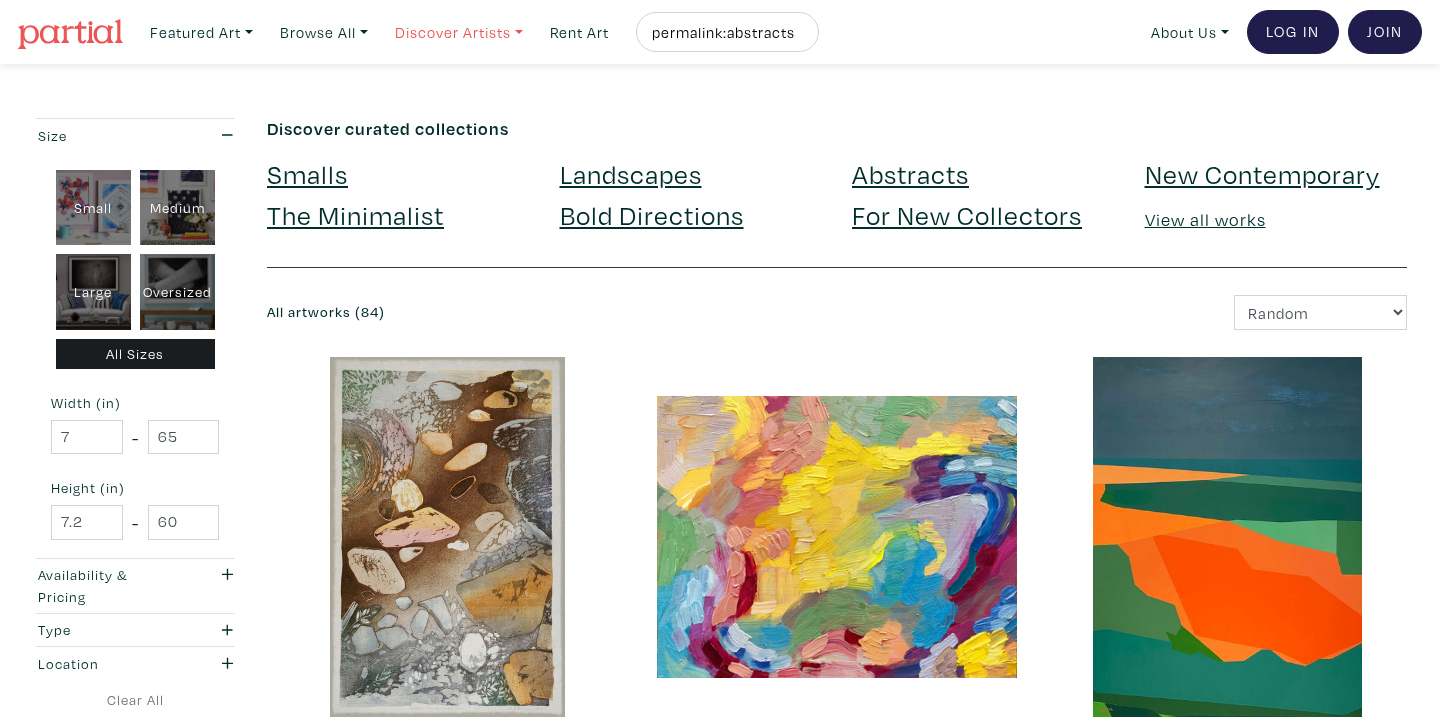 click on "Discover Artists" at bounding box center (201, 32) 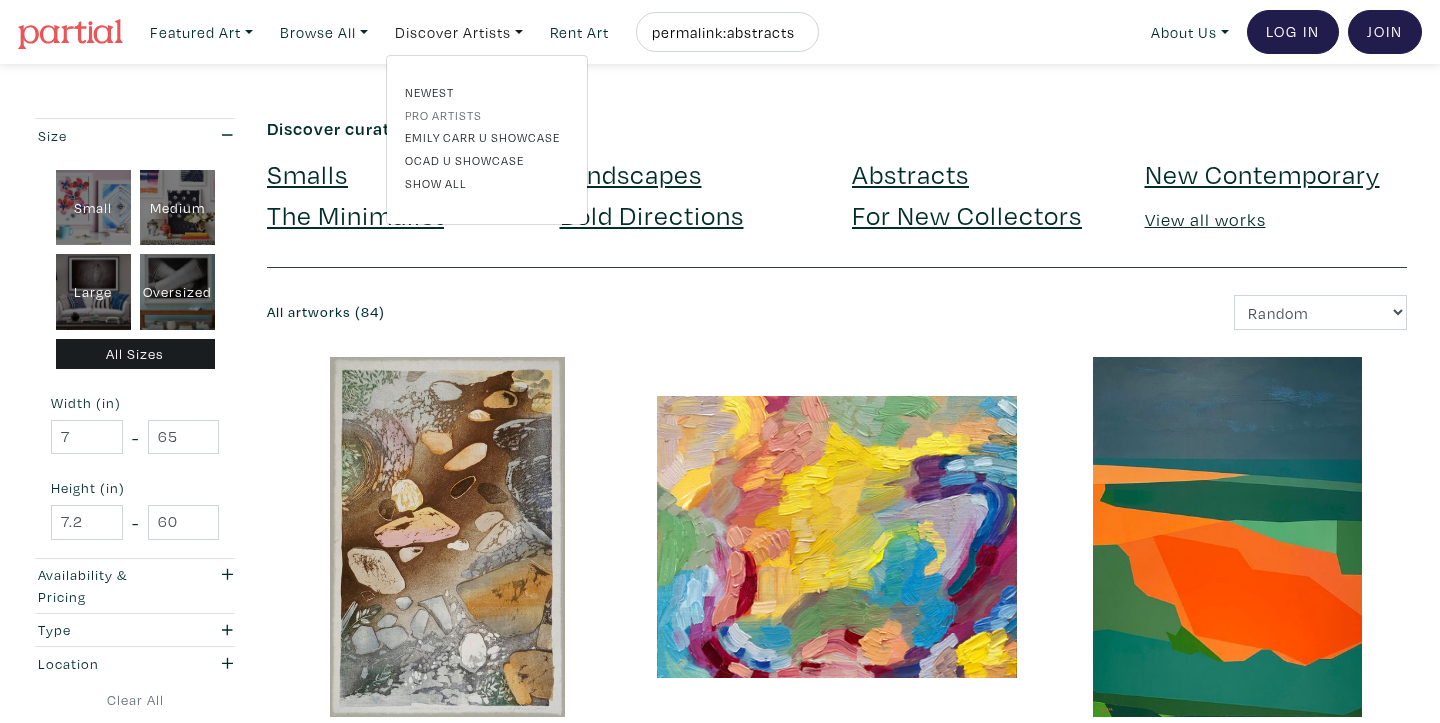 click on "Pro artists" at bounding box center (487, 115) 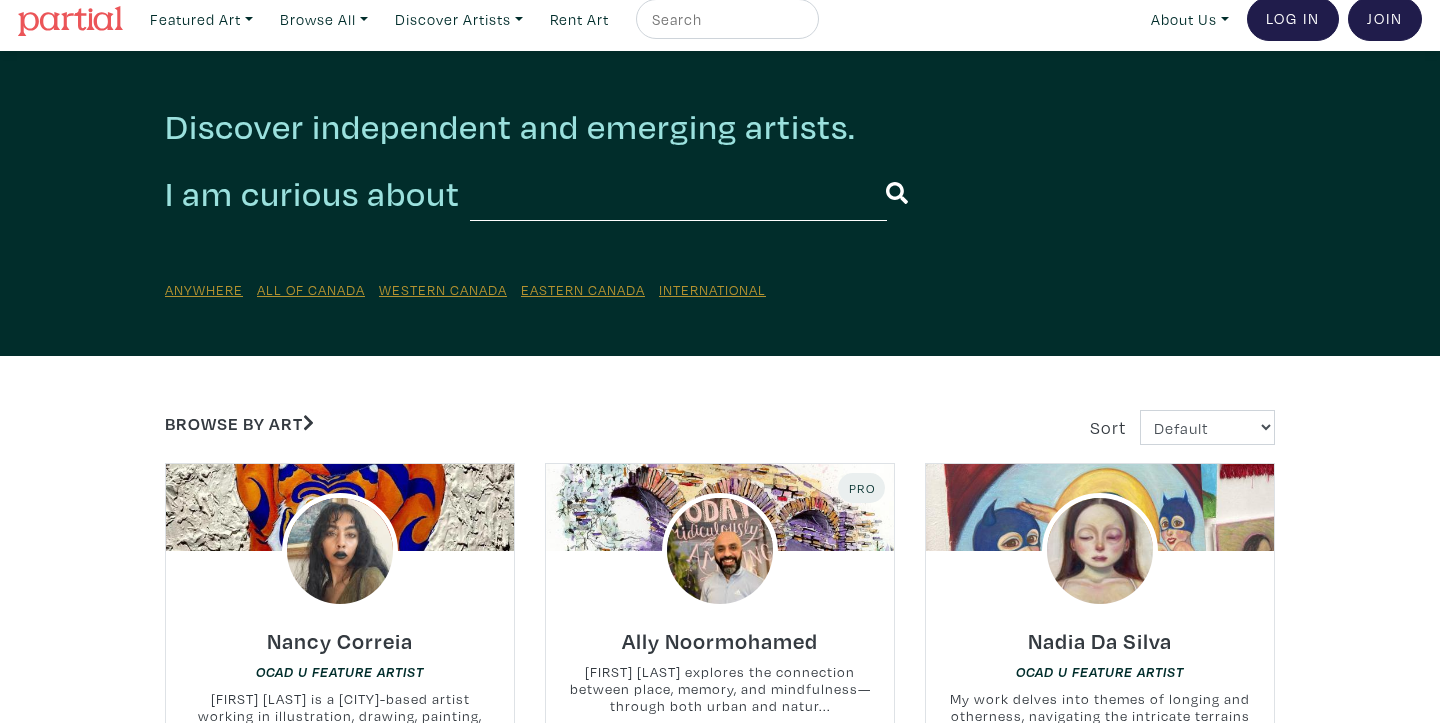 scroll, scrollTop: 0, scrollLeft: 0, axis: both 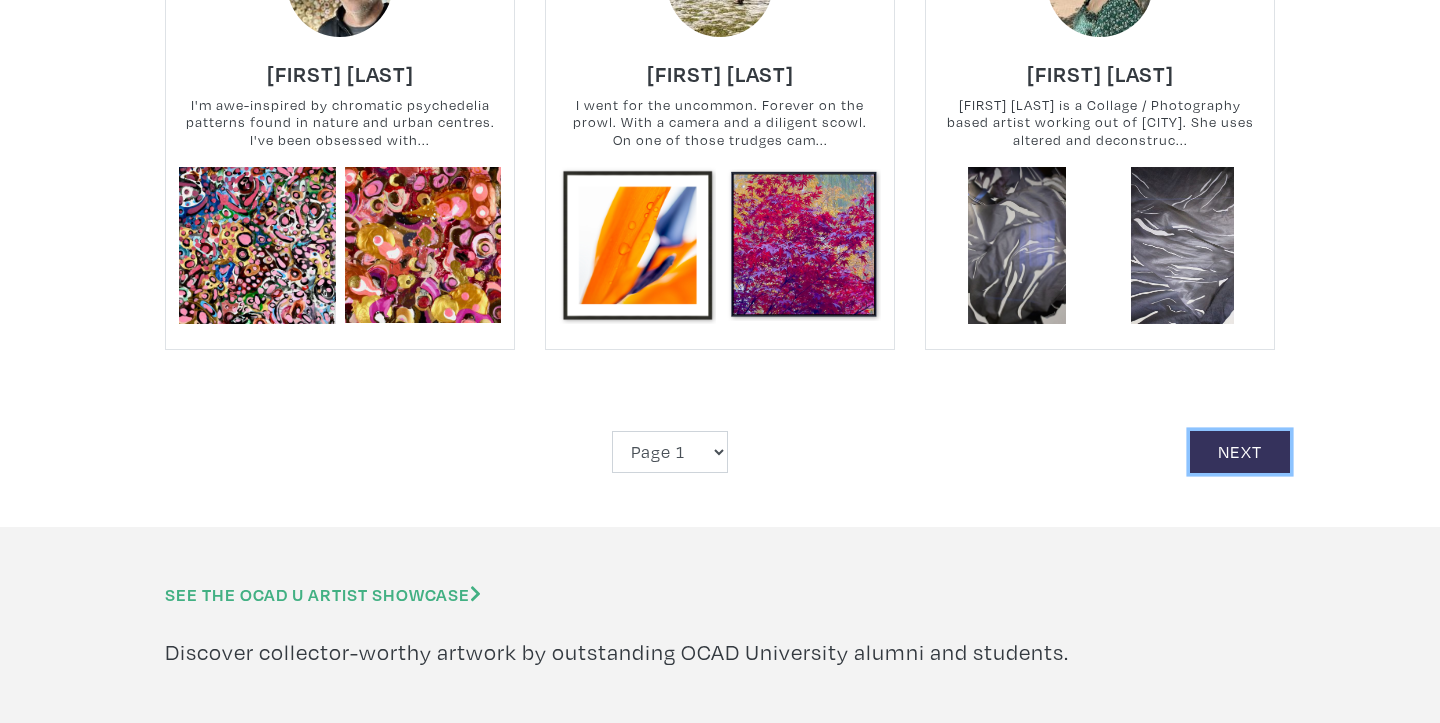 click on "Next" at bounding box center (1240, 452) 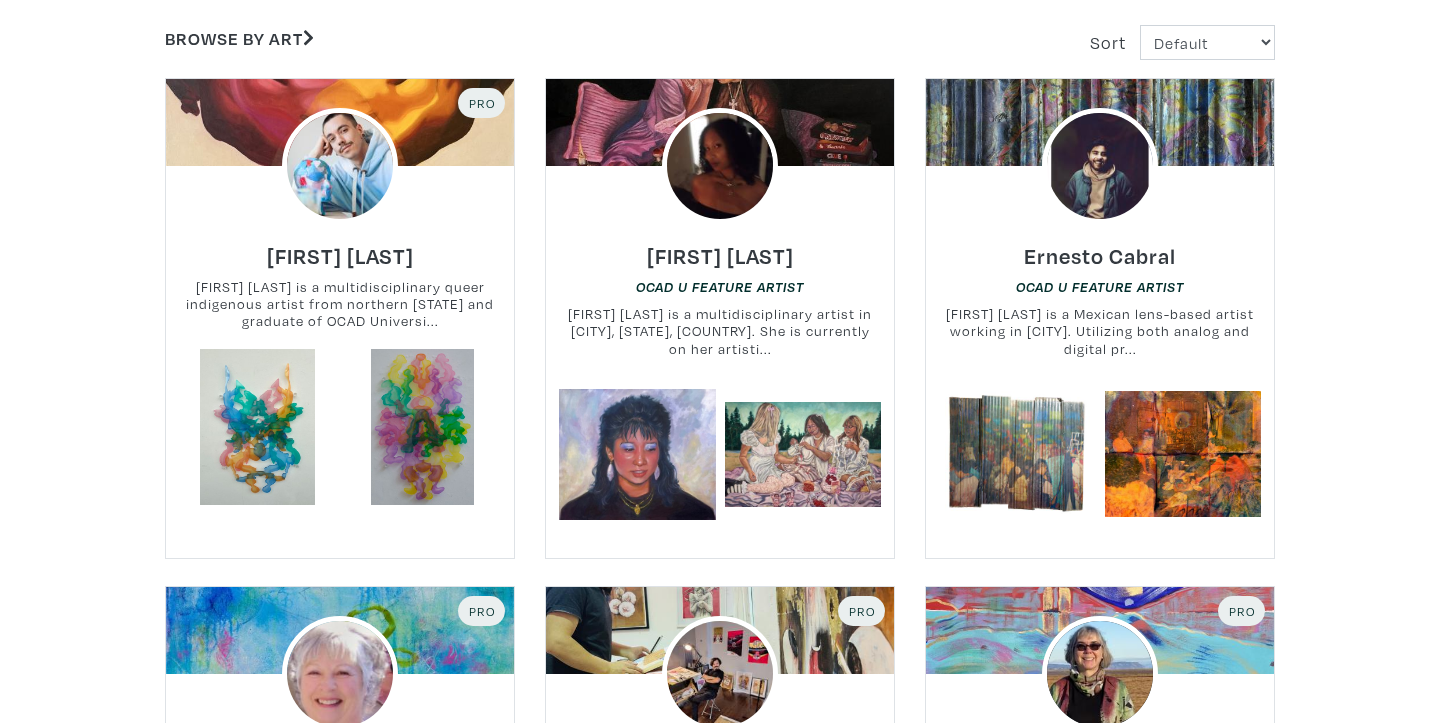 scroll, scrollTop: 879, scrollLeft: 0, axis: vertical 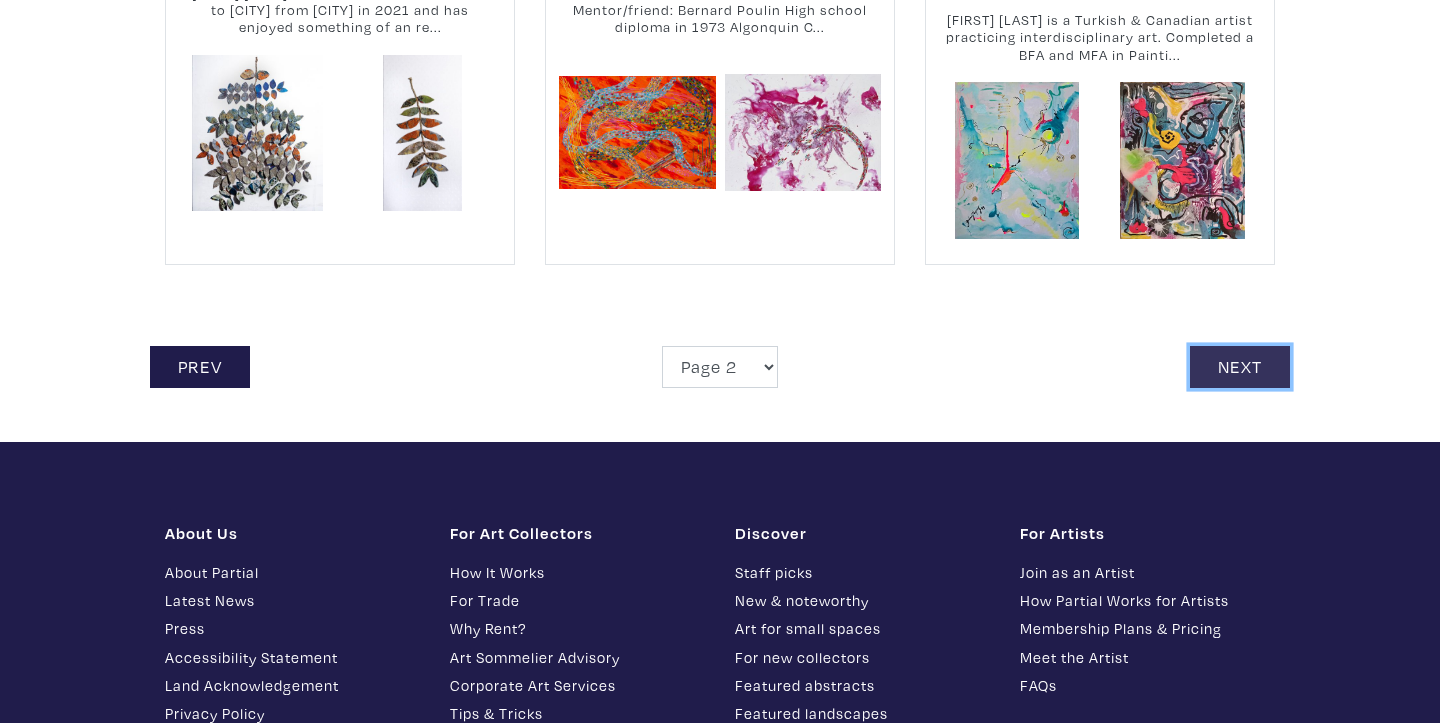 click on "Next" at bounding box center [1240, 367] 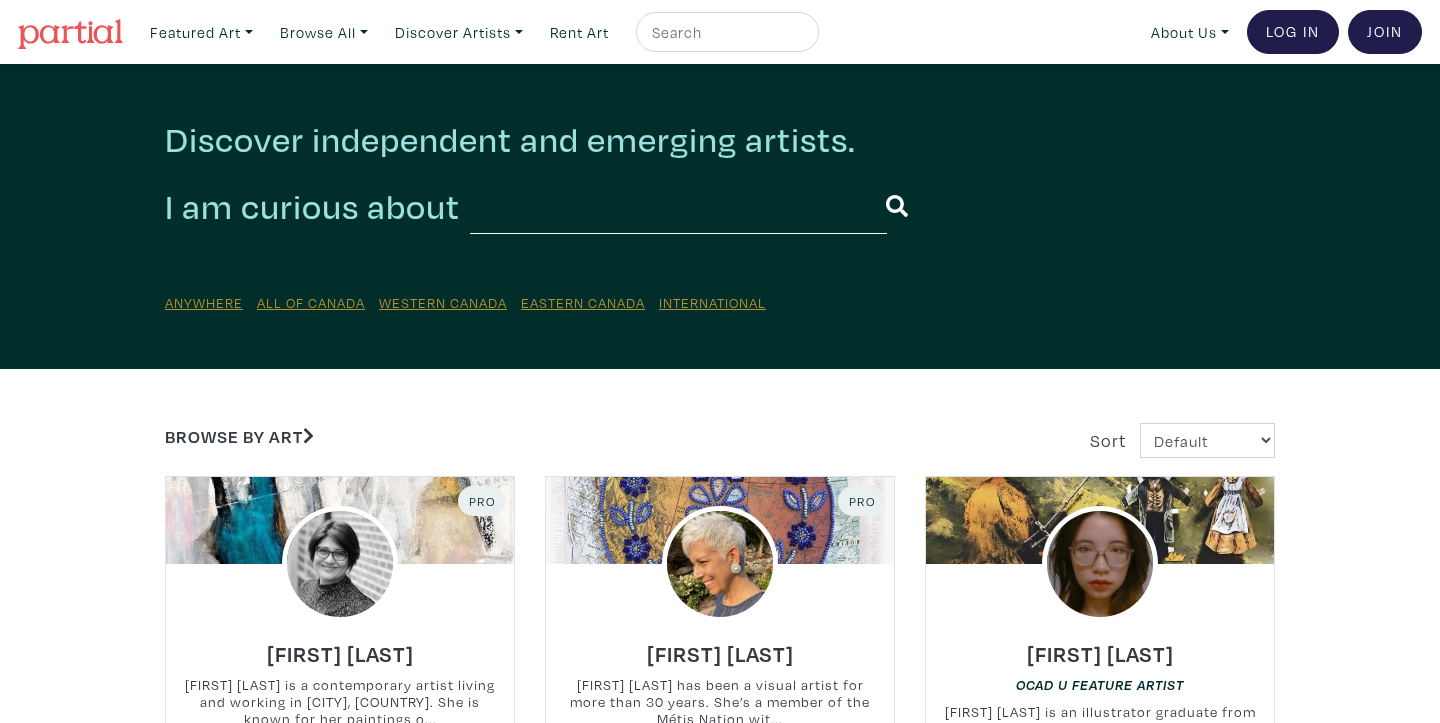 scroll, scrollTop: 0, scrollLeft: 0, axis: both 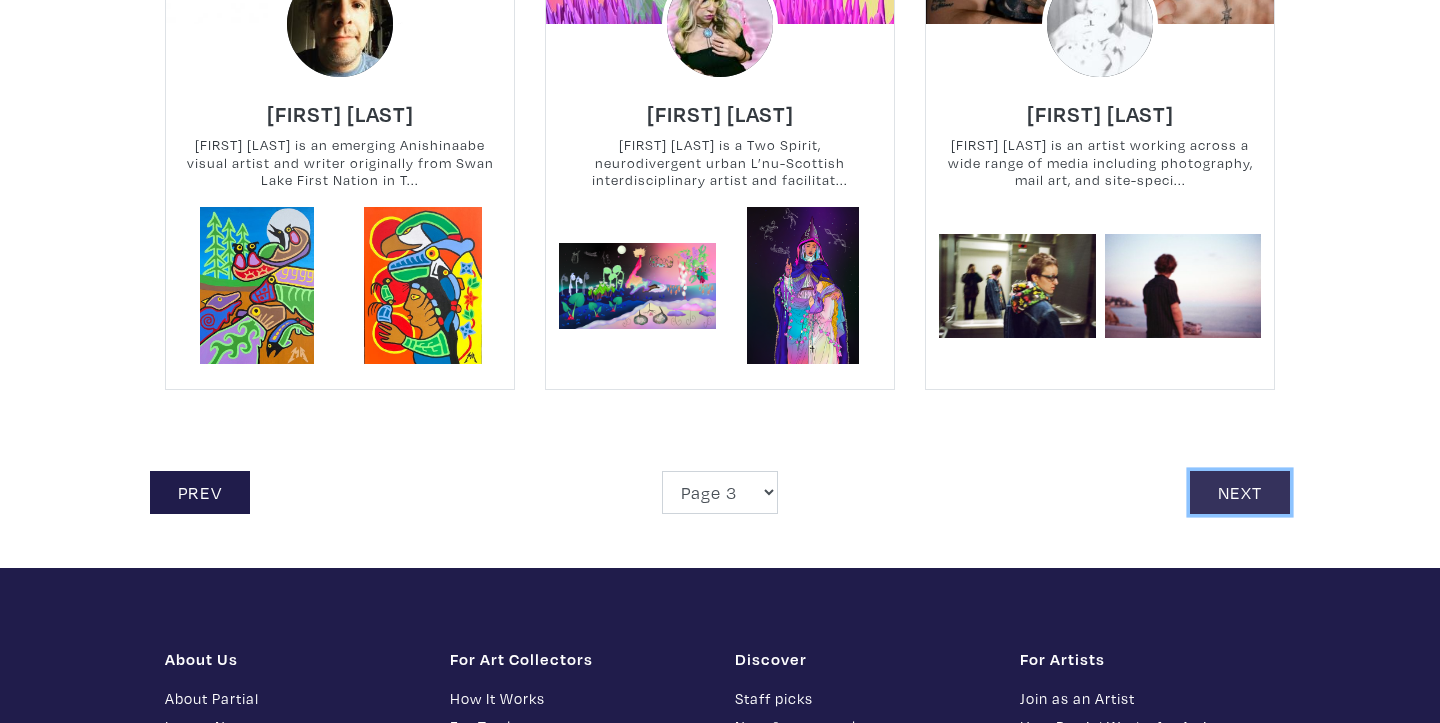 click on "Next" at bounding box center (1240, 492) 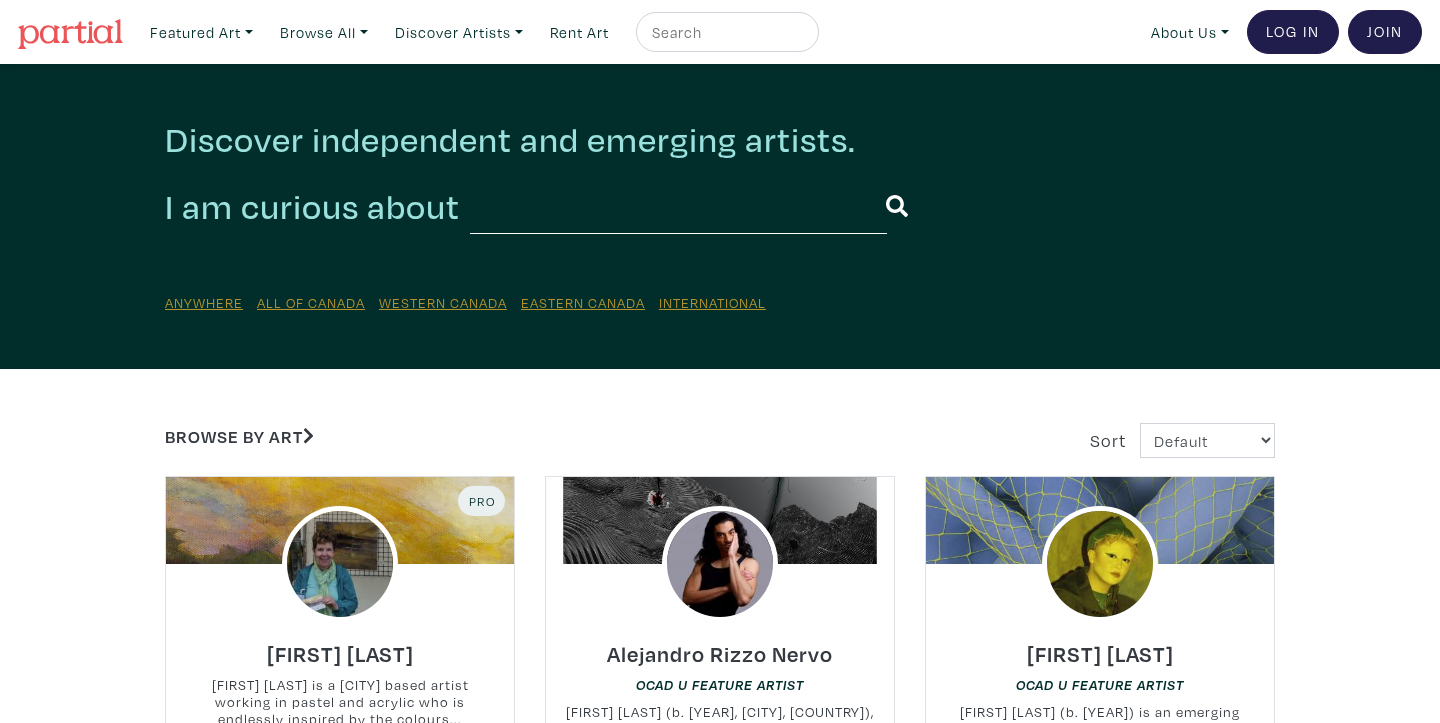 scroll, scrollTop: 172, scrollLeft: 0, axis: vertical 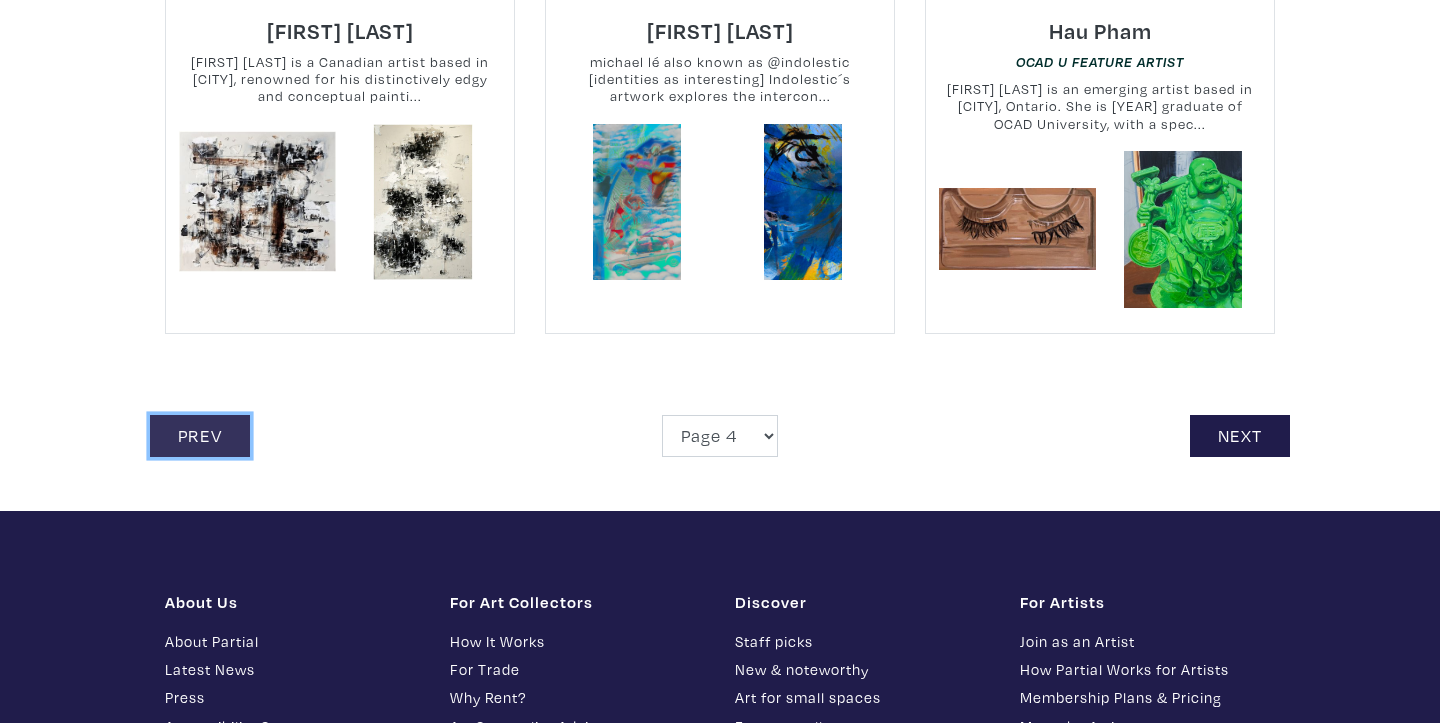 click on "Prev" at bounding box center [200, 436] 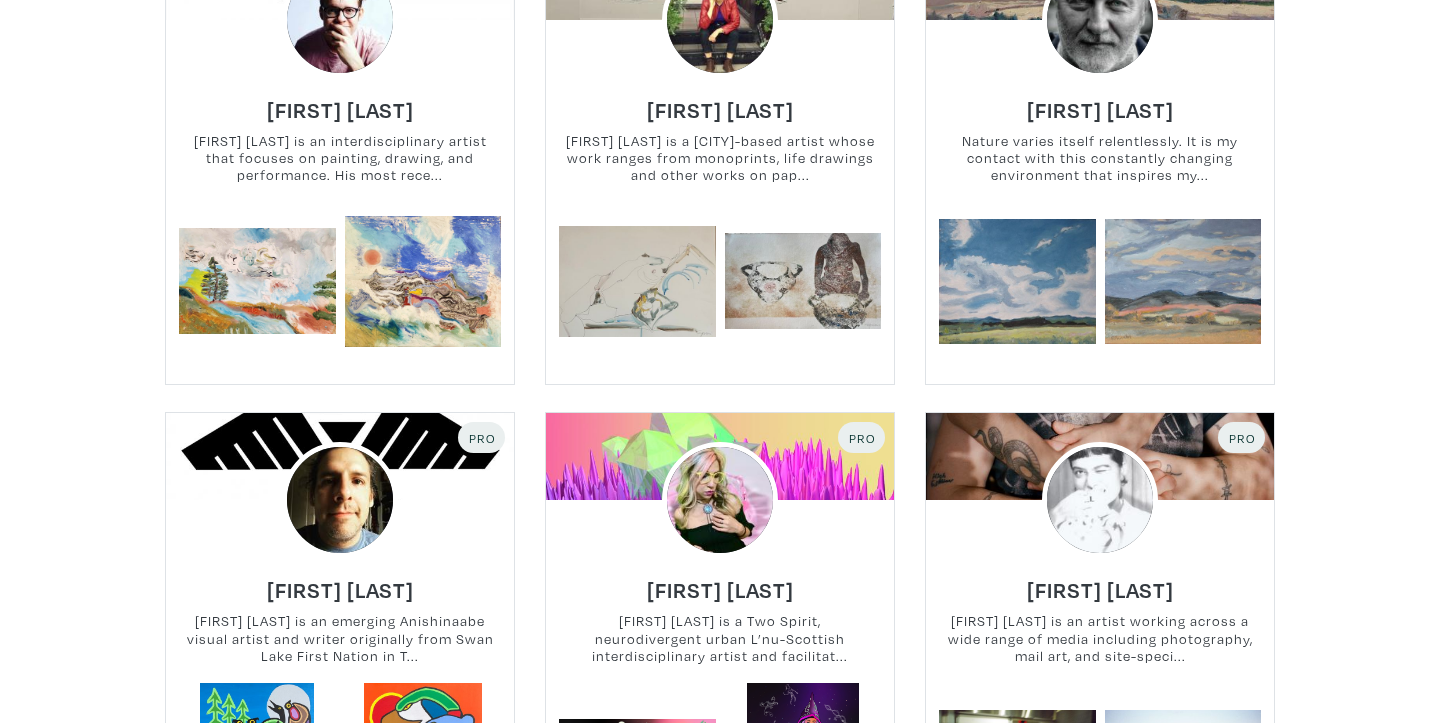 scroll, scrollTop: 4096, scrollLeft: 0, axis: vertical 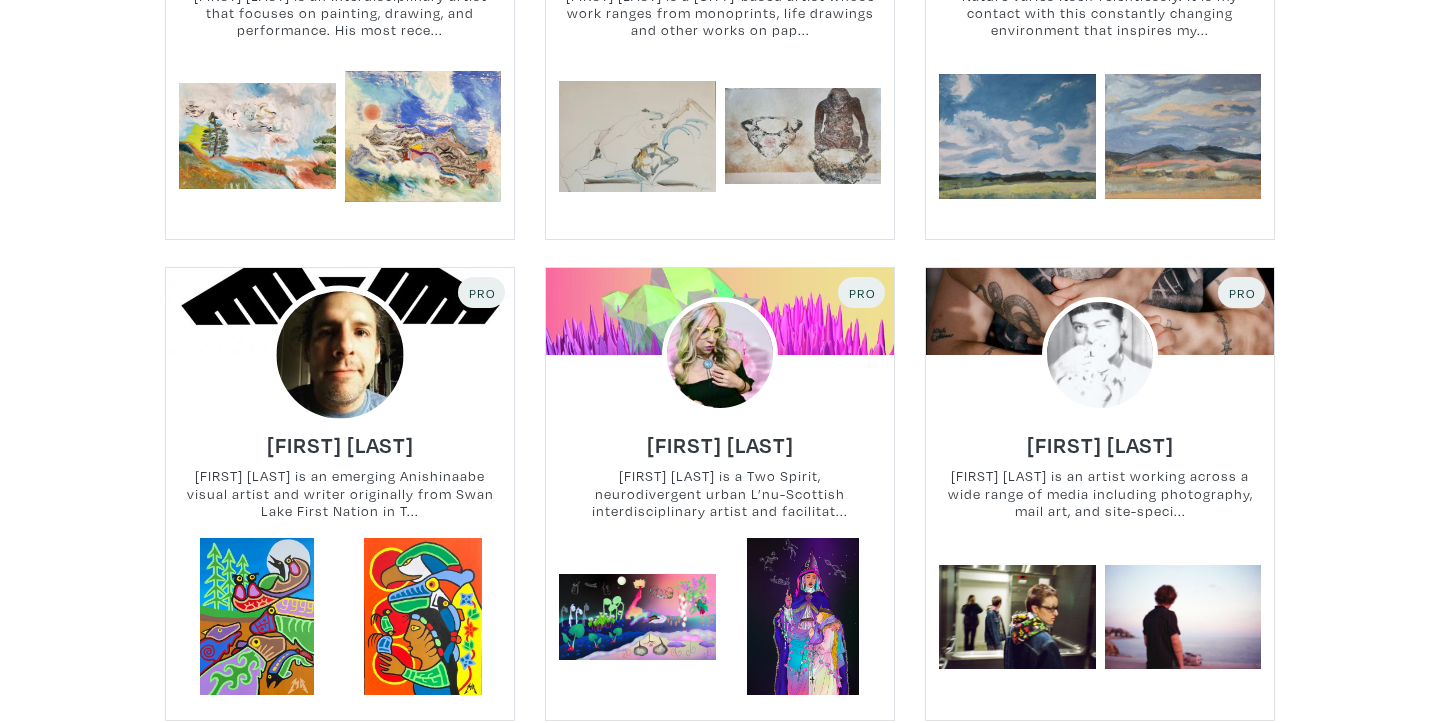 click at bounding box center [339, 355] 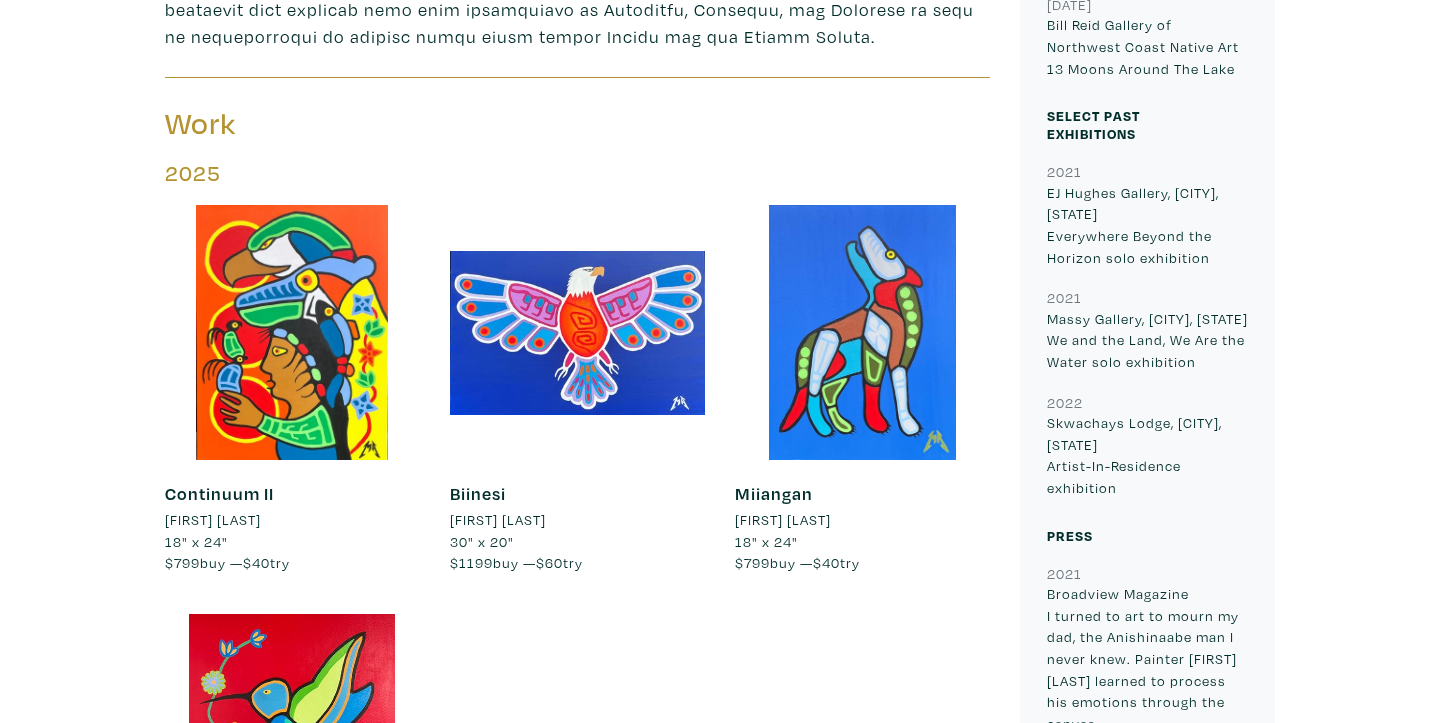 scroll, scrollTop: 1203, scrollLeft: 0, axis: vertical 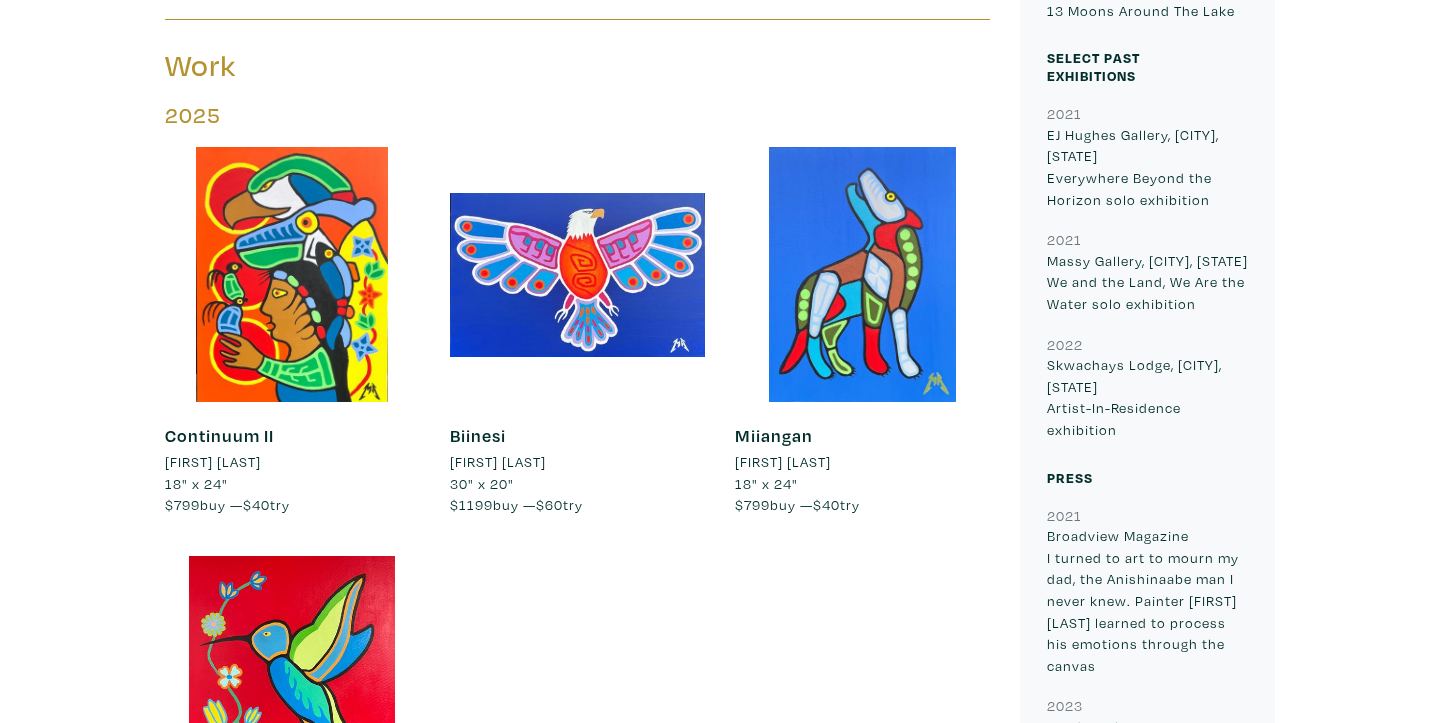 click at bounding box center [292, 274] 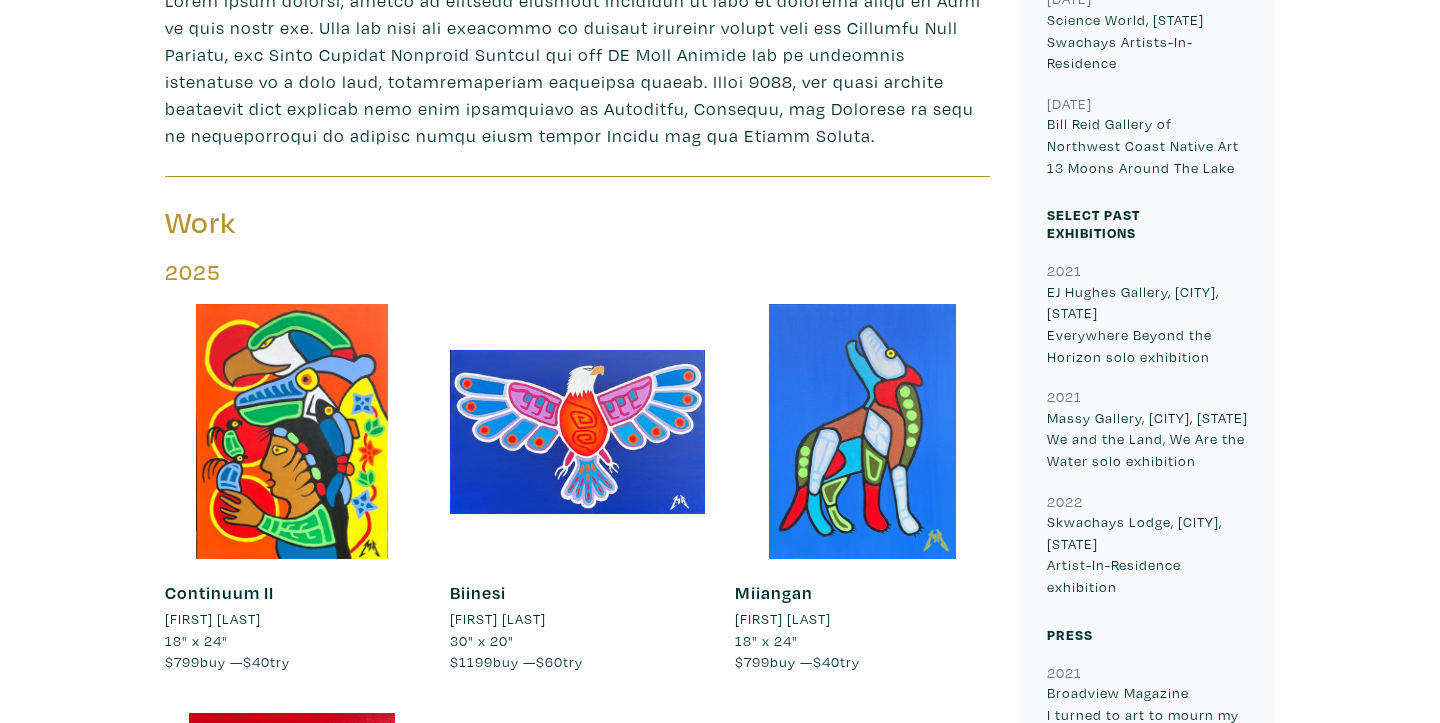 scroll, scrollTop: 943, scrollLeft: 0, axis: vertical 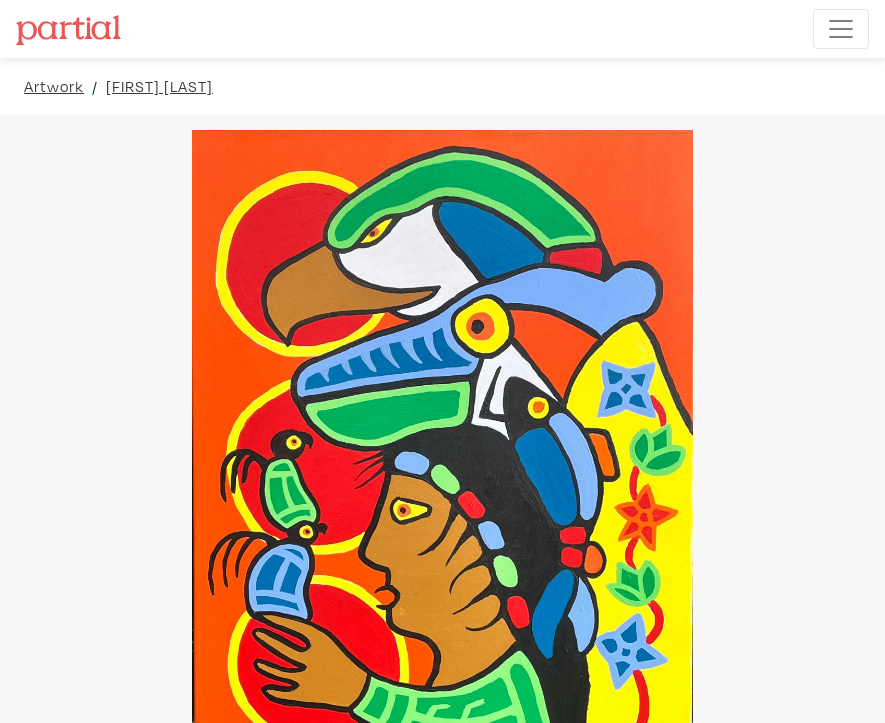 drag, startPoint x: 792, startPoint y: 336, endPoint x: 890, endPoint y: 602, distance: 283.4784 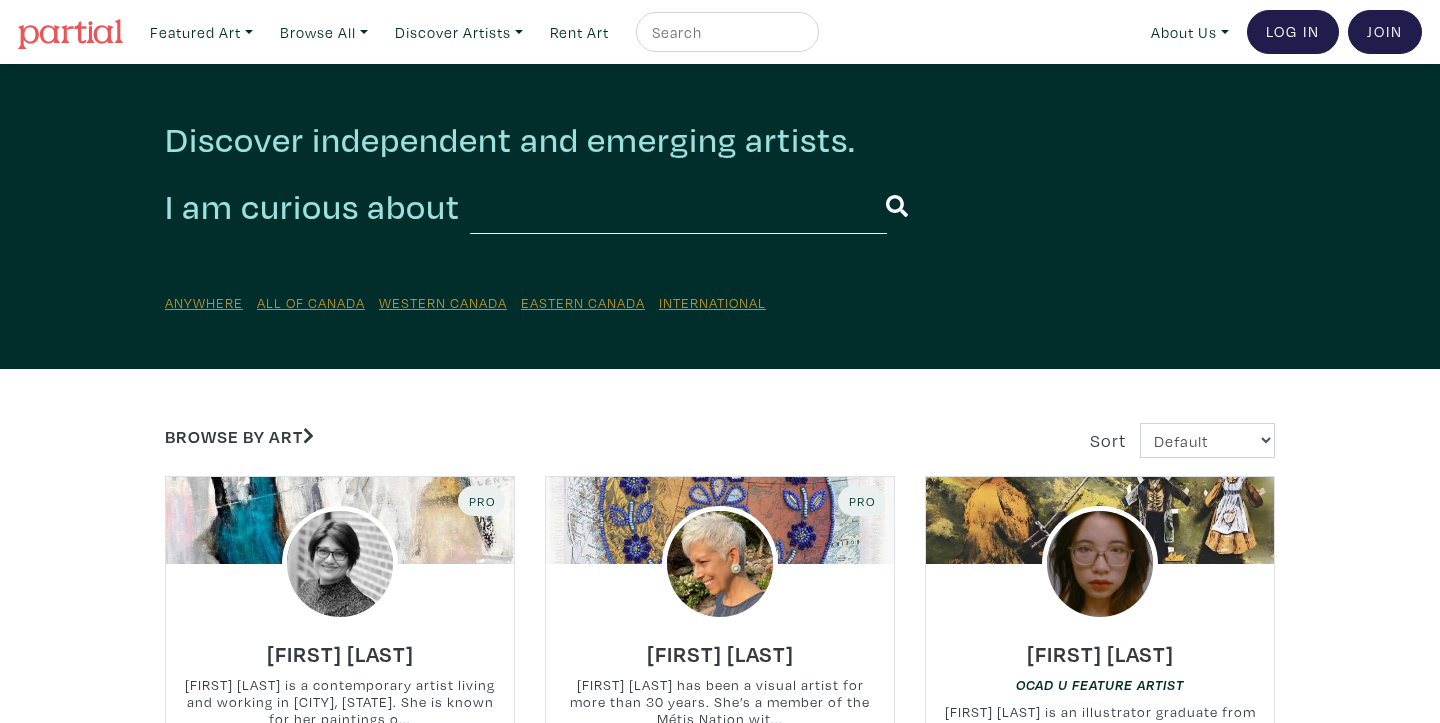 scroll, scrollTop: 4217, scrollLeft: 0, axis: vertical 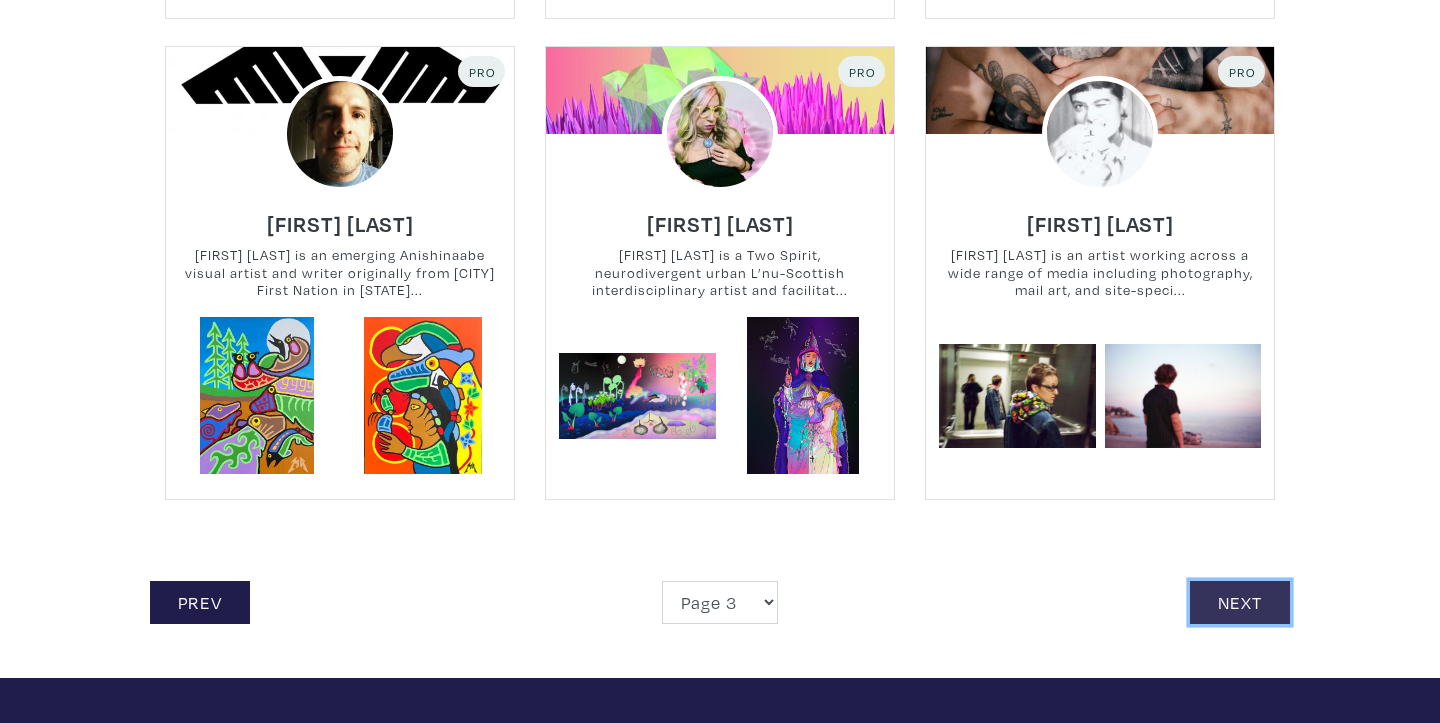 click on "Next" at bounding box center (1240, 602) 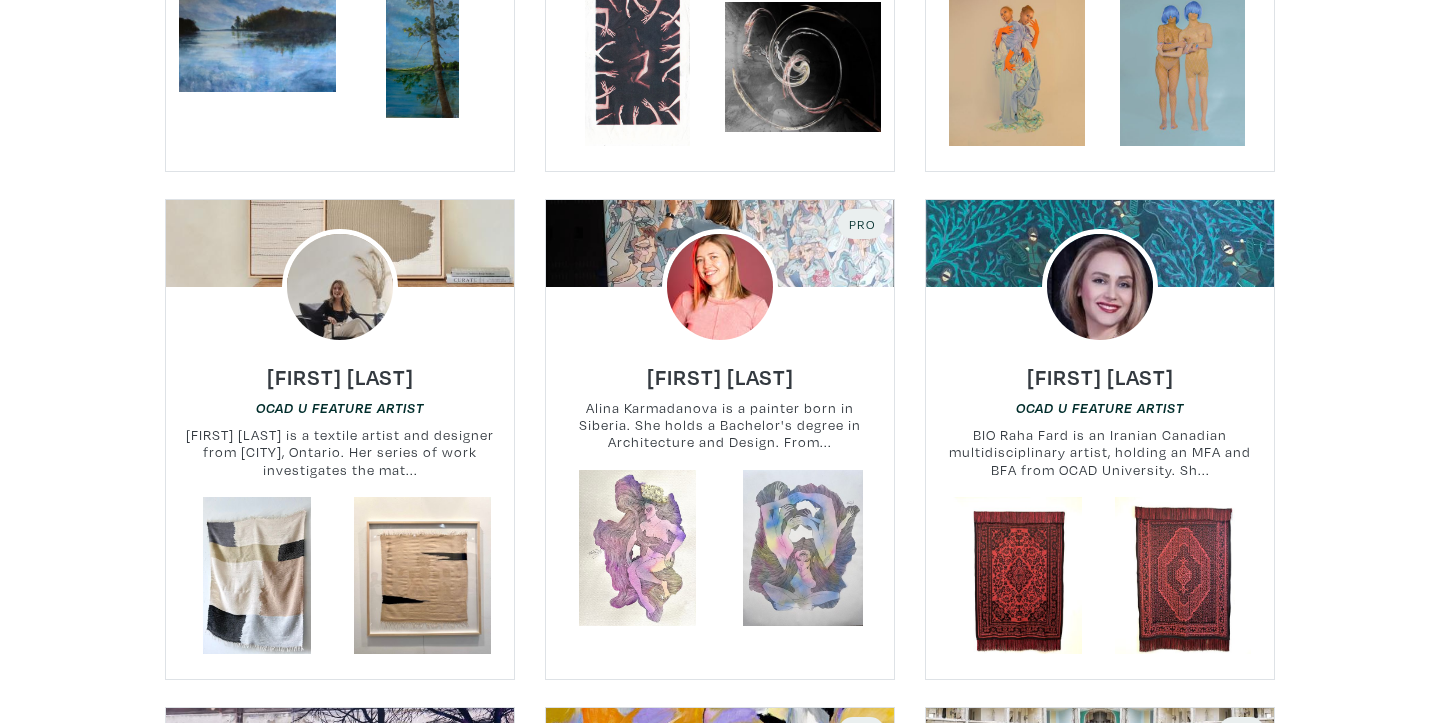 scroll, scrollTop: 0, scrollLeft: 0, axis: both 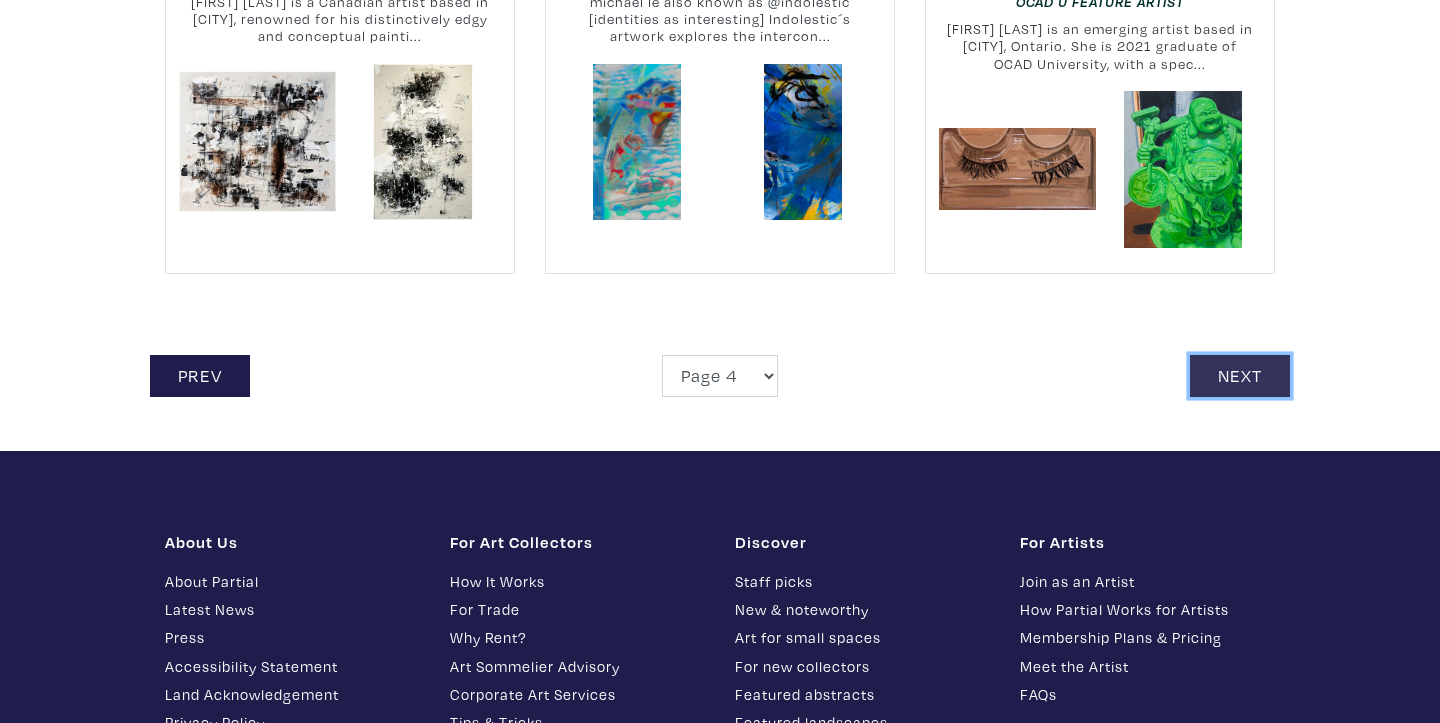 click on "Next" at bounding box center (1240, 376) 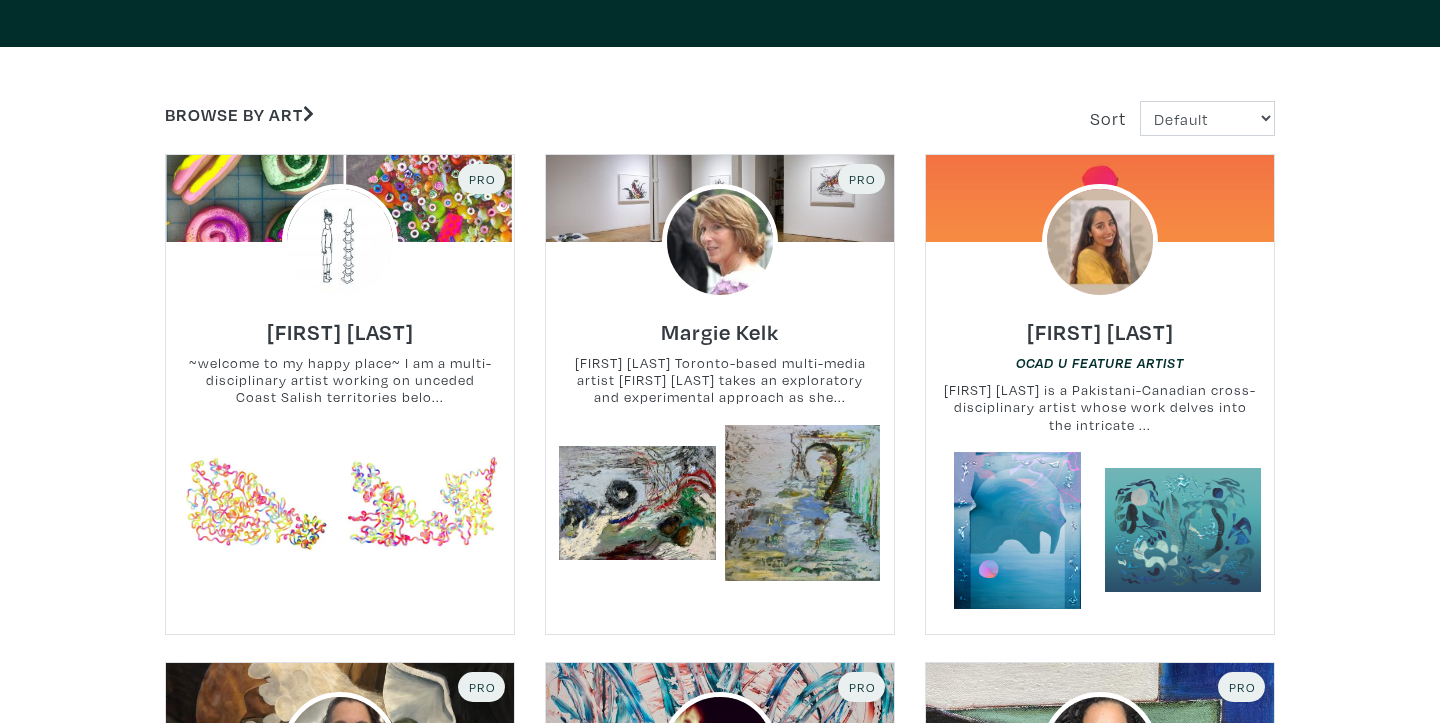 scroll, scrollTop: 322, scrollLeft: 0, axis: vertical 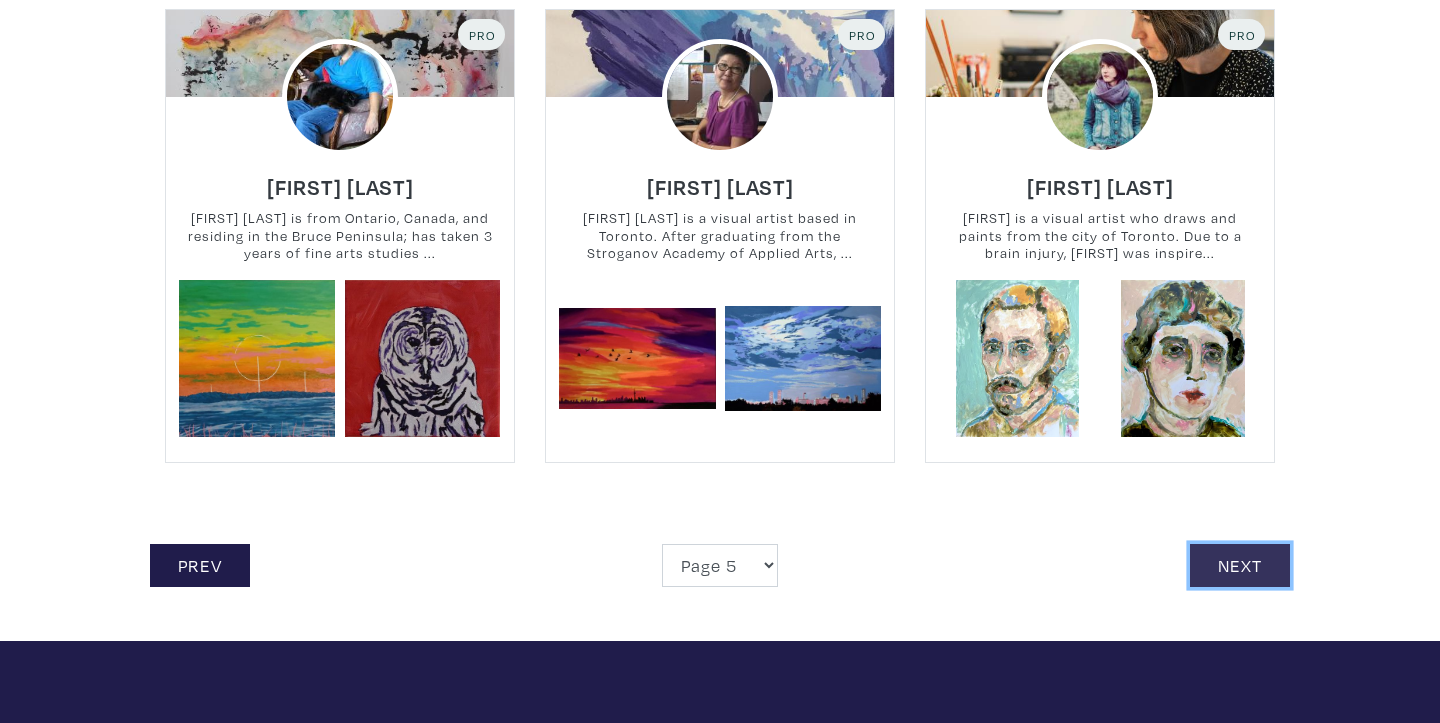 click on "Next" at bounding box center [1240, 565] 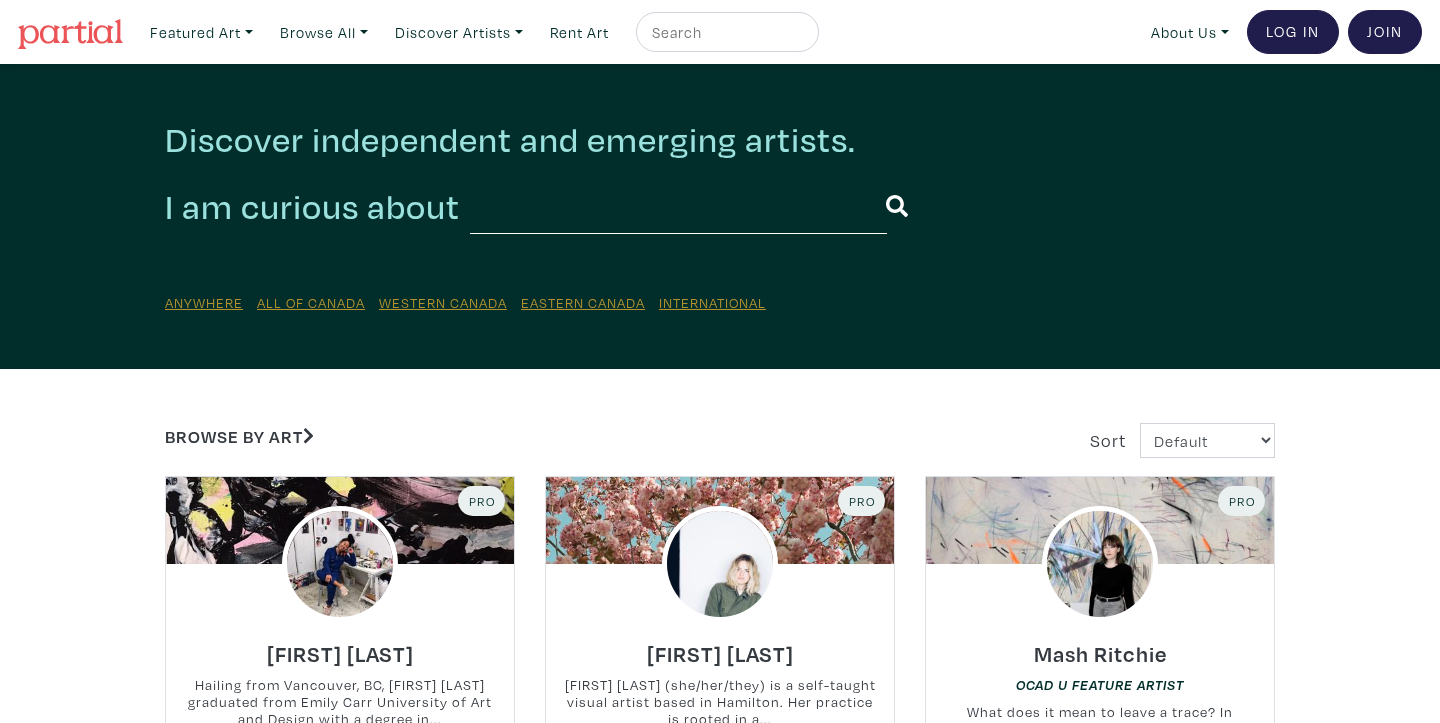scroll, scrollTop: 414, scrollLeft: 0, axis: vertical 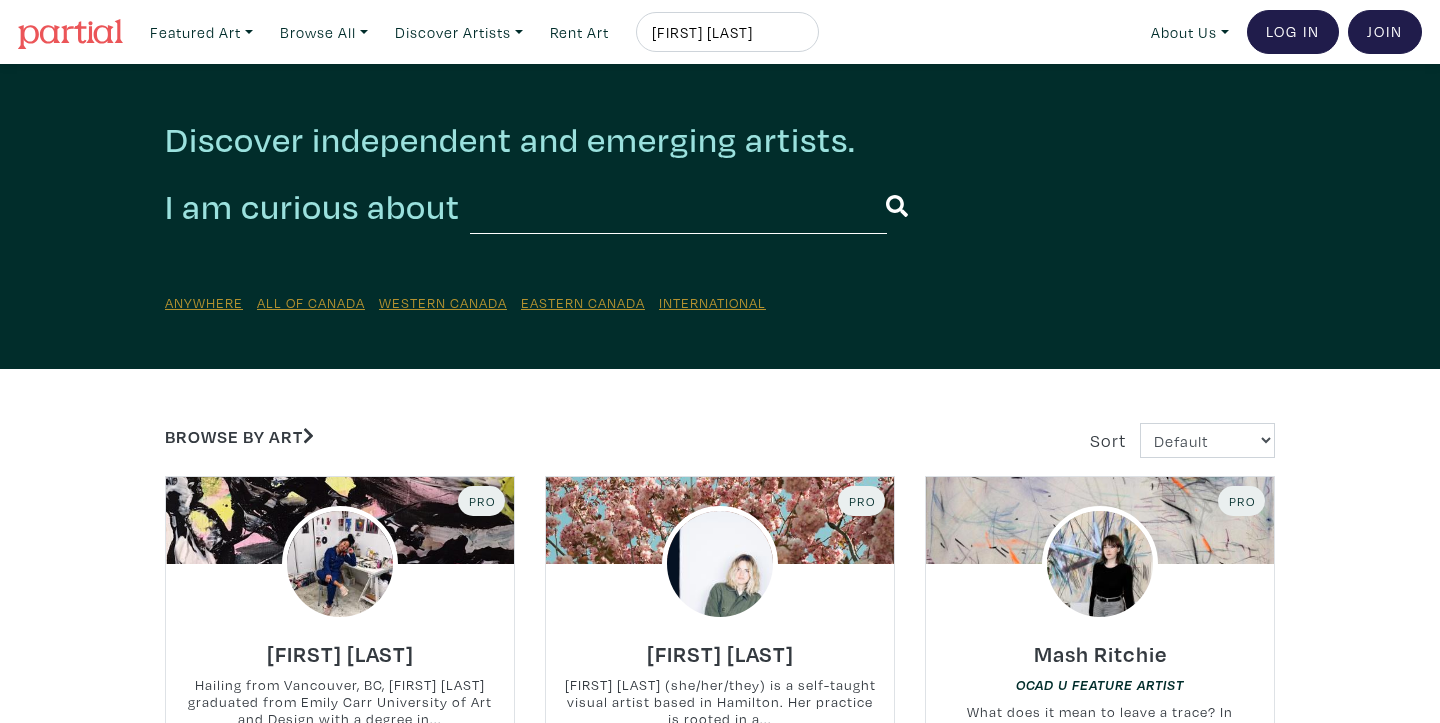type on "mike alexander" 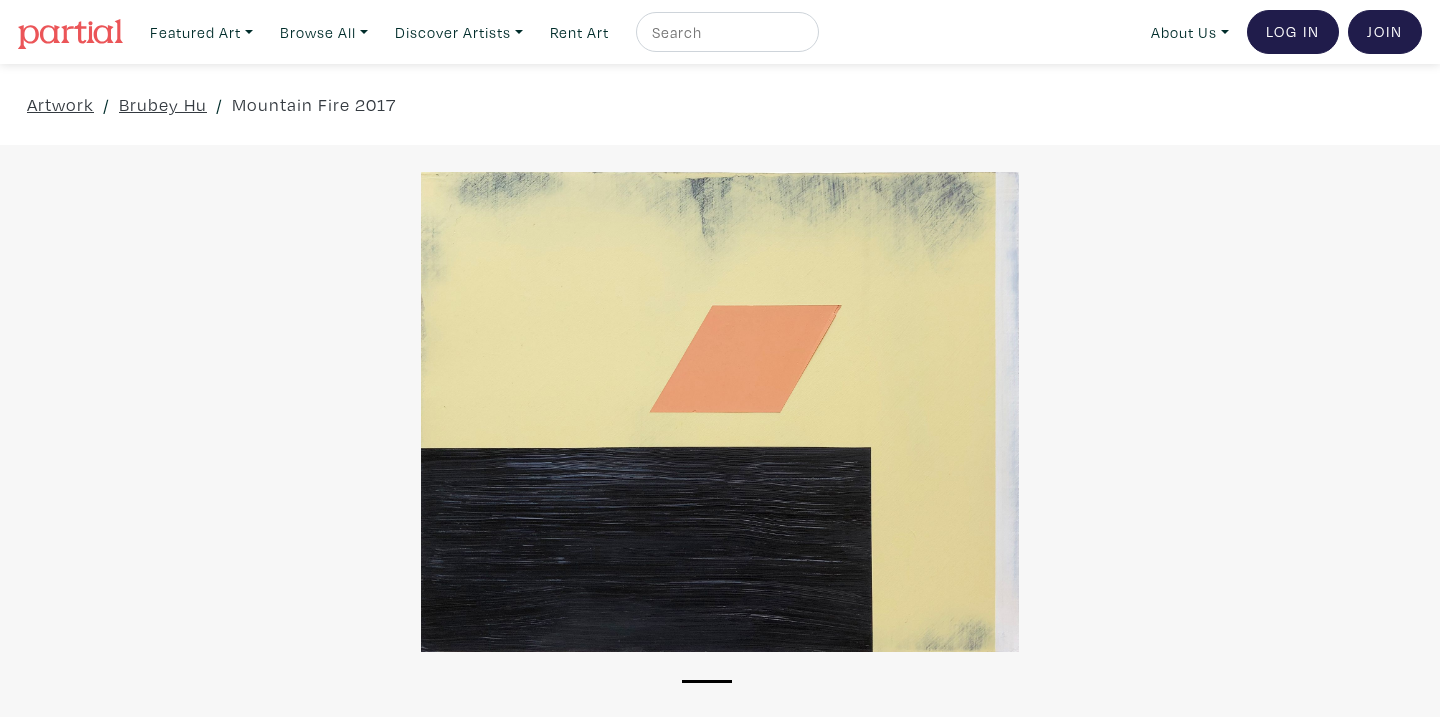 scroll, scrollTop: 0, scrollLeft: 0, axis: both 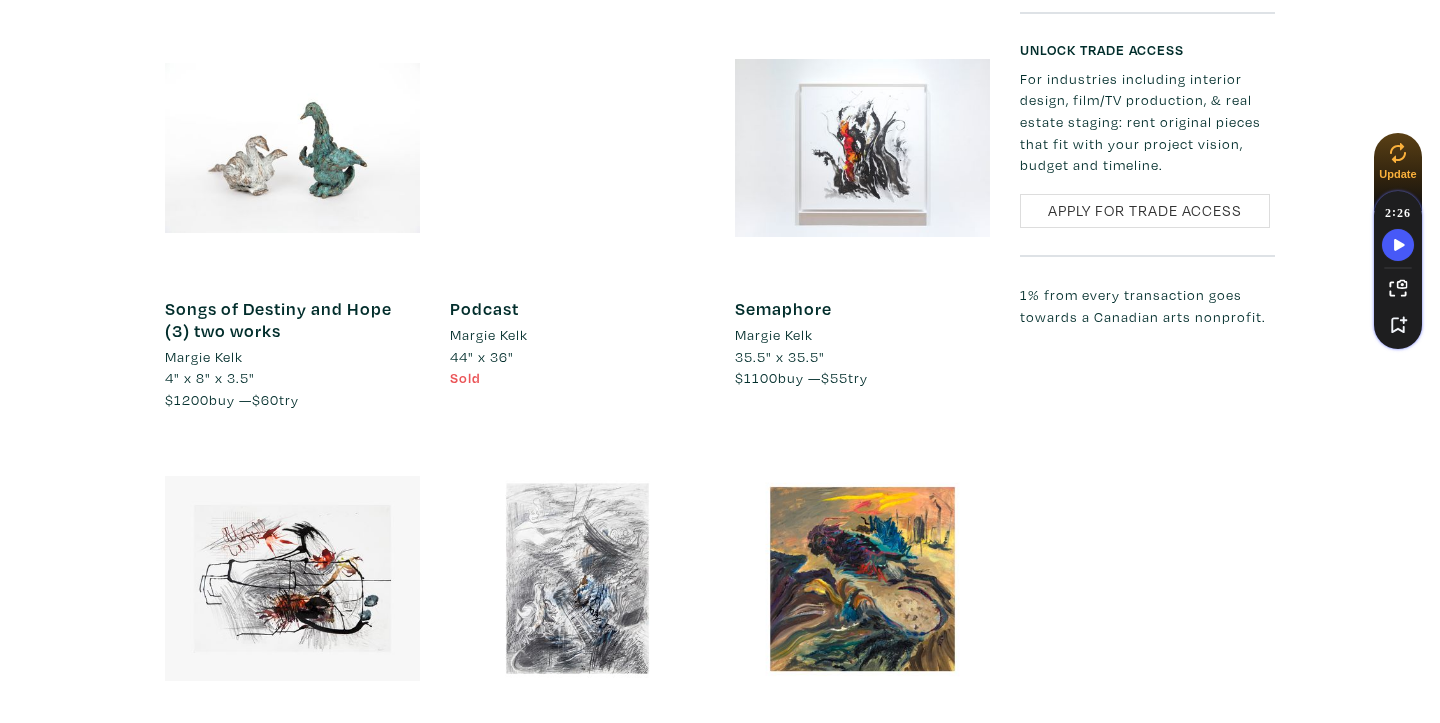 click at bounding box center [862, 578] 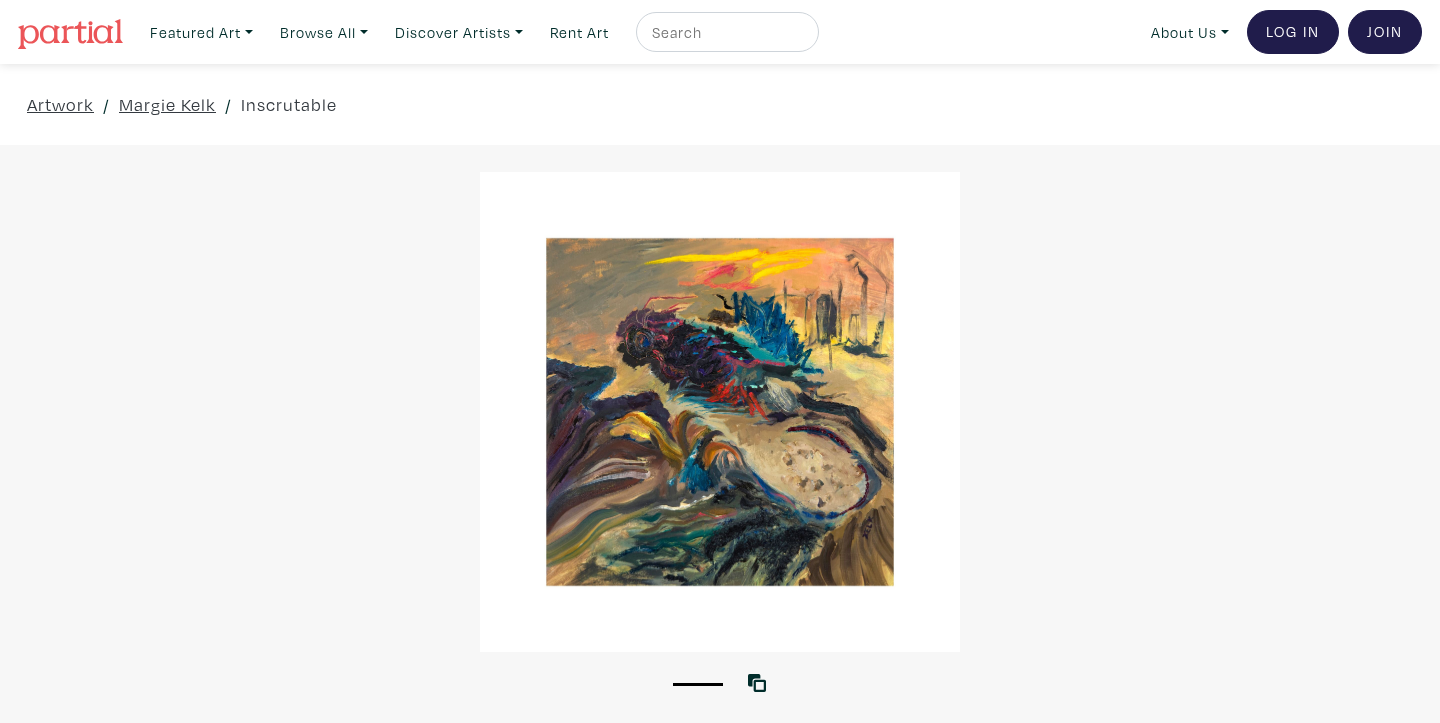scroll, scrollTop: 0, scrollLeft: 0, axis: both 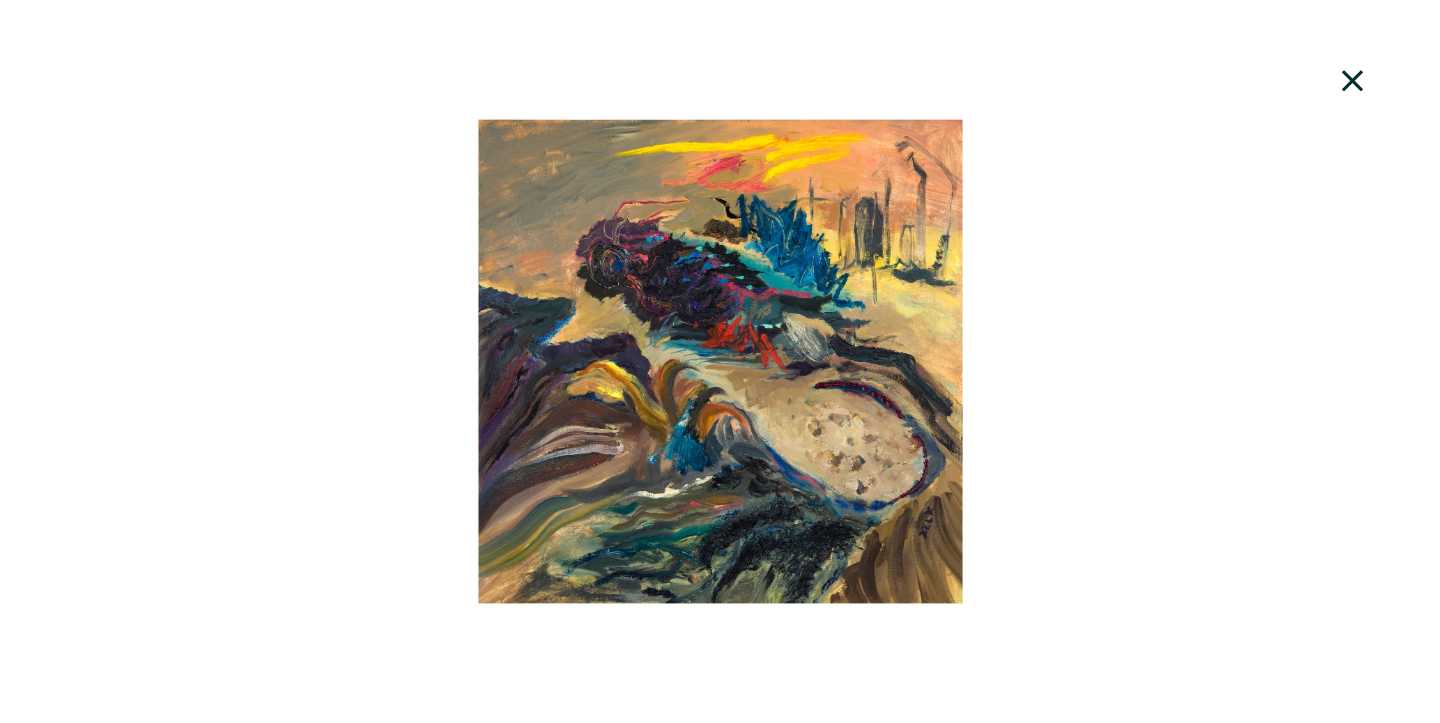 click 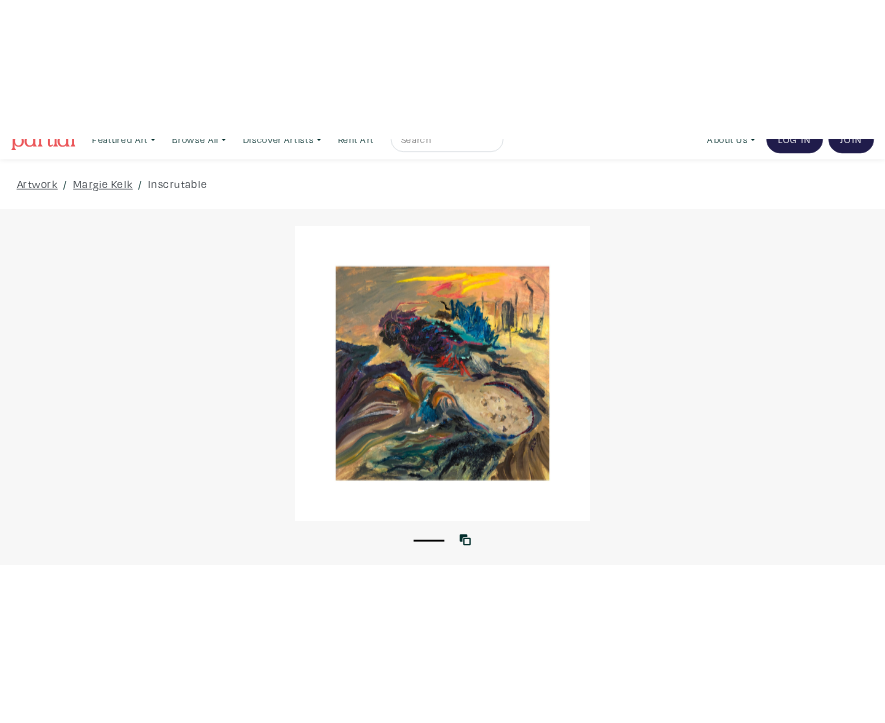 scroll, scrollTop: 0, scrollLeft: 0, axis: both 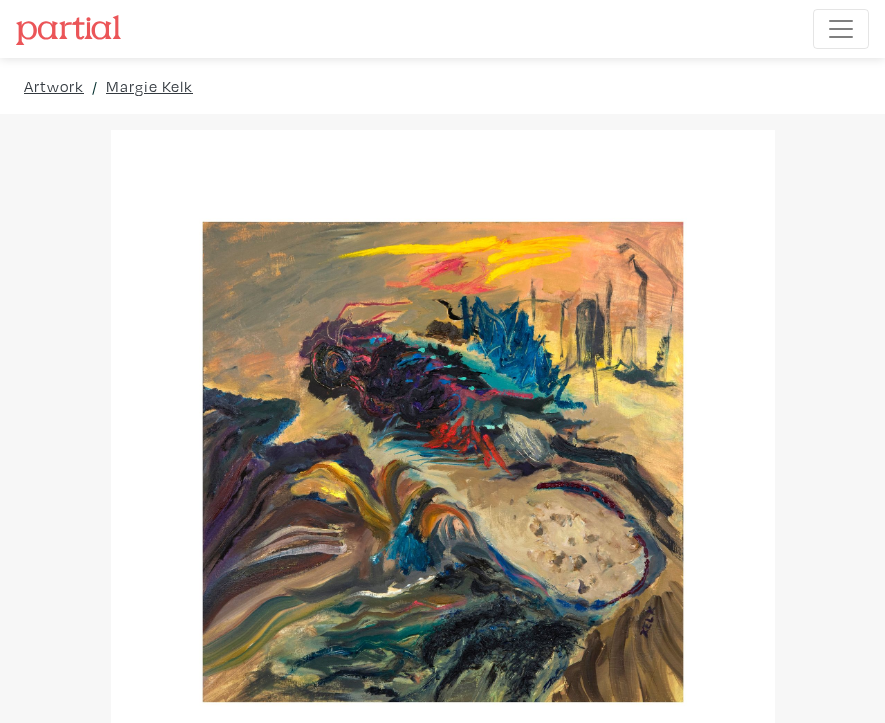 drag, startPoint x: 706, startPoint y: 332, endPoint x: 1038, endPoint y: 410, distance: 341.03958 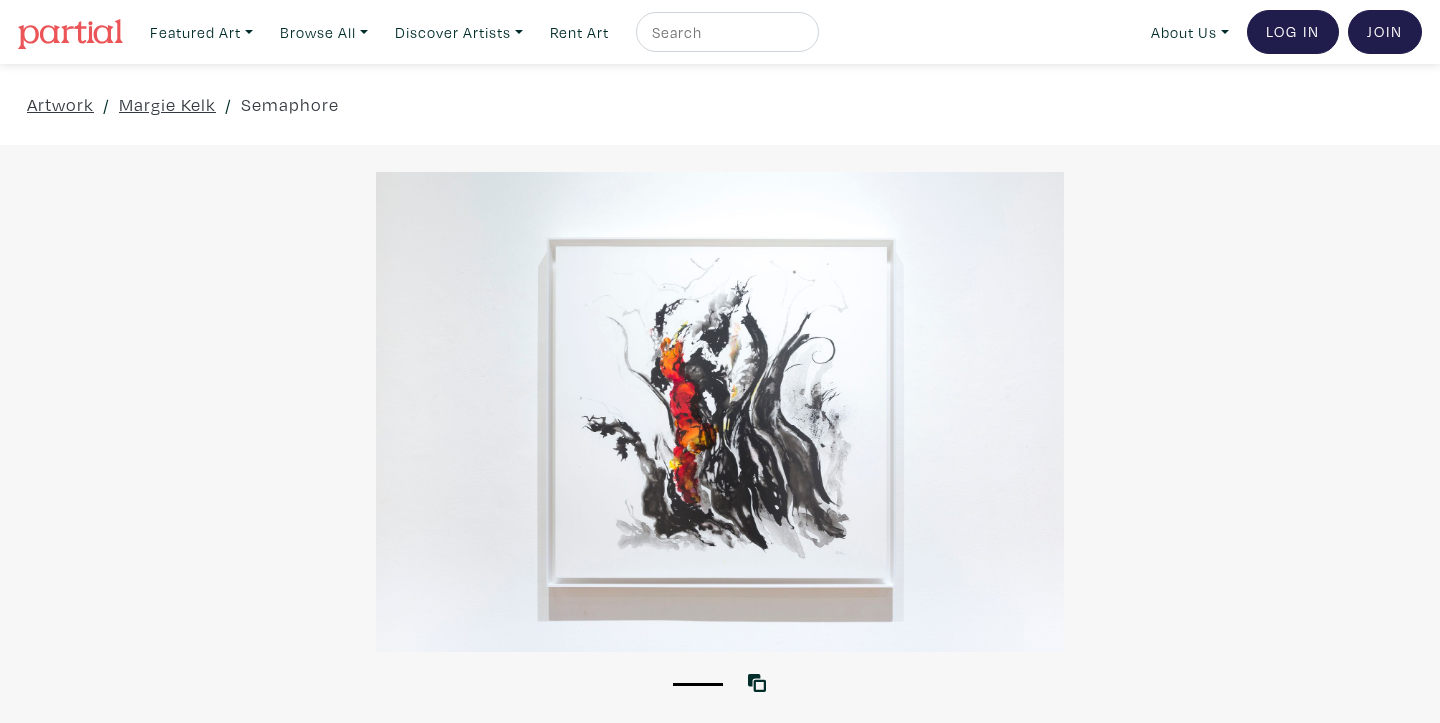 scroll, scrollTop: 0, scrollLeft: 0, axis: both 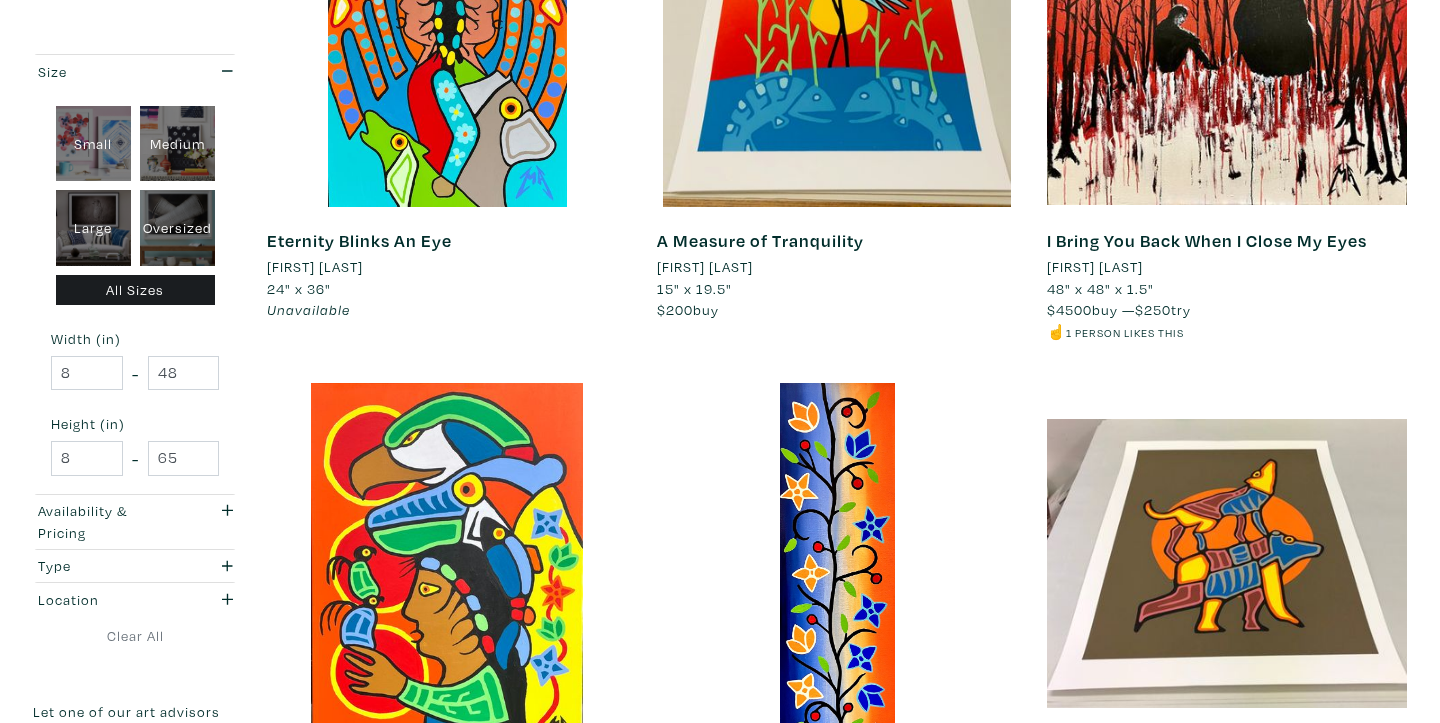click at bounding box center (447, 563) 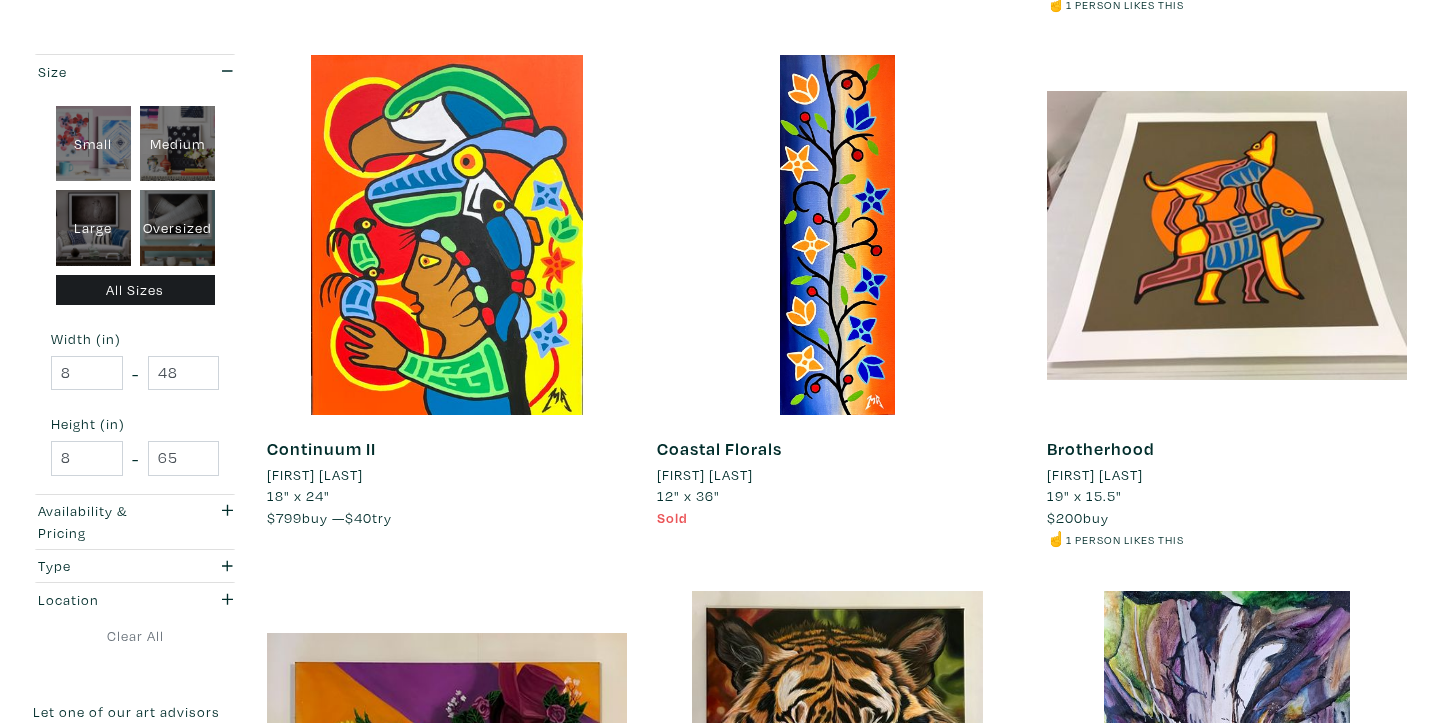 scroll, scrollTop: 1882, scrollLeft: 0, axis: vertical 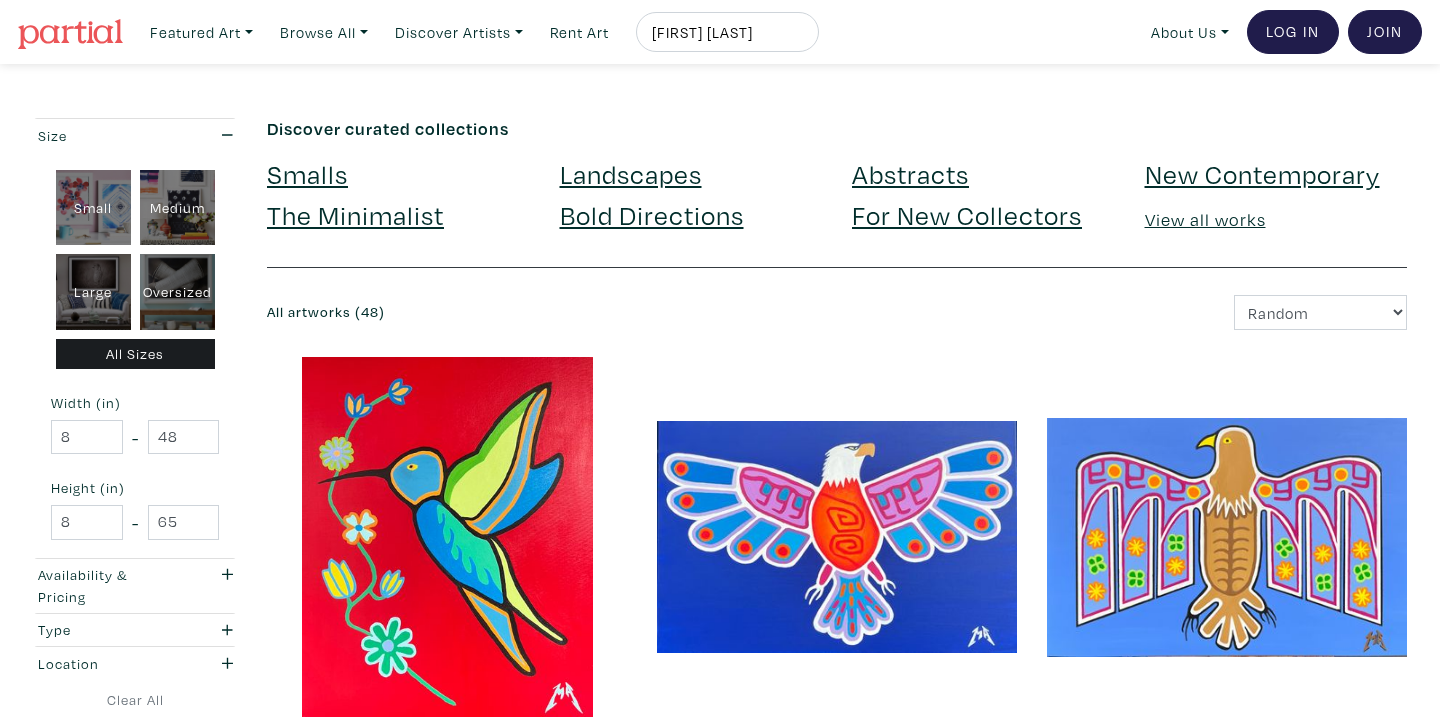 drag, startPoint x: 781, startPoint y: 31, endPoint x: 683, endPoint y: 31, distance: 98 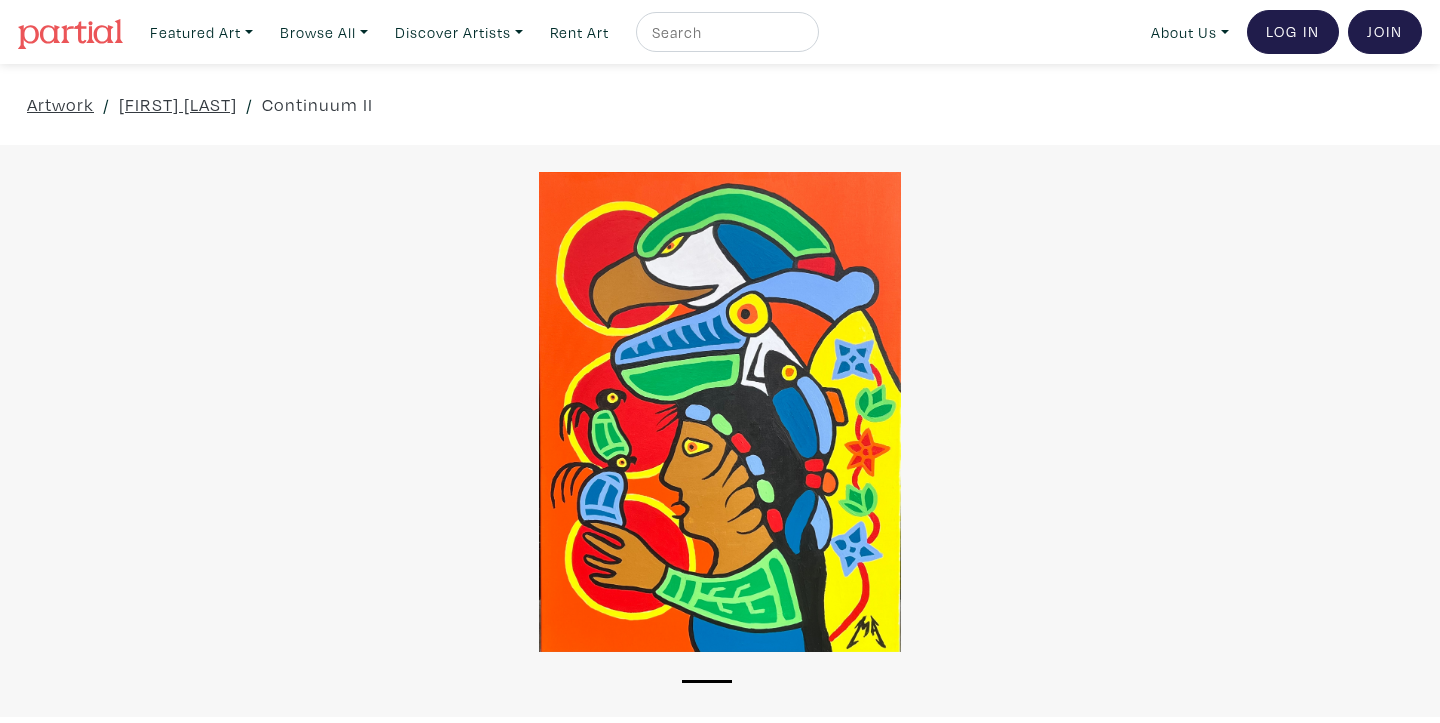 scroll, scrollTop: 0, scrollLeft: 0, axis: both 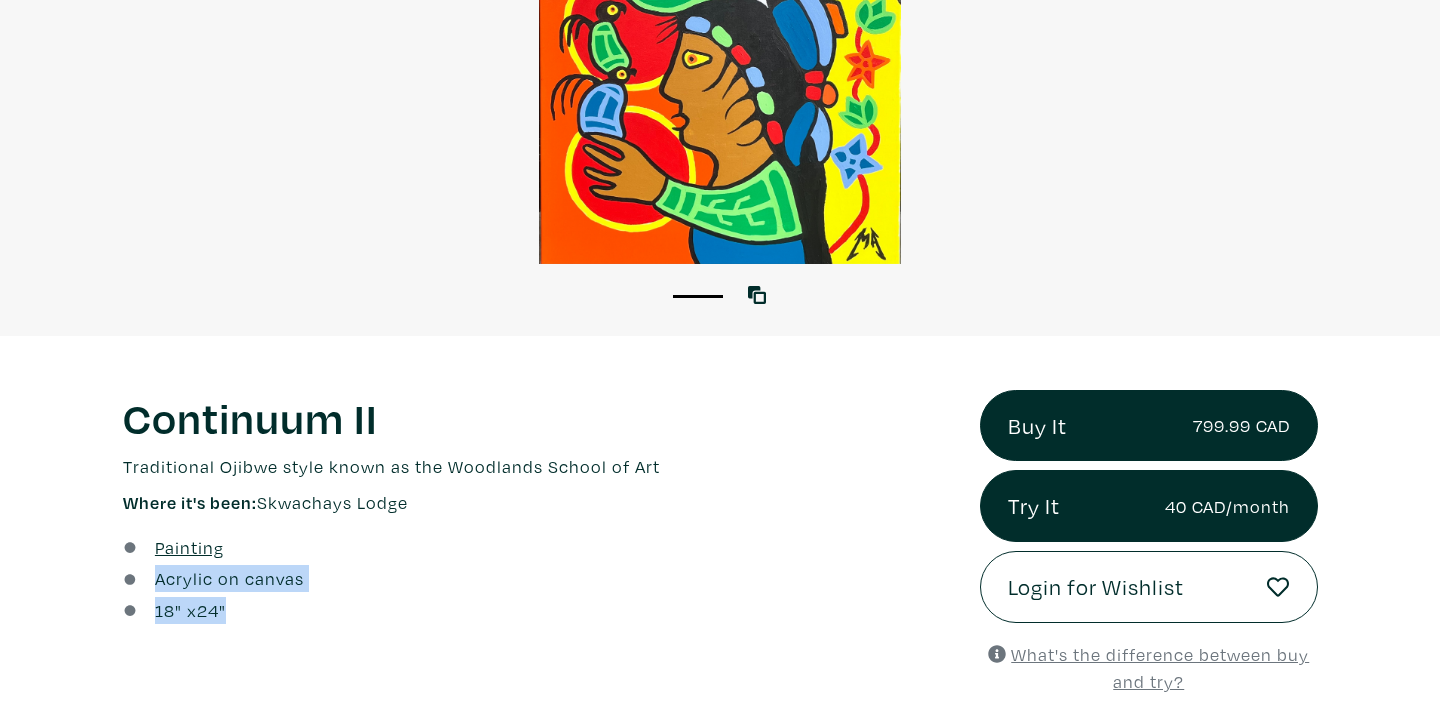 drag, startPoint x: 150, startPoint y: 576, endPoint x: 232, endPoint y: 615, distance: 90.80198 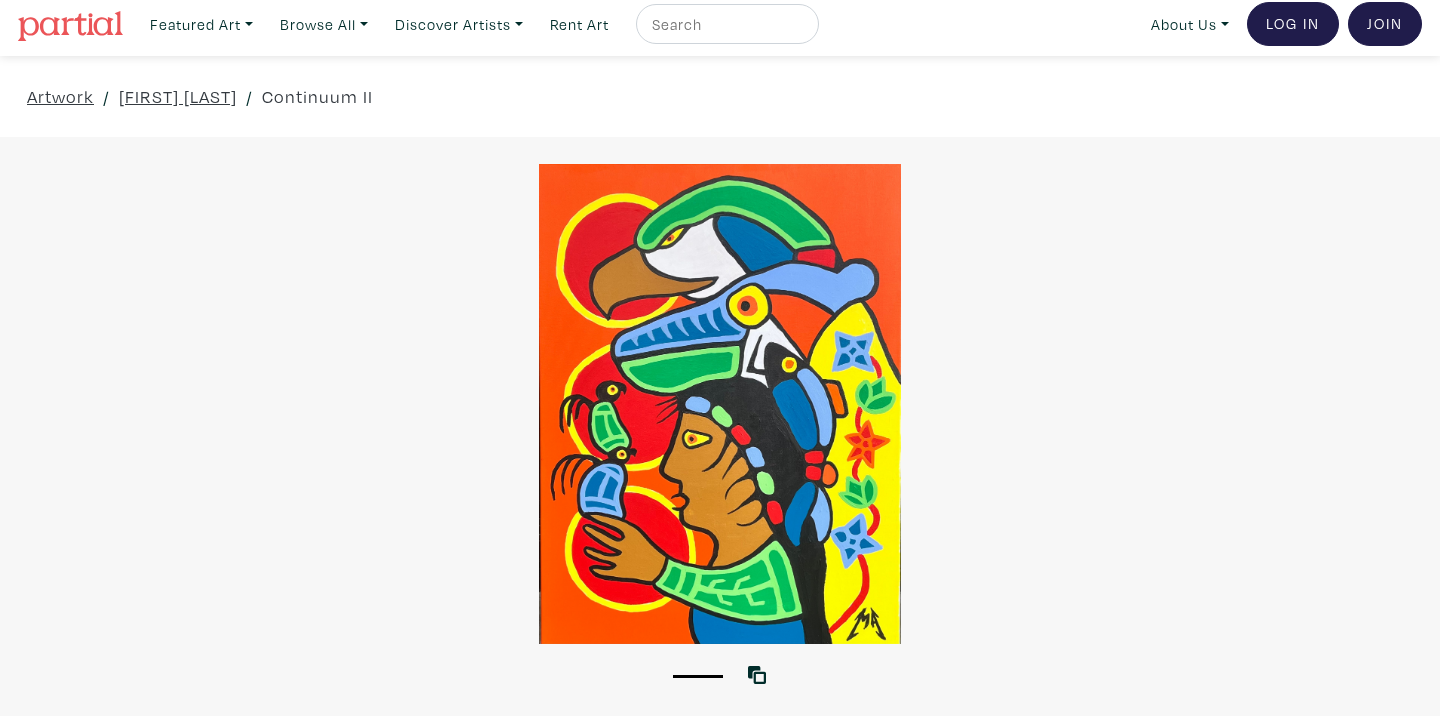 scroll, scrollTop: 0, scrollLeft: 0, axis: both 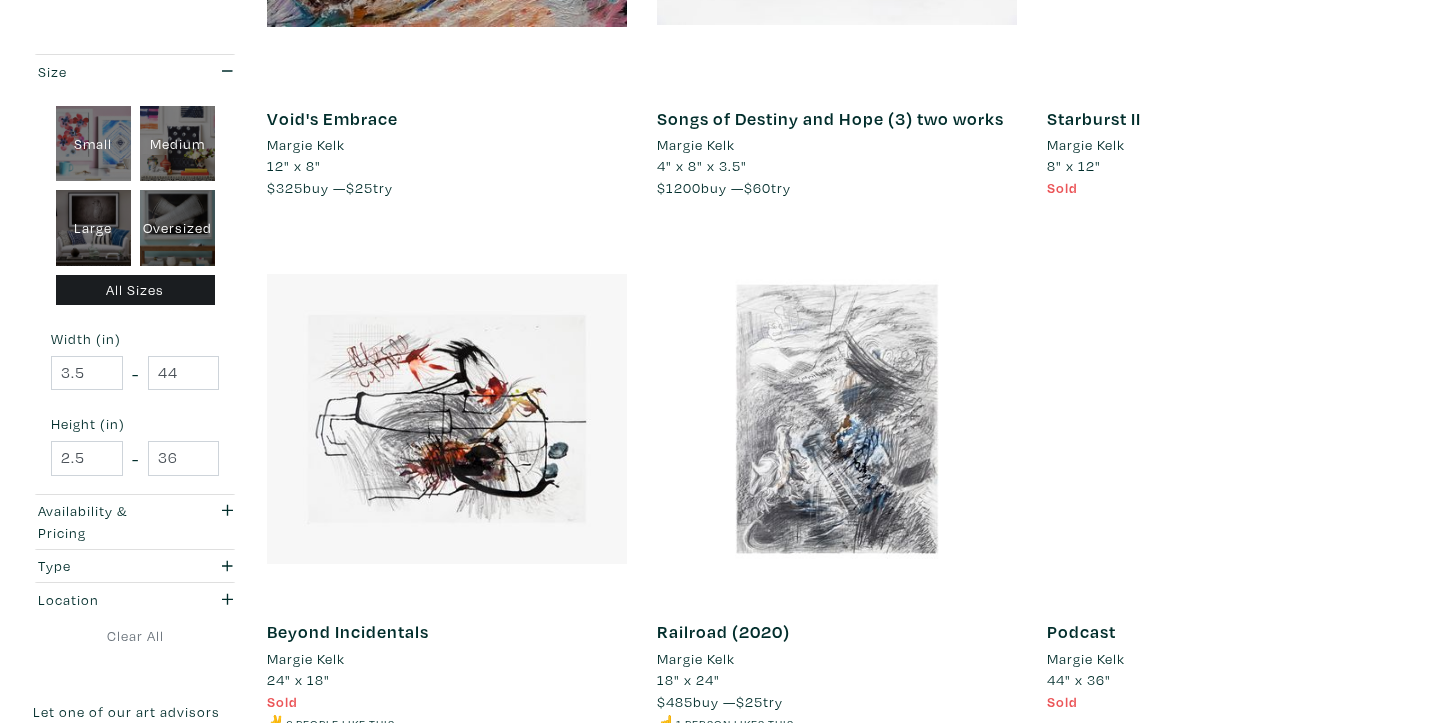 click on "Margie Kelk" at bounding box center (696, 145) 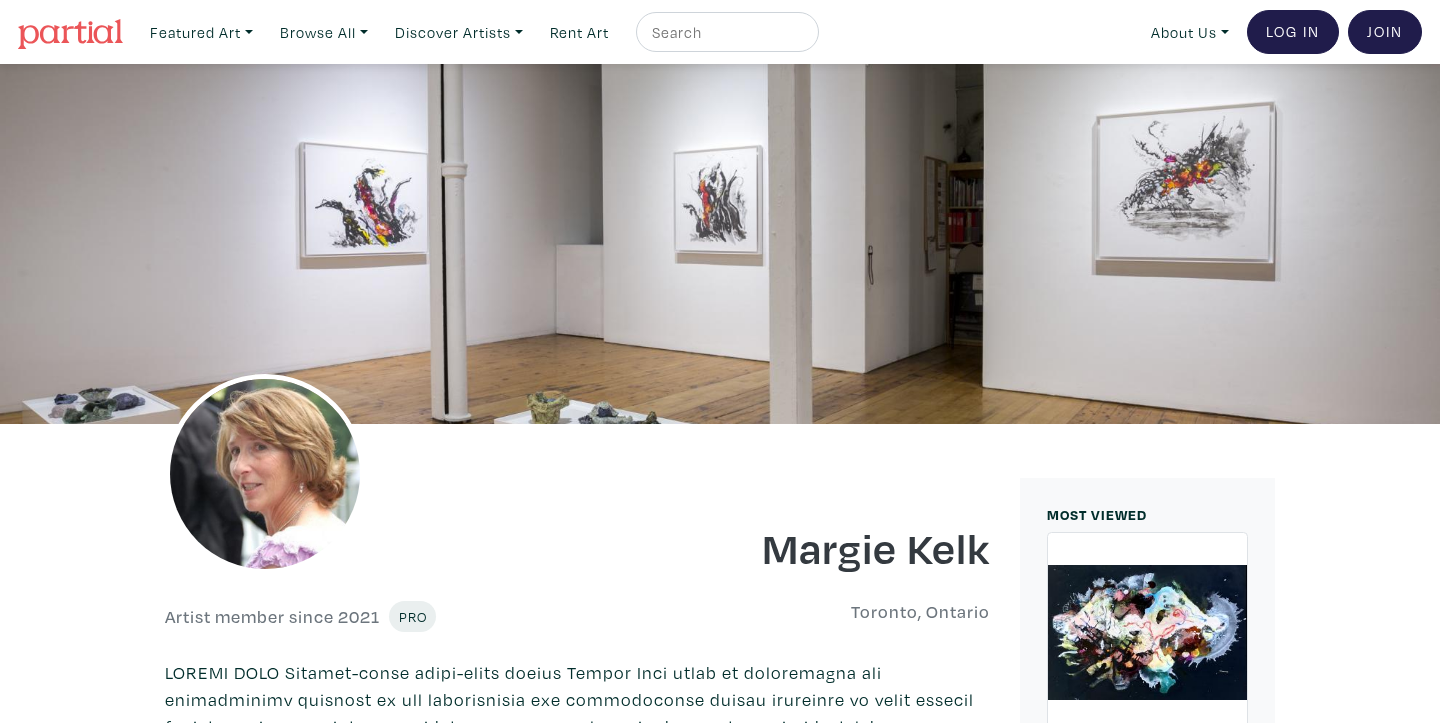 scroll, scrollTop: 0, scrollLeft: 0, axis: both 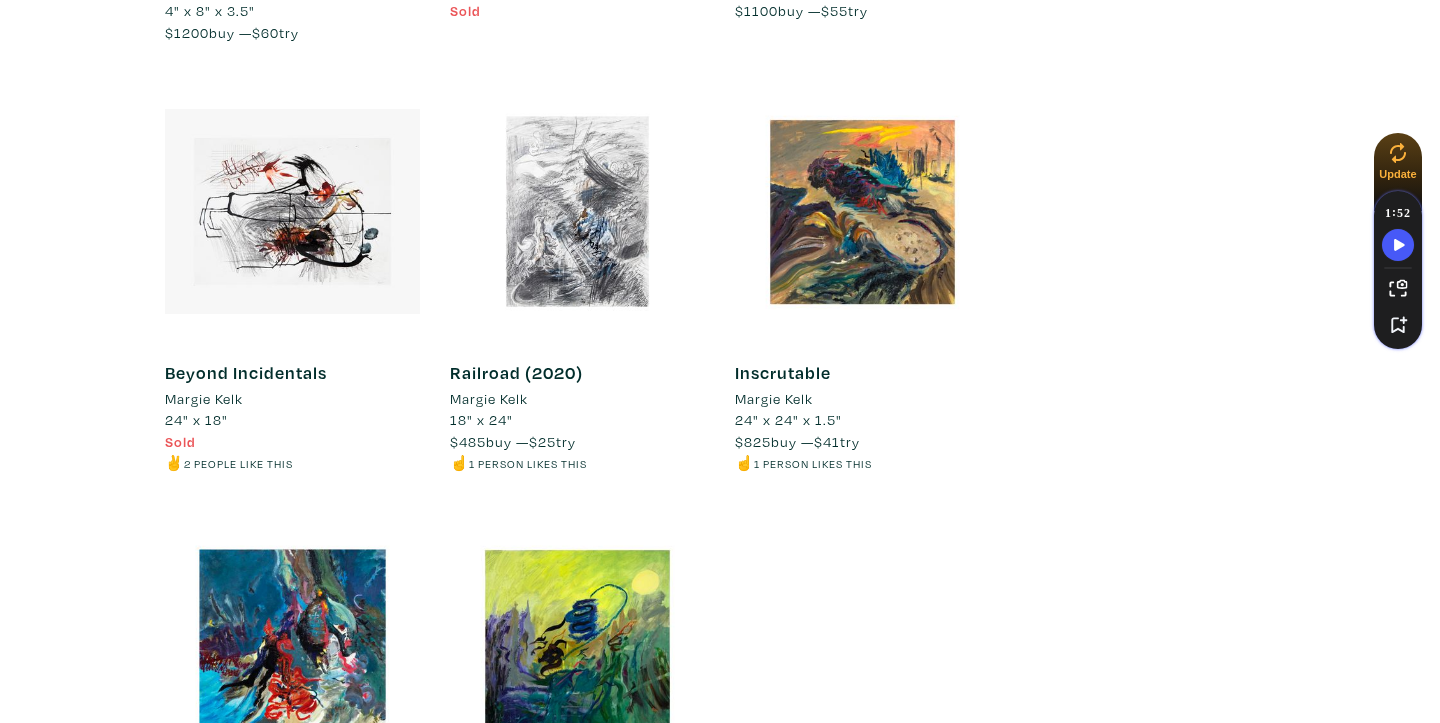 click on "Inscrutable" at bounding box center [783, 372] 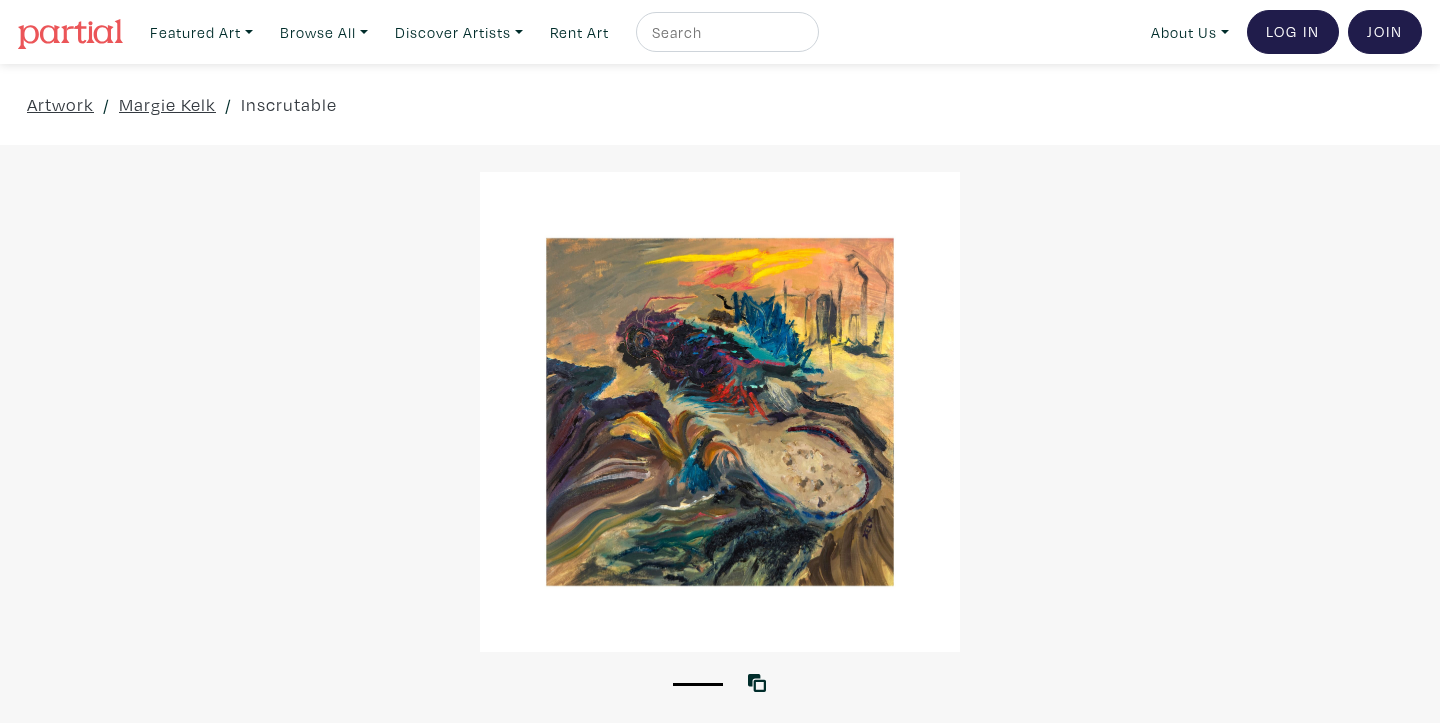scroll, scrollTop: 0, scrollLeft: 0, axis: both 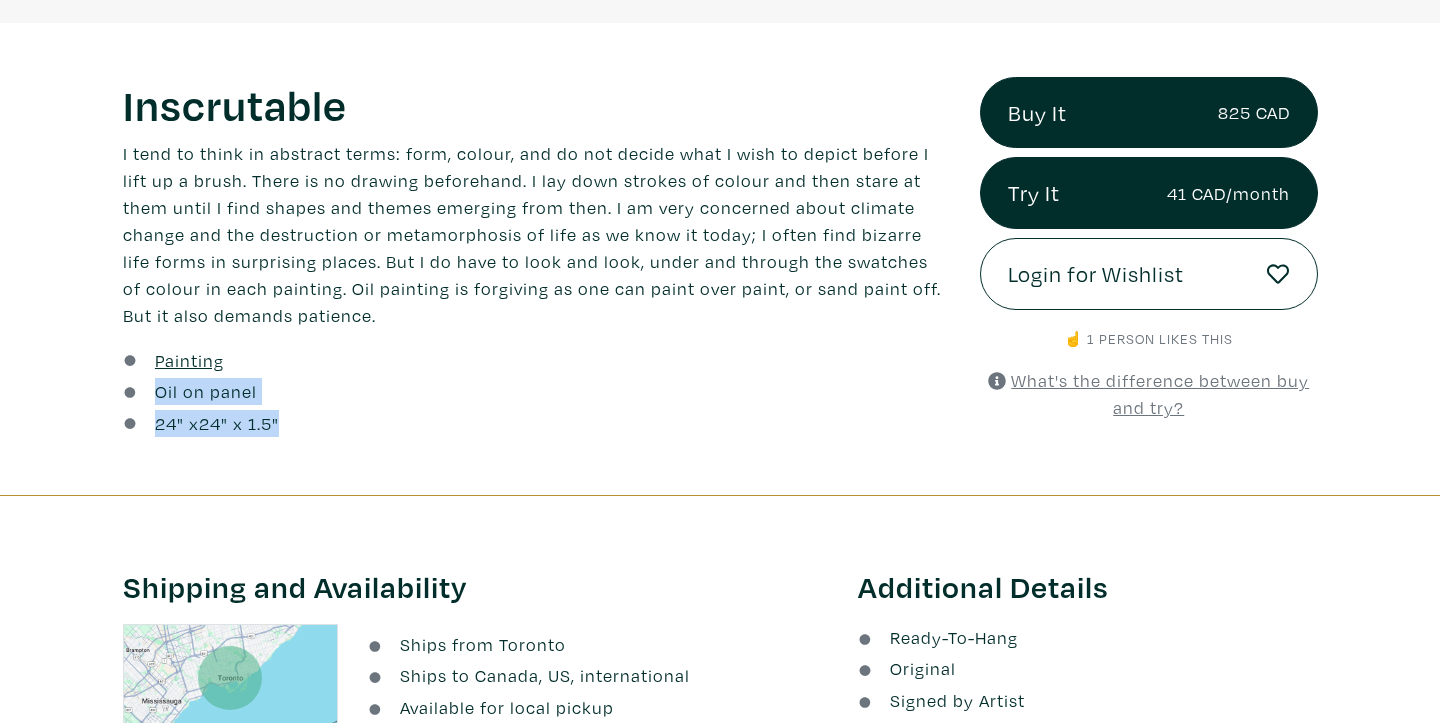 drag, startPoint x: 154, startPoint y: 390, endPoint x: 310, endPoint y: 422, distance: 159.24823 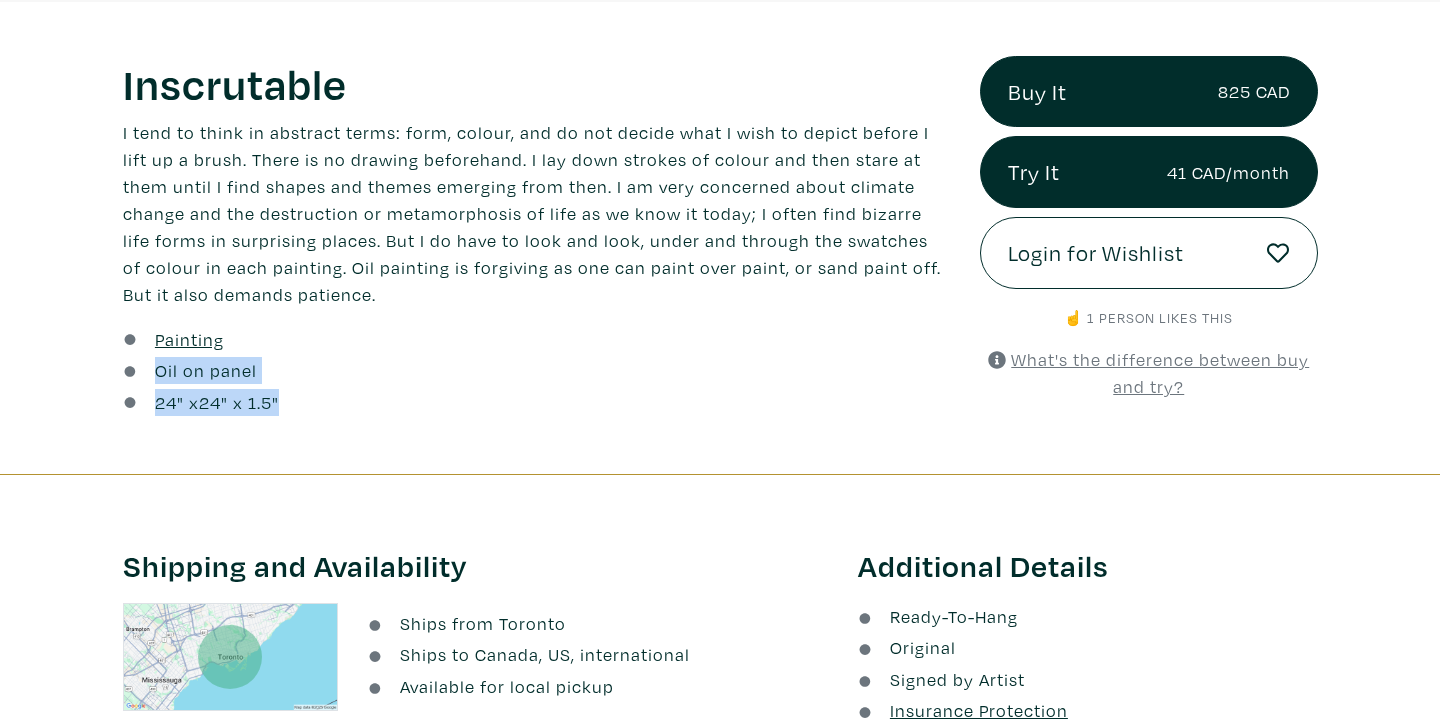 copy on "Oil on panel
24 " x   24 "
x 1.5"" 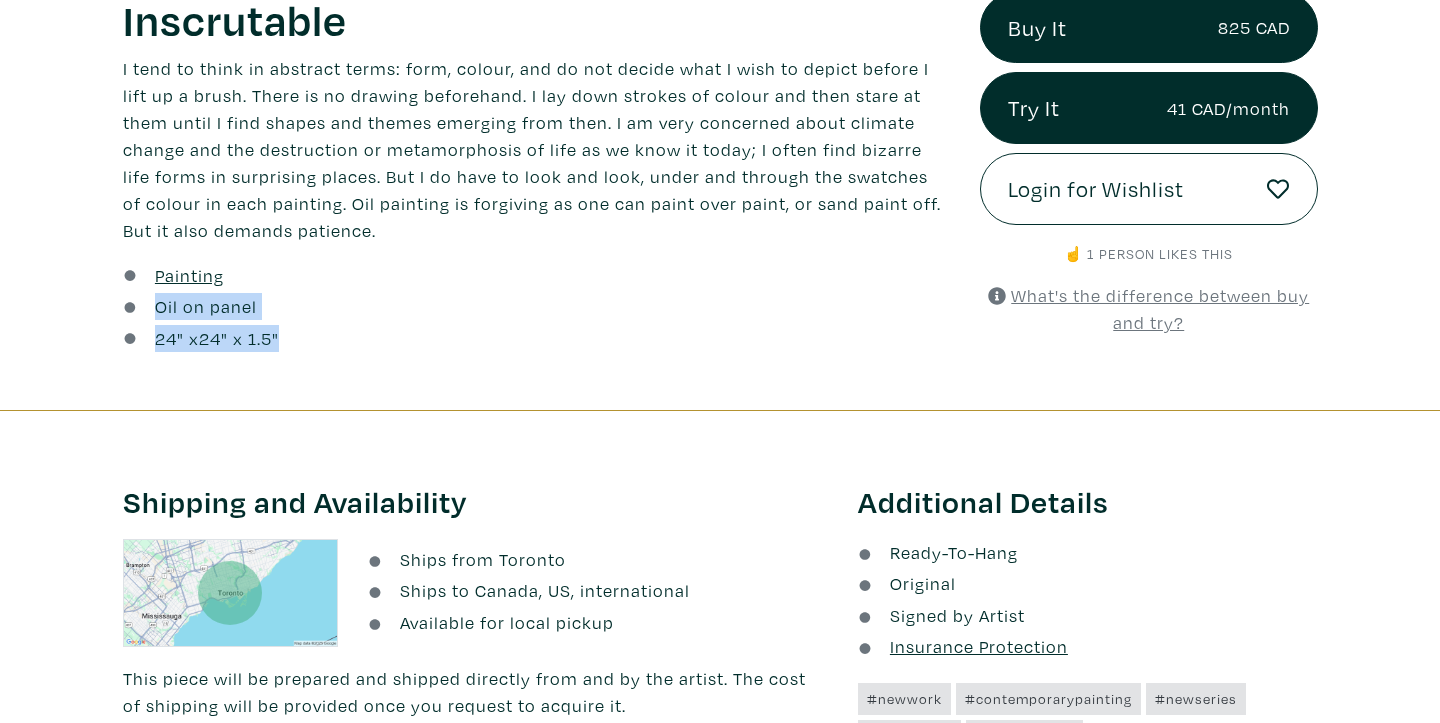 scroll, scrollTop: 793, scrollLeft: 0, axis: vertical 